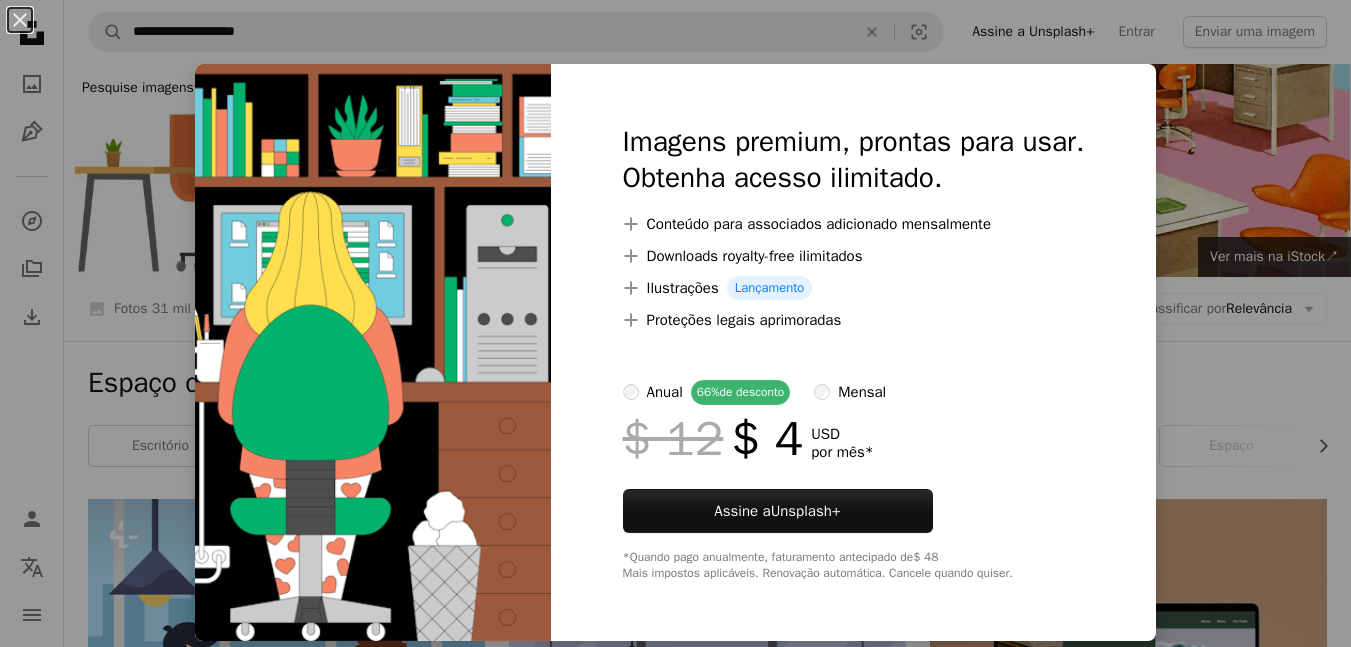 scroll, scrollTop: 2160, scrollLeft: 0, axis: vertical 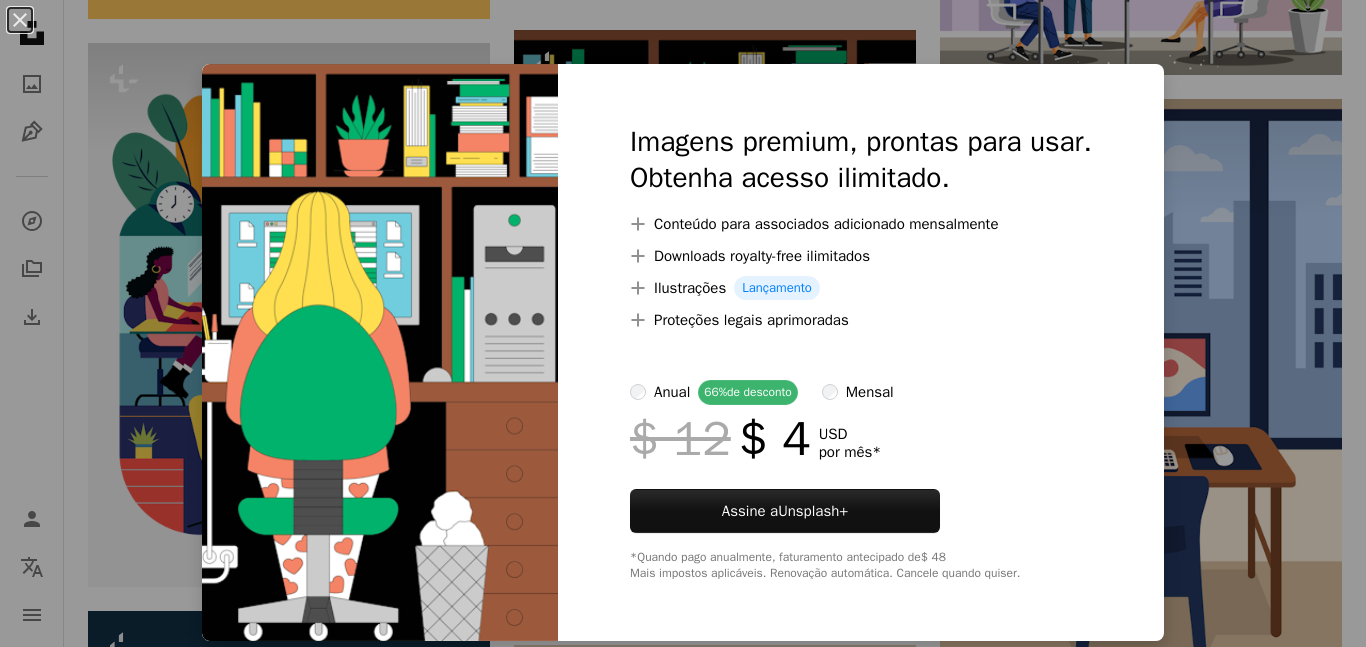 click on "An X shape Imagens premium, prontas para usar. Obtenha acesso ilimitado. A plus sign Conteúdo para associados adicionado mensalmente A plus sign Downloads royalty-free ilimitados A plus sign Ilustrações  Lançamento A plus sign Proteções legais aprimoradas anual 66%  de desconto mensal $ 12   $ 4 USD por mês * Assine a  Unsplash+ *Quando pago anualmente, faturamento antecipado de  $ 48 Mais impostos aplicáveis. Renovação automática. Cancele quando quiser." at bounding box center (683, 323) 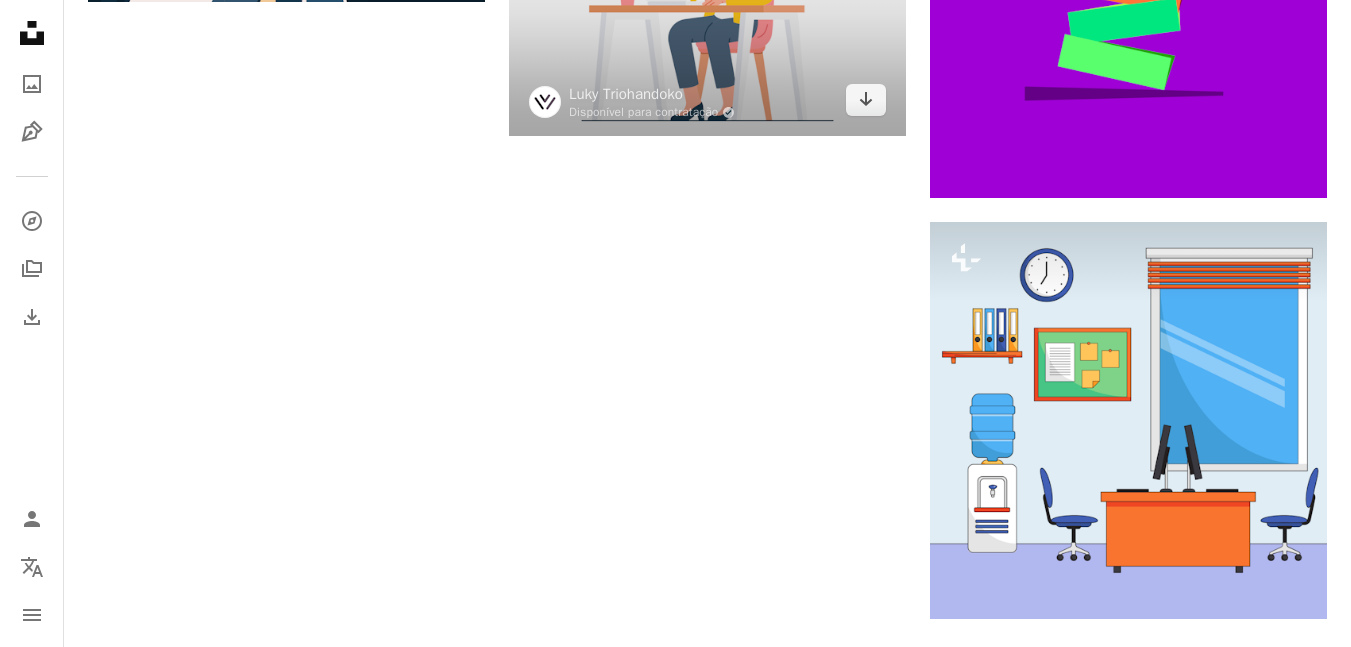 scroll, scrollTop: 3600, scrollLeft: 0, axis: vertical 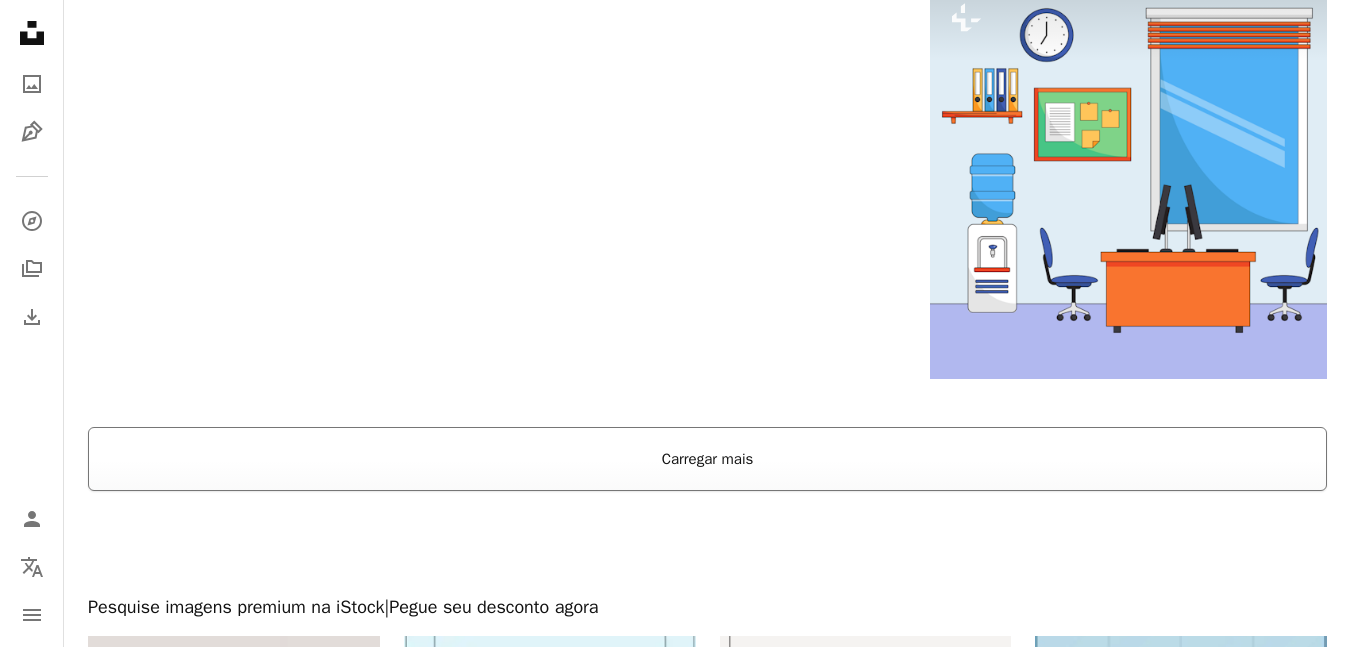 click on "Carregar mais" at bounding box center (707, 459) 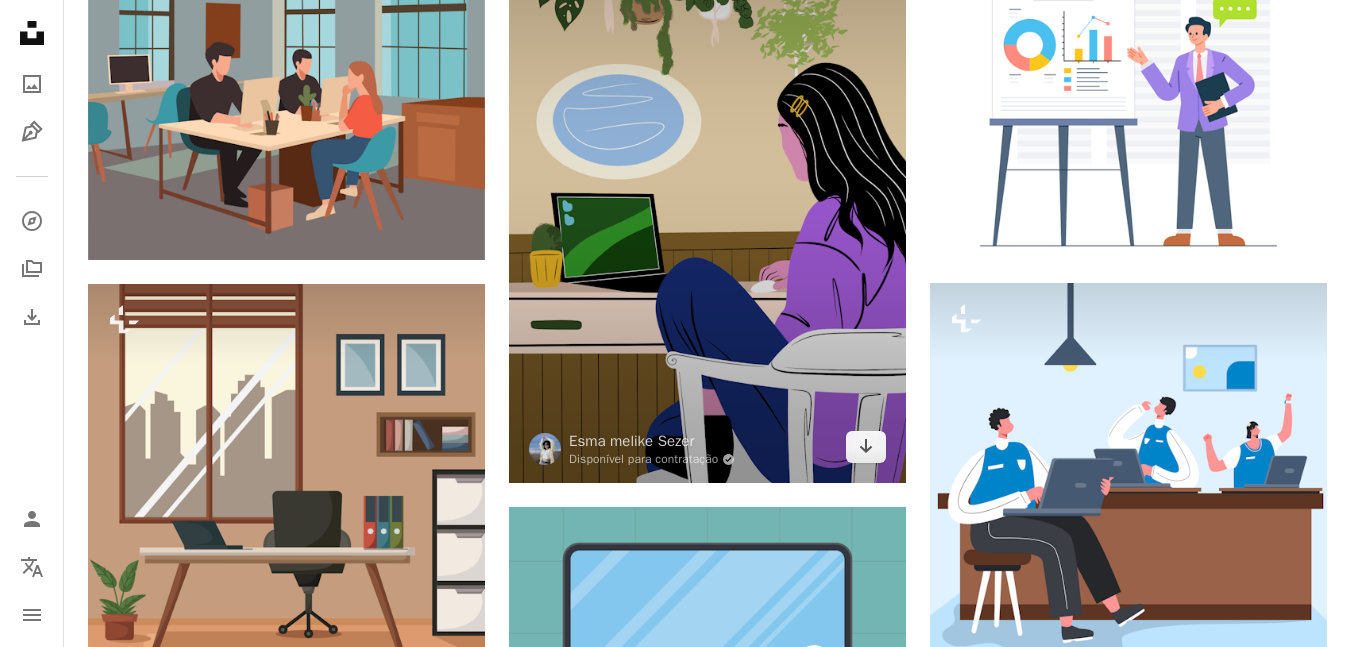 scroll, scrollTop: 7440, scrollLeft: 0, axis: vertical 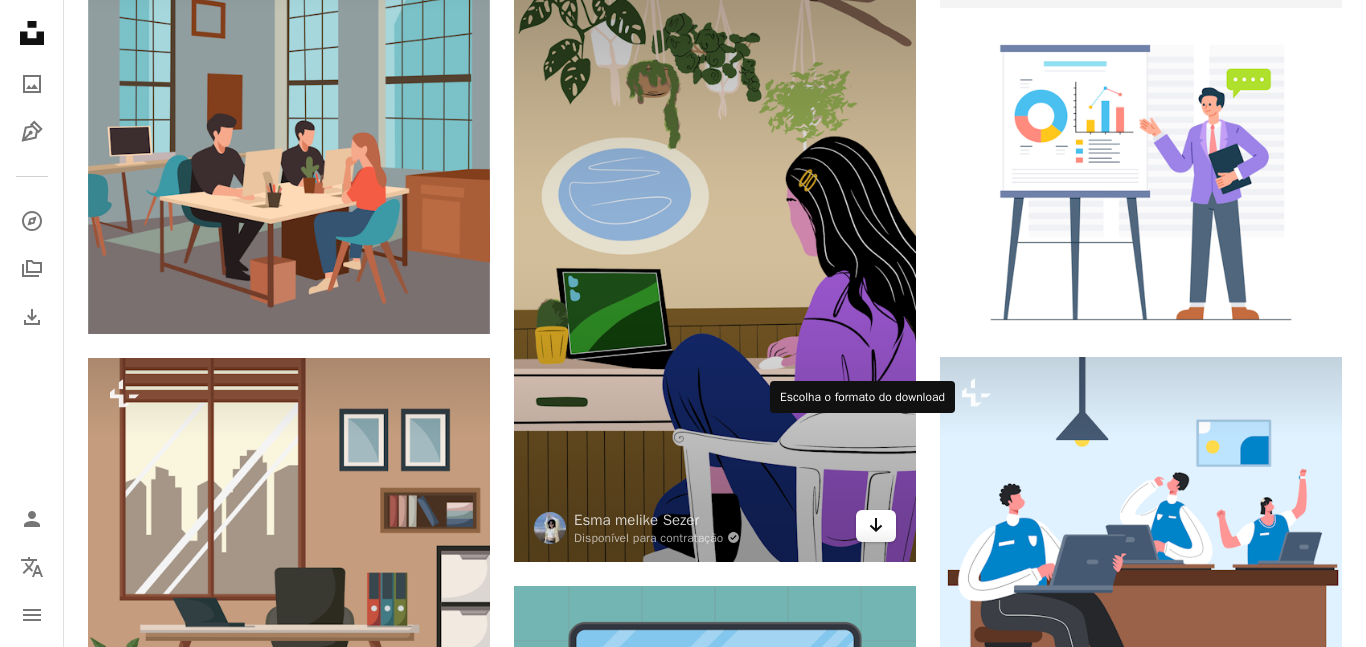 click on "Arrow pointing down" 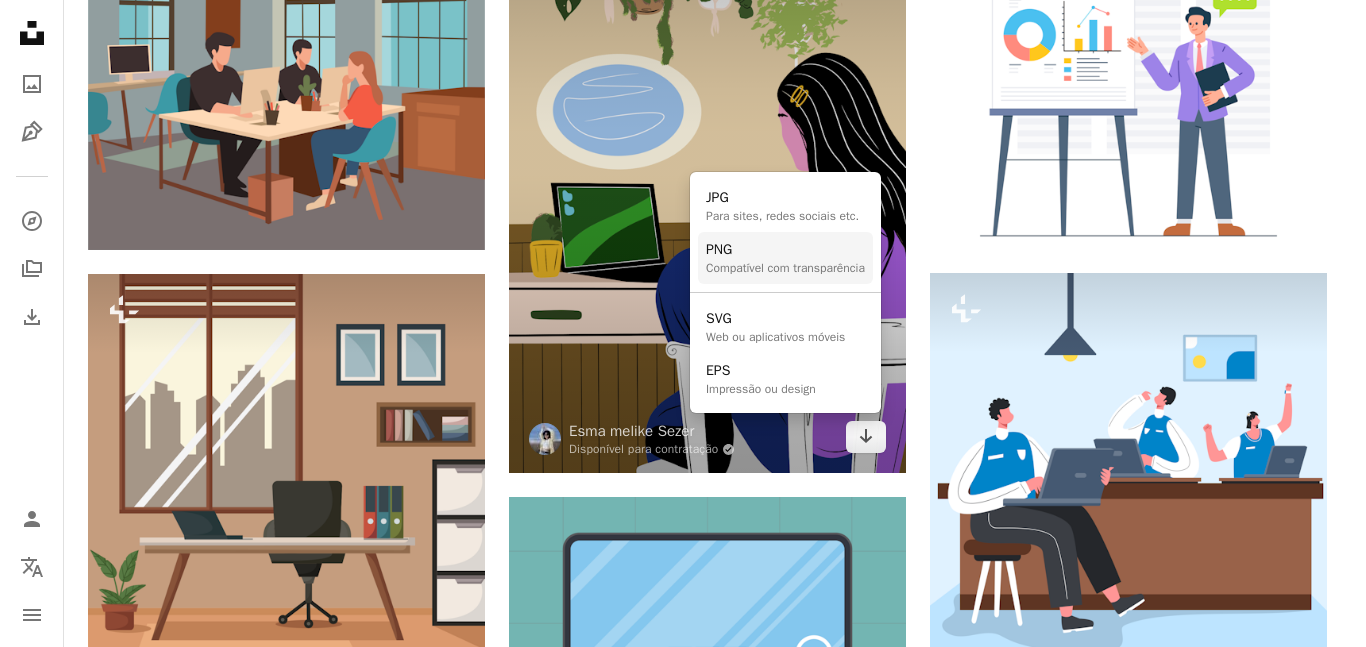 click on "PNG" at bounding box center [785, 250] 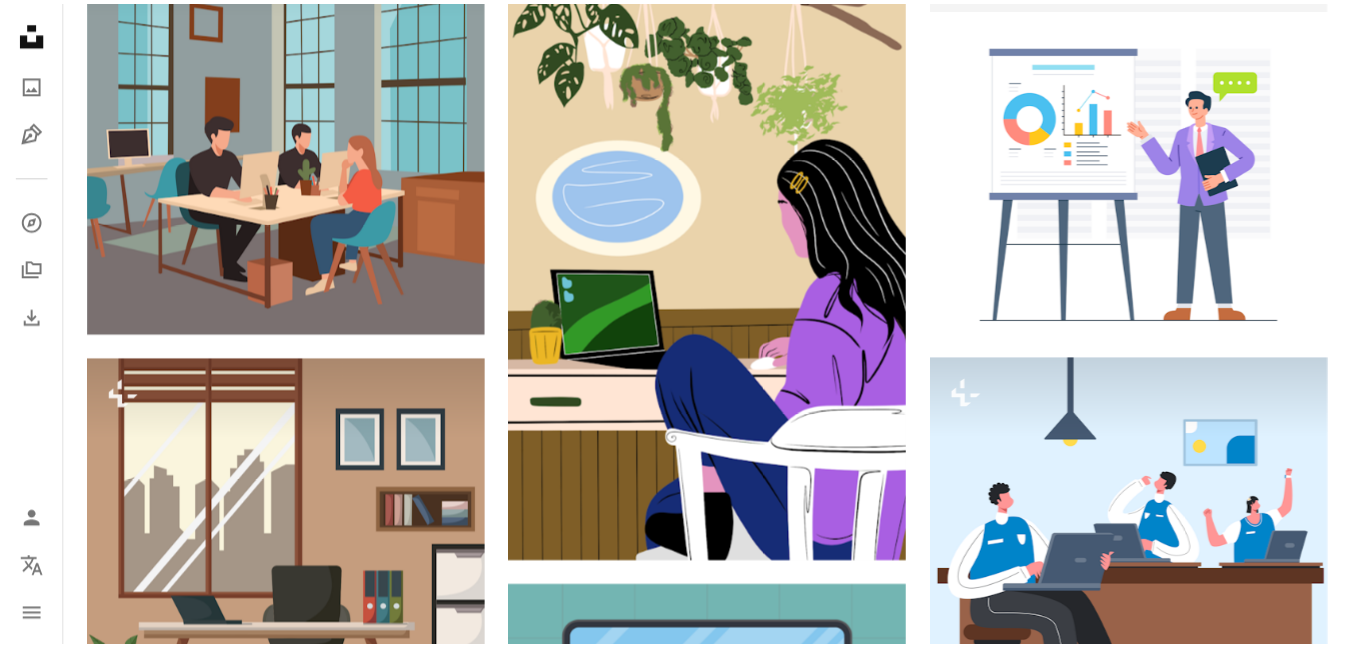 scroll, scrollTop: 7440, scrollLeft: 0, axis: vertical 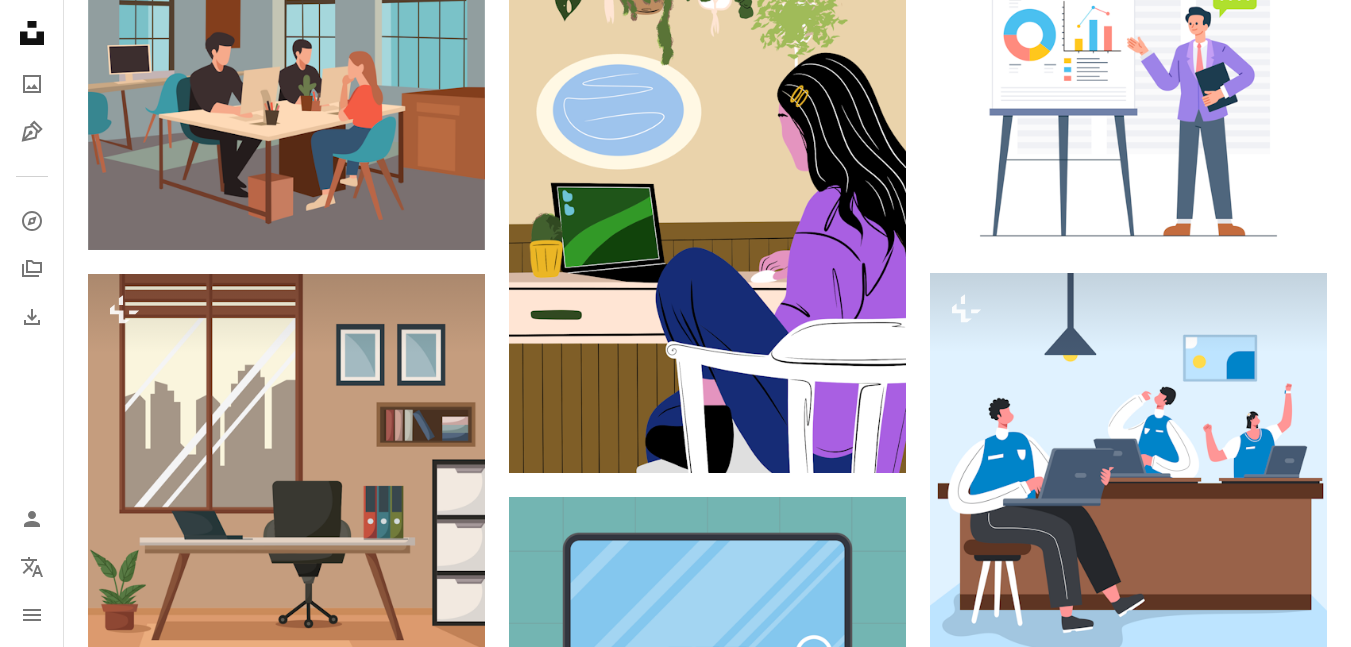 click on "[FIRST] [LAST]" at bounding box center (707, -1001) 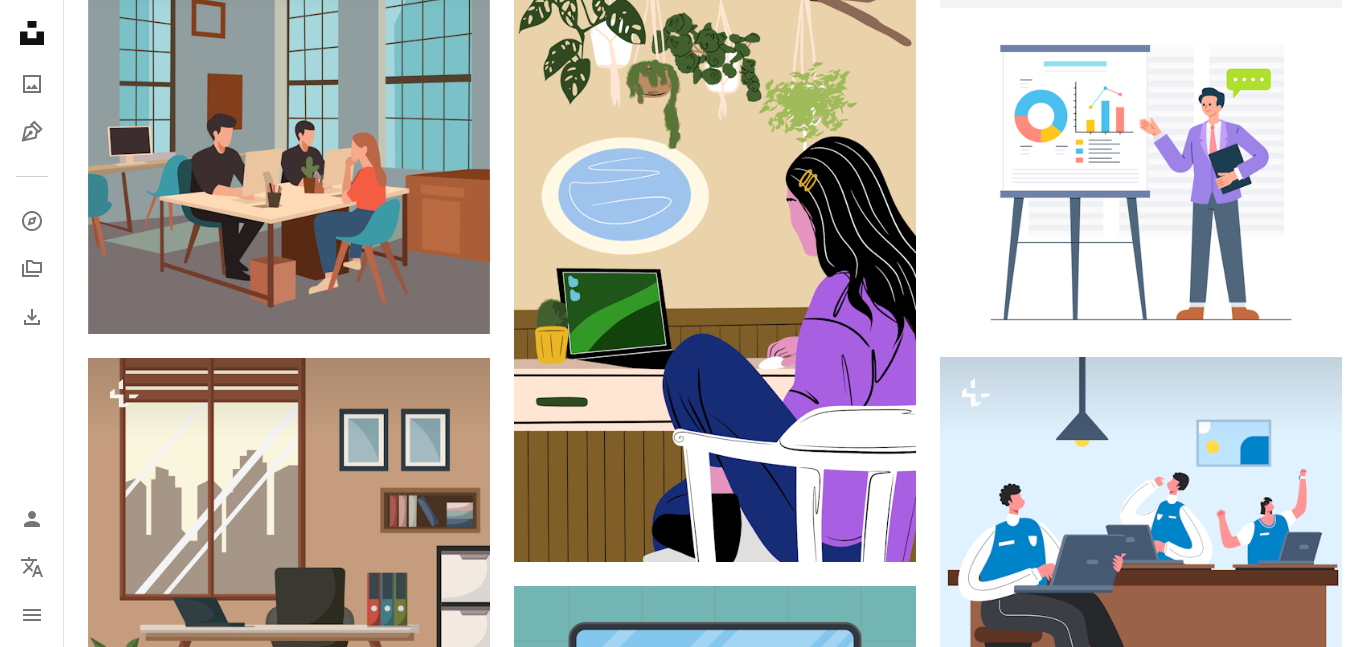 click on "An X shape Imagens premium, prontas para usar. Obtenha acesso ilimitado. A plus sign Conteúdo para associados adicionado mensalmente A plus sign Downloads royalty-free ilimitados A plus sign Ilustrações  Lançamento A plus sign Proteções legais aprimoradas anual 66%  de desconto mensal $ 12   $ 4 USD por mês * Assine a  Unsplash+ *Quando pago anualmente, faturamento antecipado de  $ 48 Mais impostos aplicáveis. Renovação automática. Cancele quando quiser." at bounding box center (683, 5401) 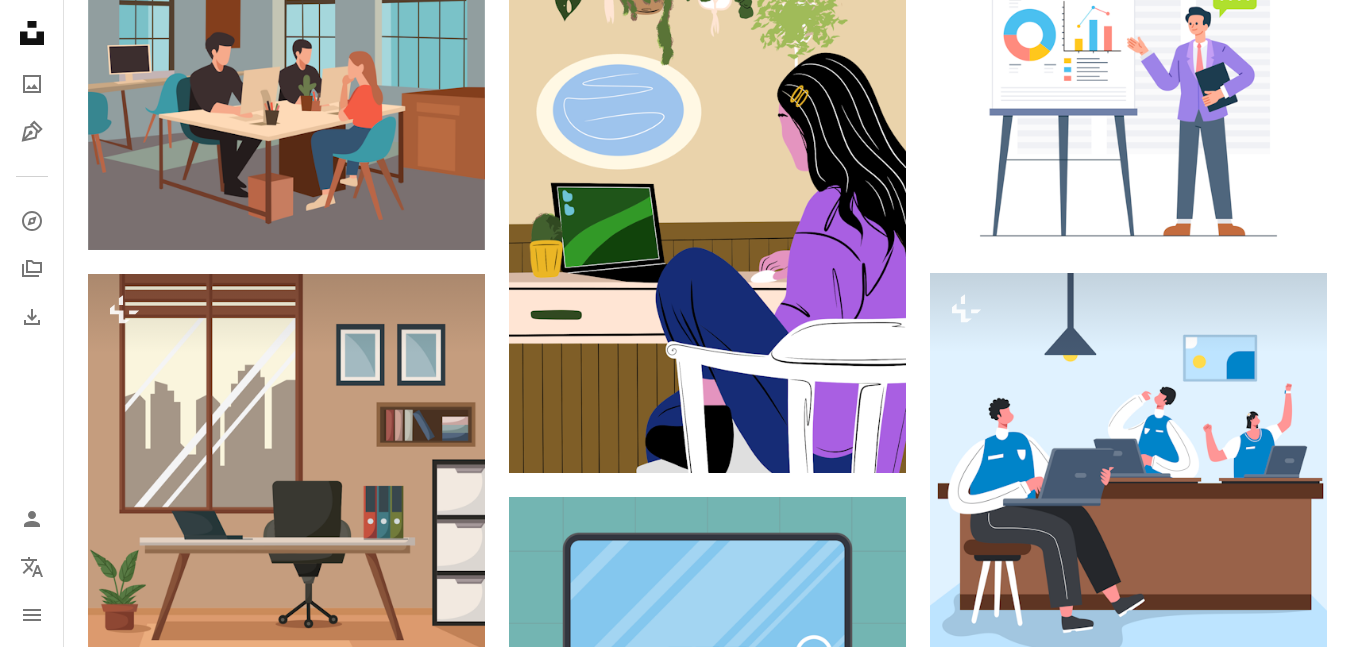 scroll, scrollTop: 10200, scrollLeft: 0, axis: vertical 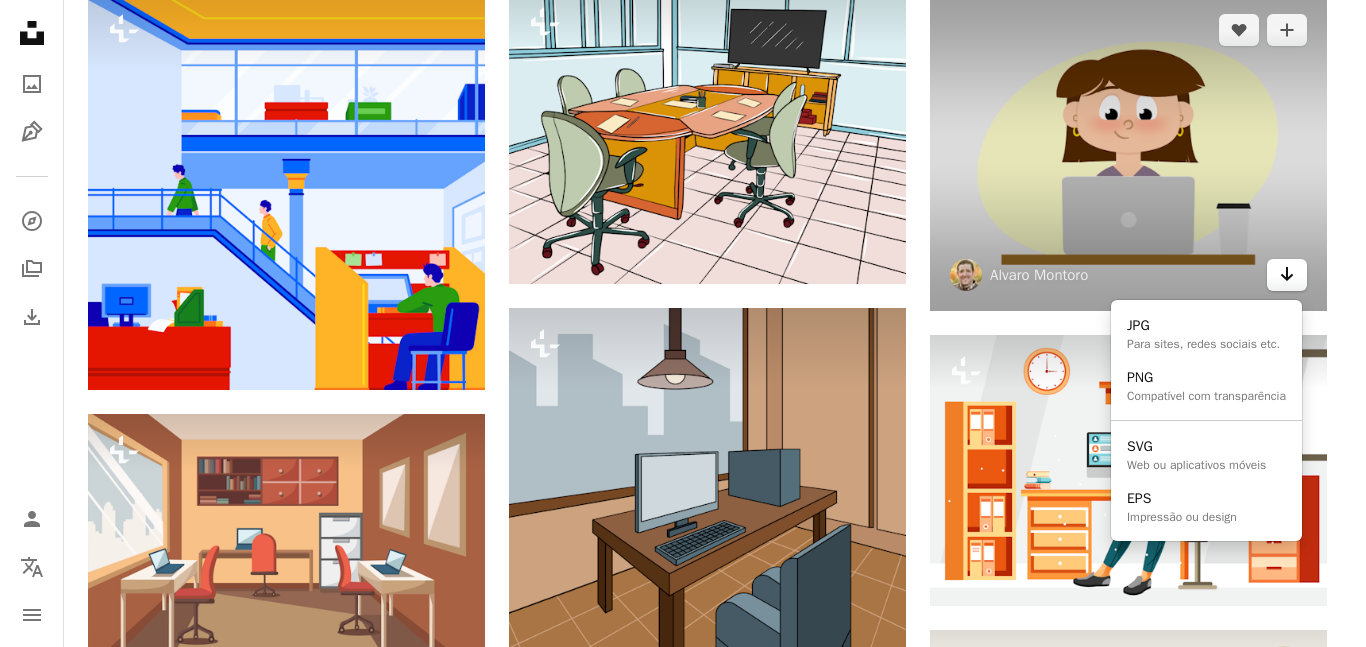 click on "Arrow pointing down" at bounding box center [1287, 275] 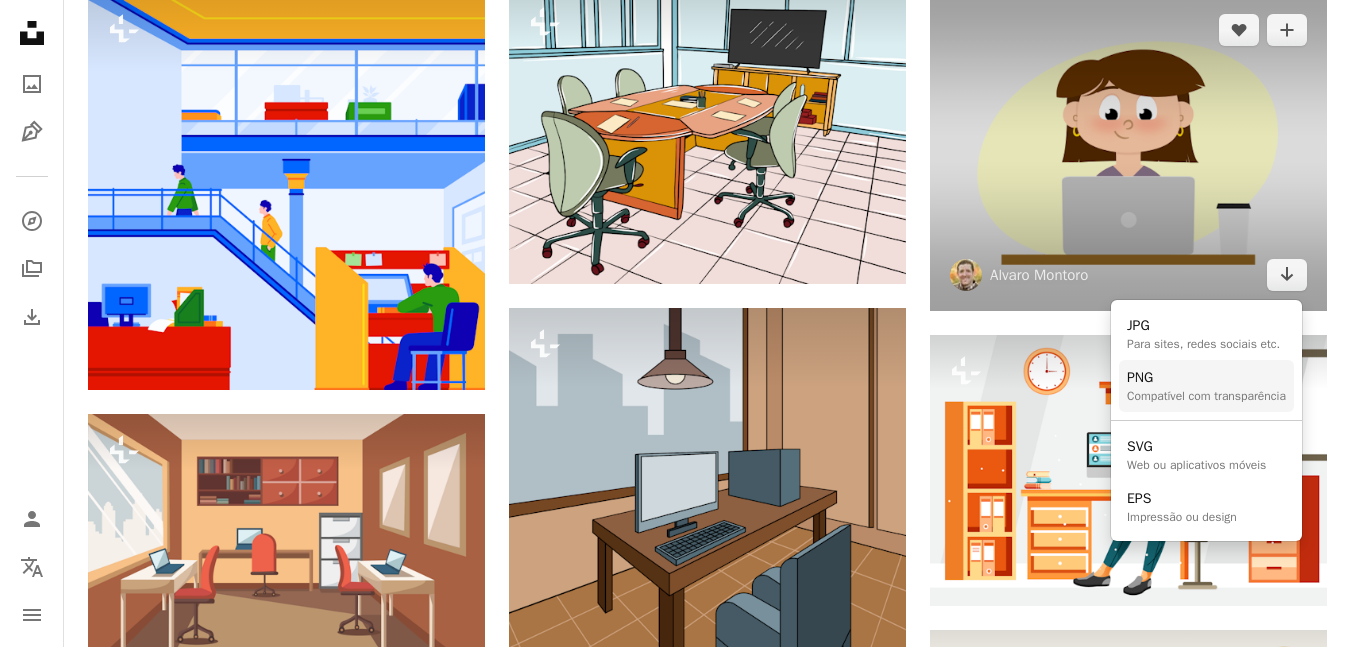 click on "PNG" at bounding box center [1206, 378] 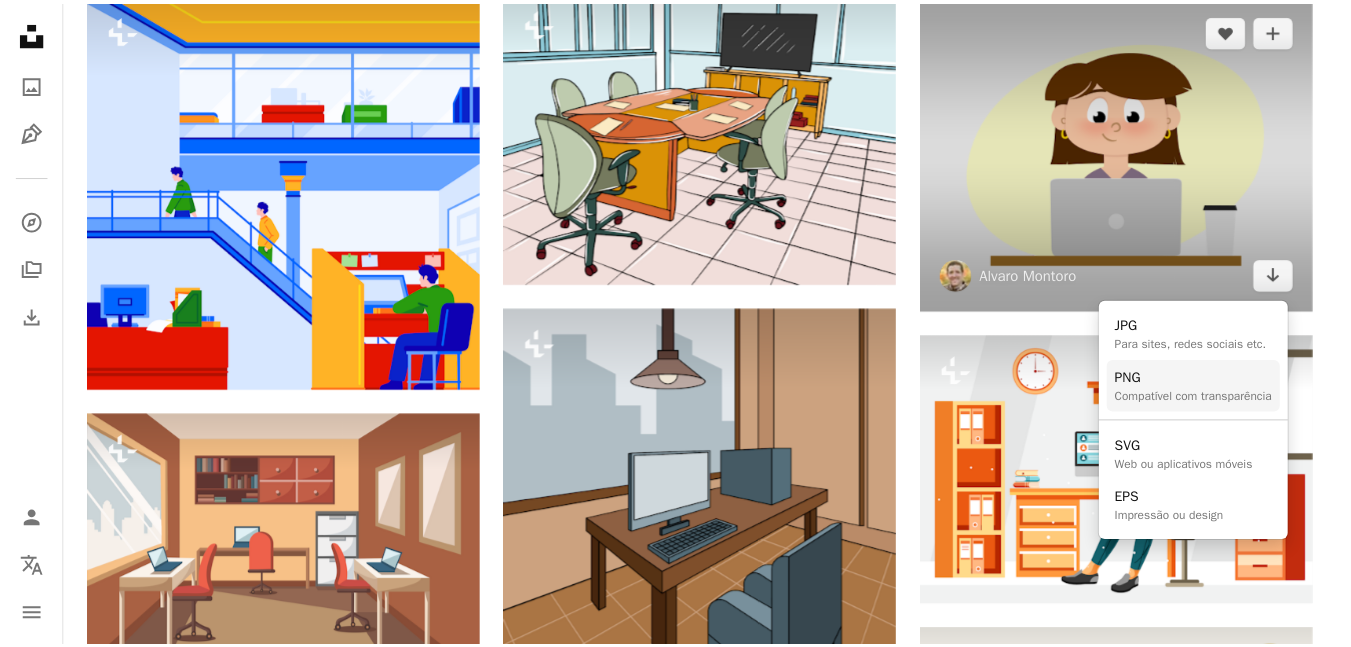 scroll, scrollTop: 10200, scrollLeft: 0, axis: vertical 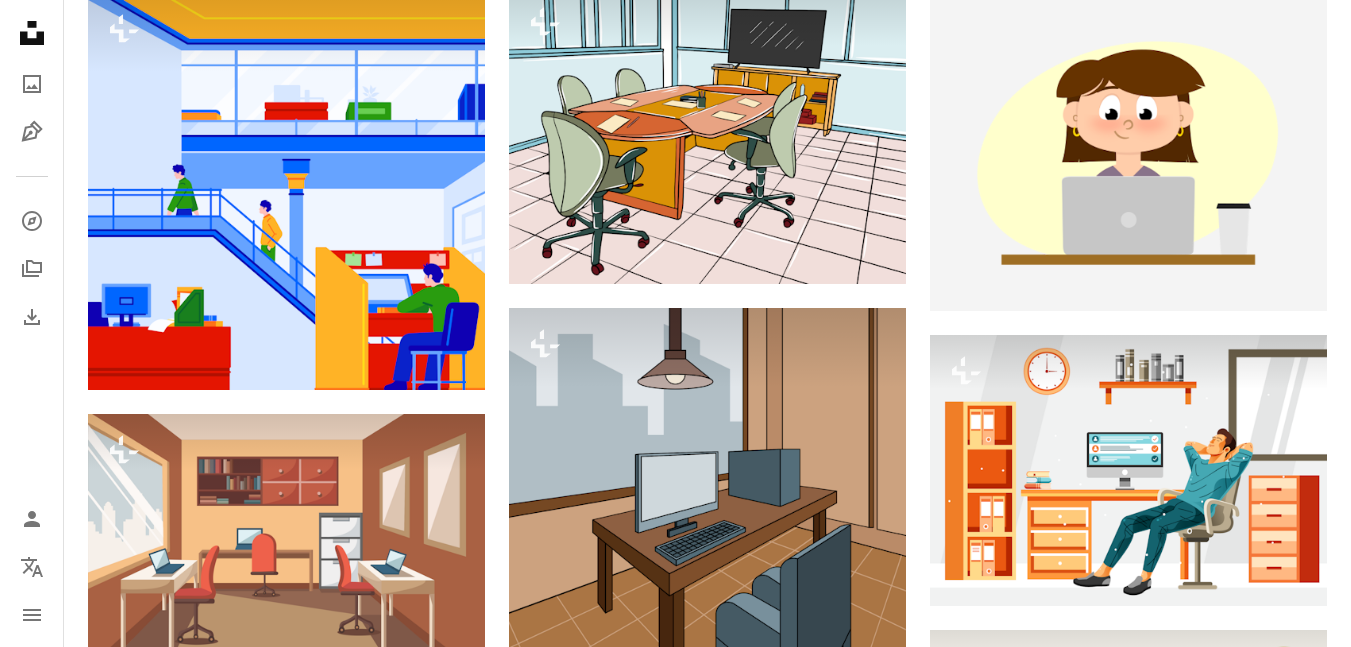 click on "A lock Baixar" at bounding box center (425, 16734) 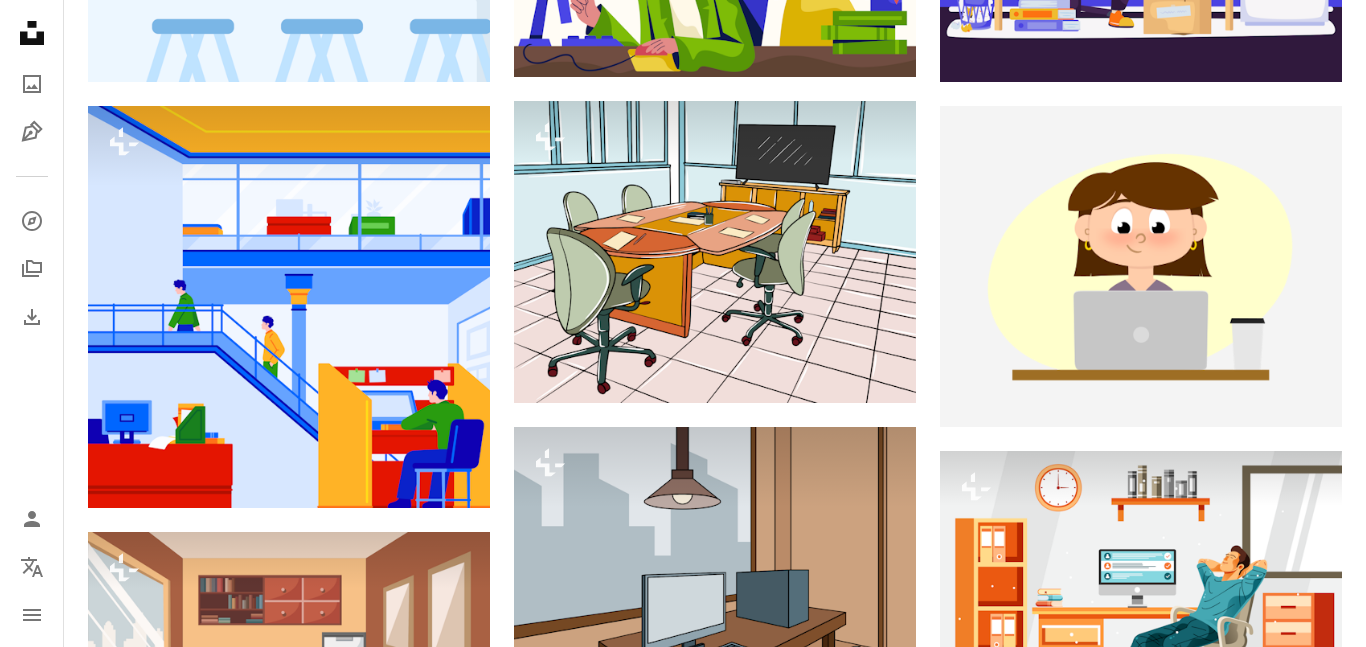 click on "An X shape Imagens premium, prontas para usar. Obtenha acesso ilimitado. A plus sign Conteúdo para associados adicionado mensalmente A plus sign Downloads royalty-free ilimitados A plus sign Ilustrações  Lançamento A plus sign Proteções legais aprimoradas anual 66%  de desconto mensal $ 12   $ 4 USD por mês * Assine a  Unsplash+ *Quando pago anualmente, faturamento antecipado de  $ 48 Mais impostos aplicáveis. Renovação automática. Cancele quando quiser." at bounding box center (683, 21150) 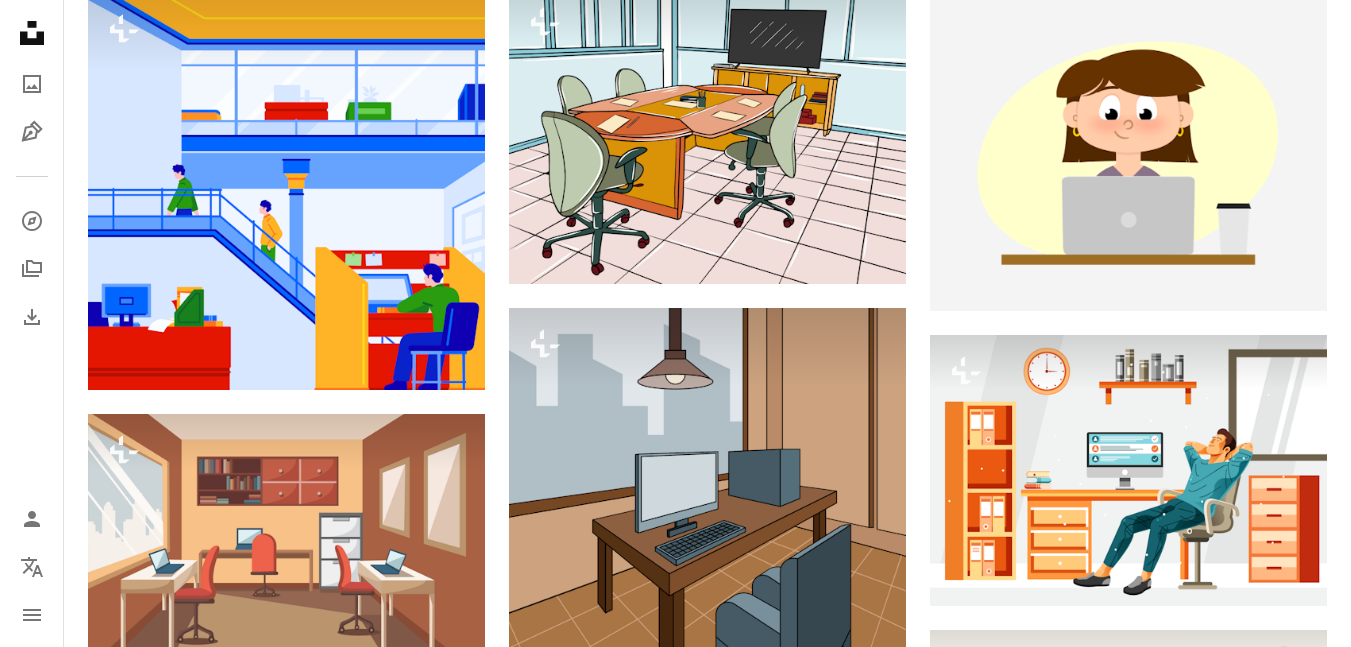 scroll, scrollTop: 28077, scrollLeft: 0, axis: vertical 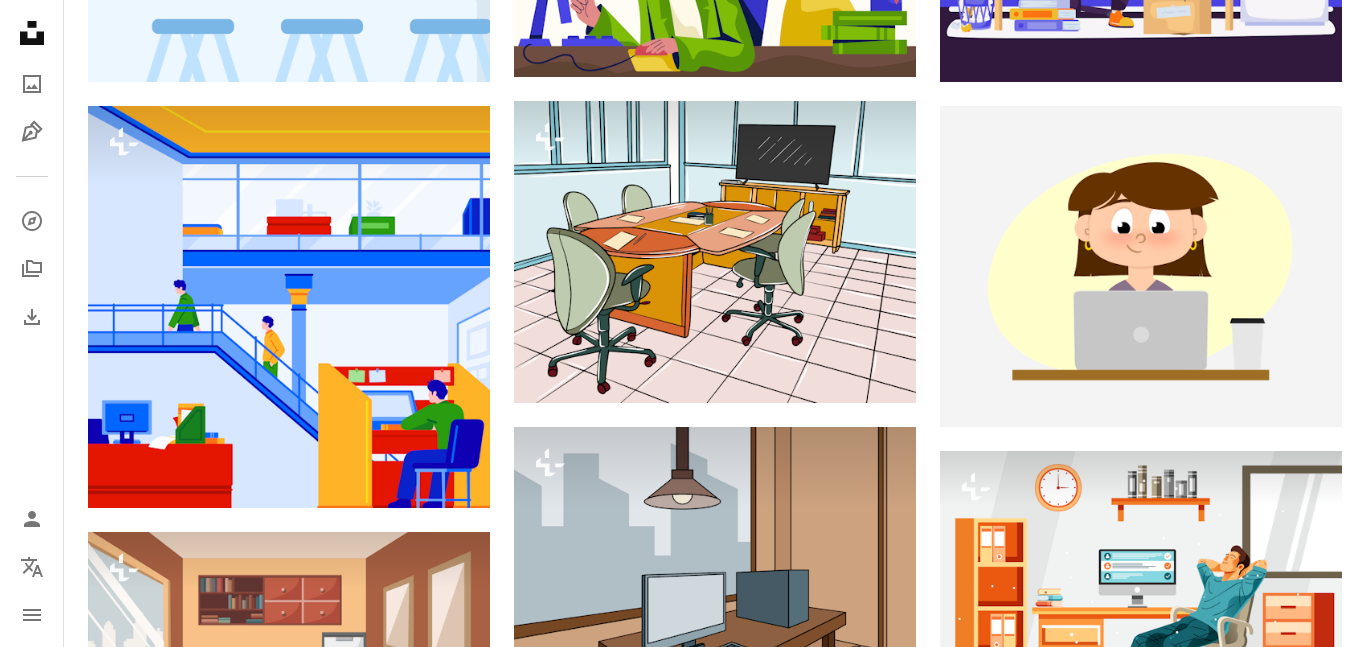 click on "mensal" at bounding box center [870, 23795] 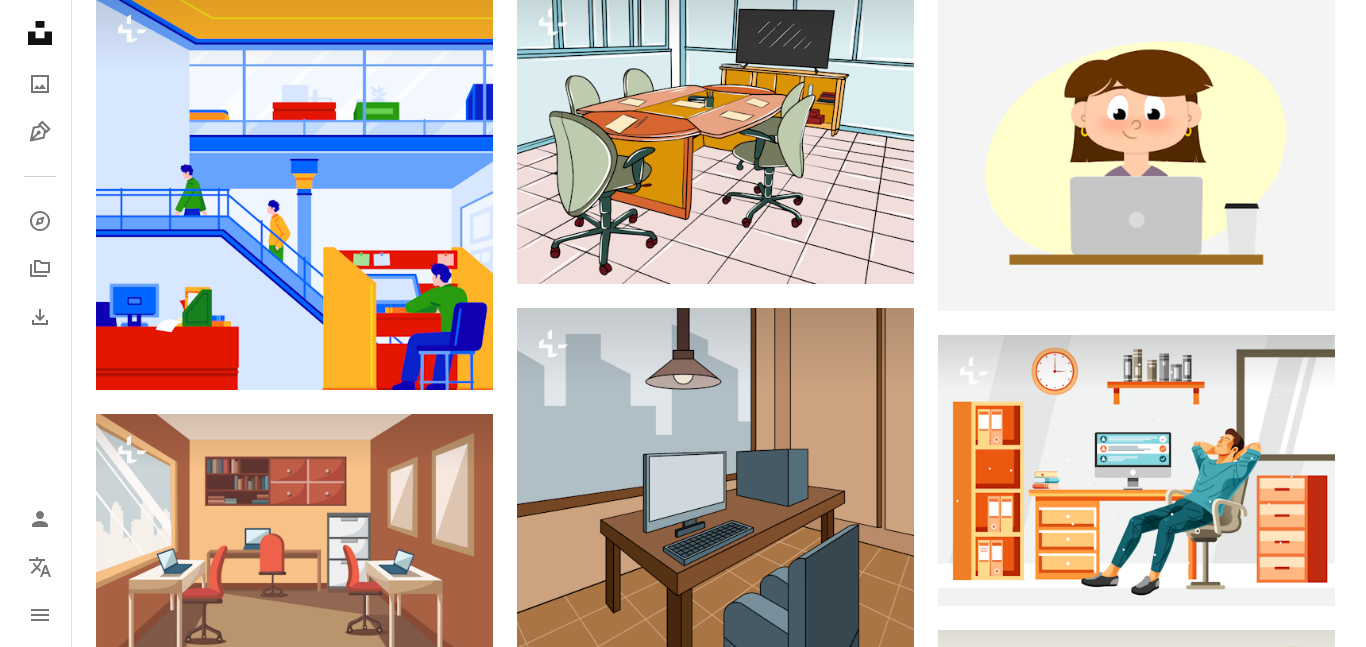 scroll, scrollTop: 27957, scrollLeft: 0, axis: vertical 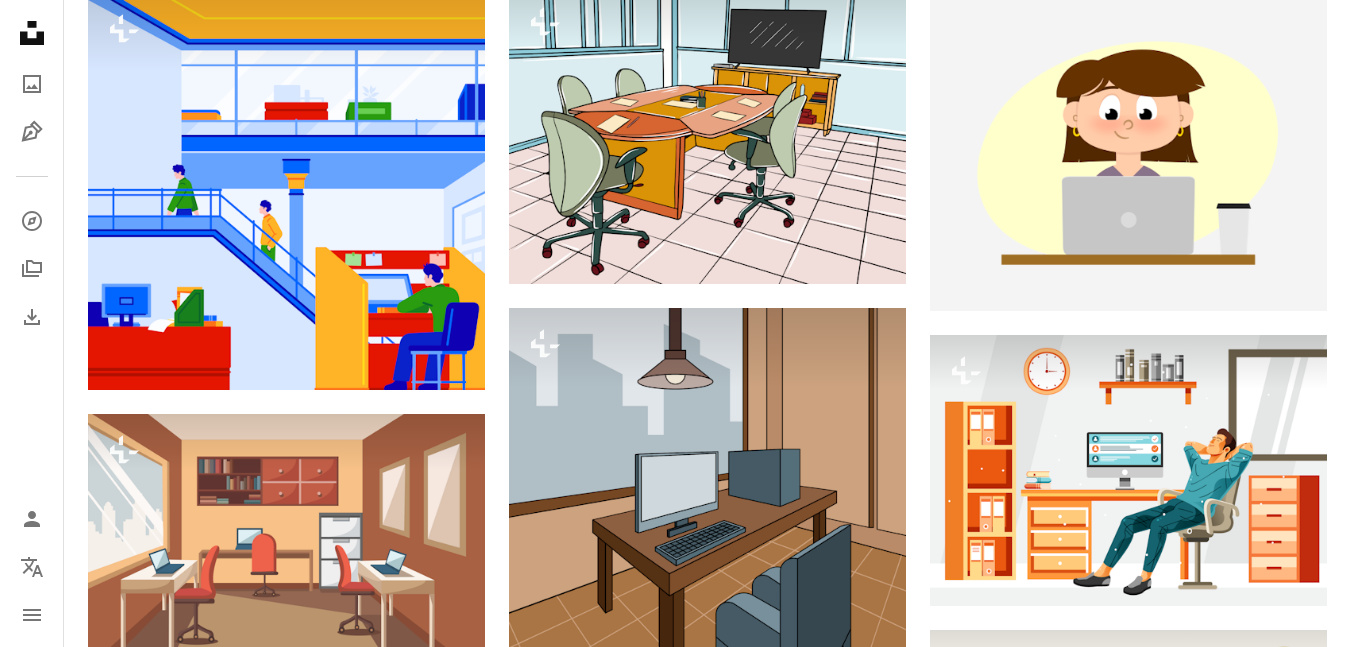 click at bounding box center (286, 18033) 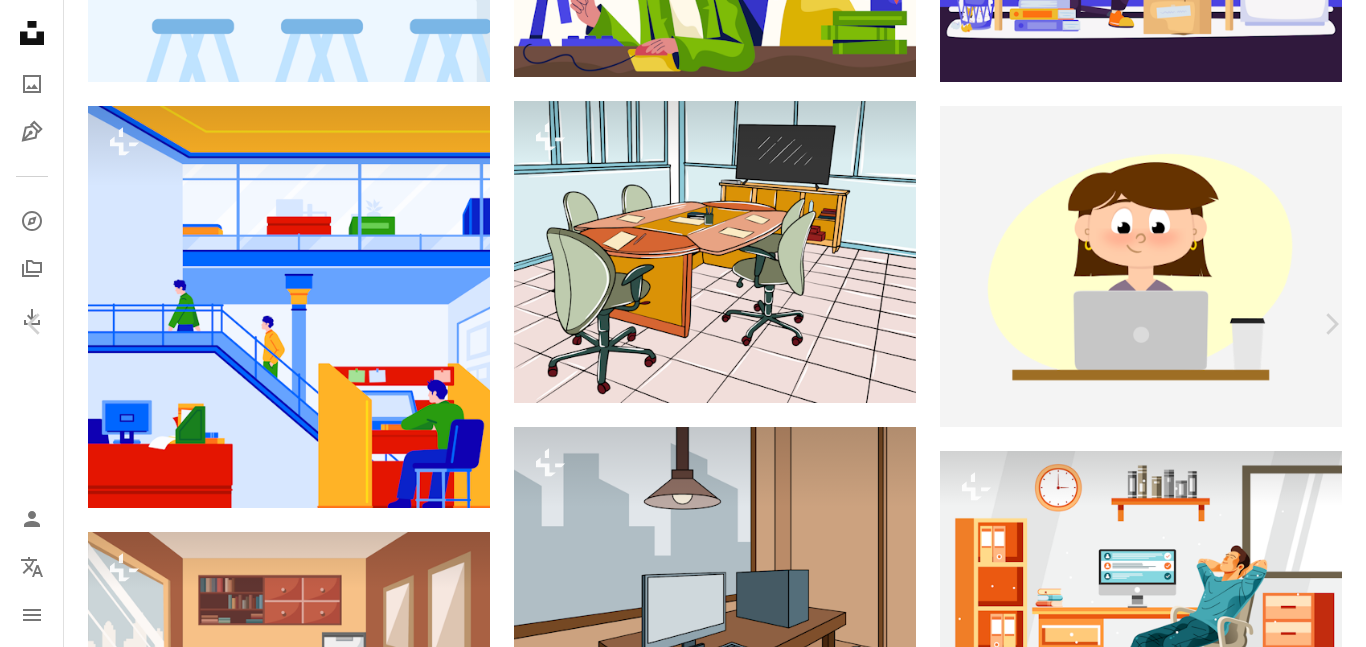scroll, scrollTop: 120, scrollLeft: 0, axis: vertical 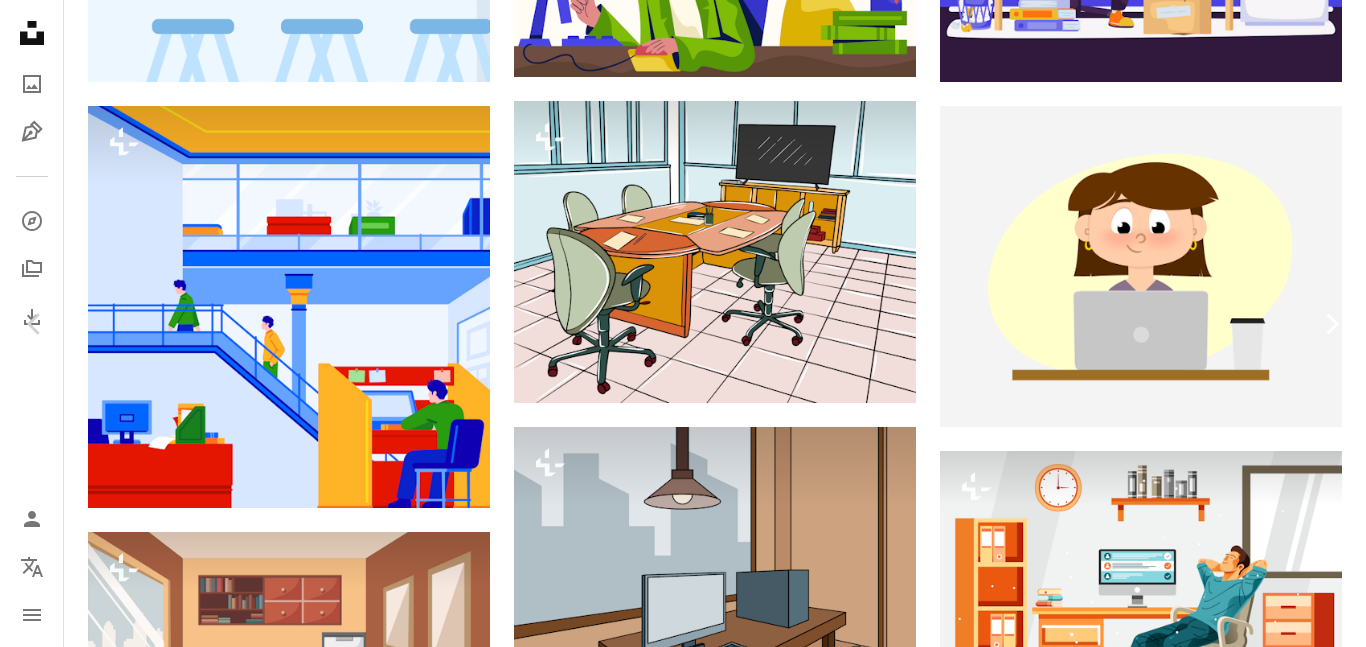 click on "Chevron right" at bounding box center (1331, 324) 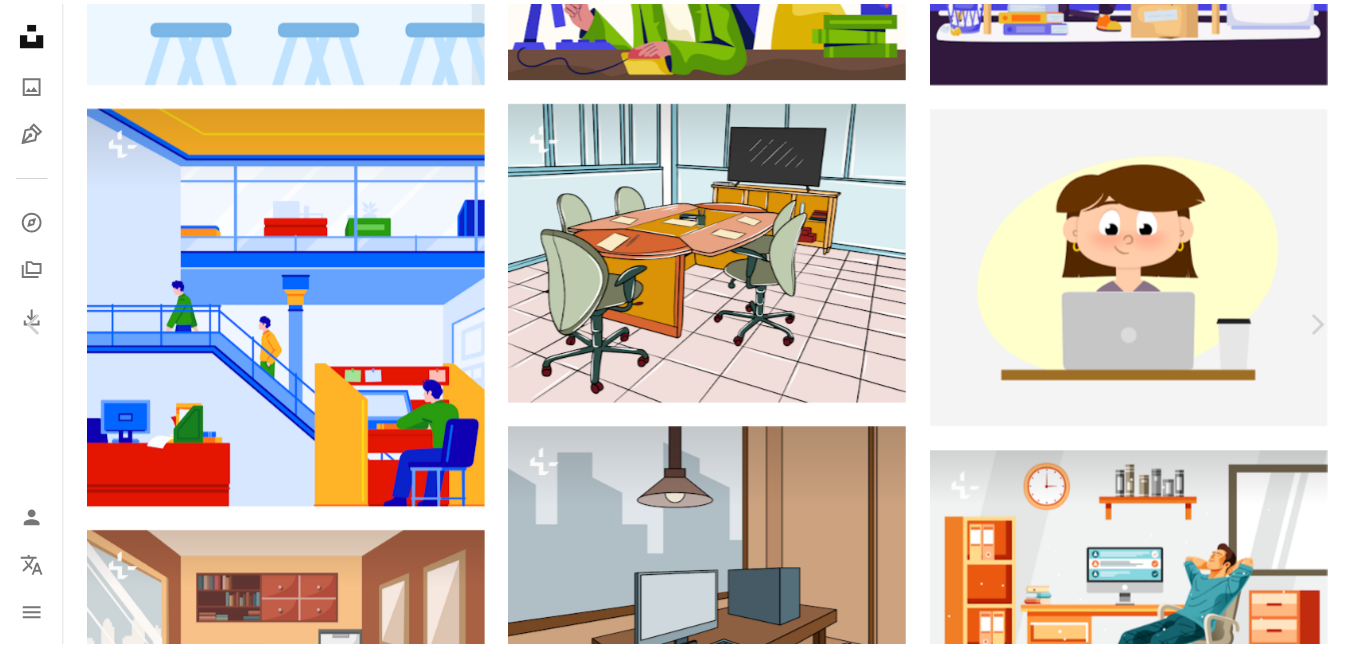 scroll, scrollTop: 0, scrollLeft: 0, axis: both 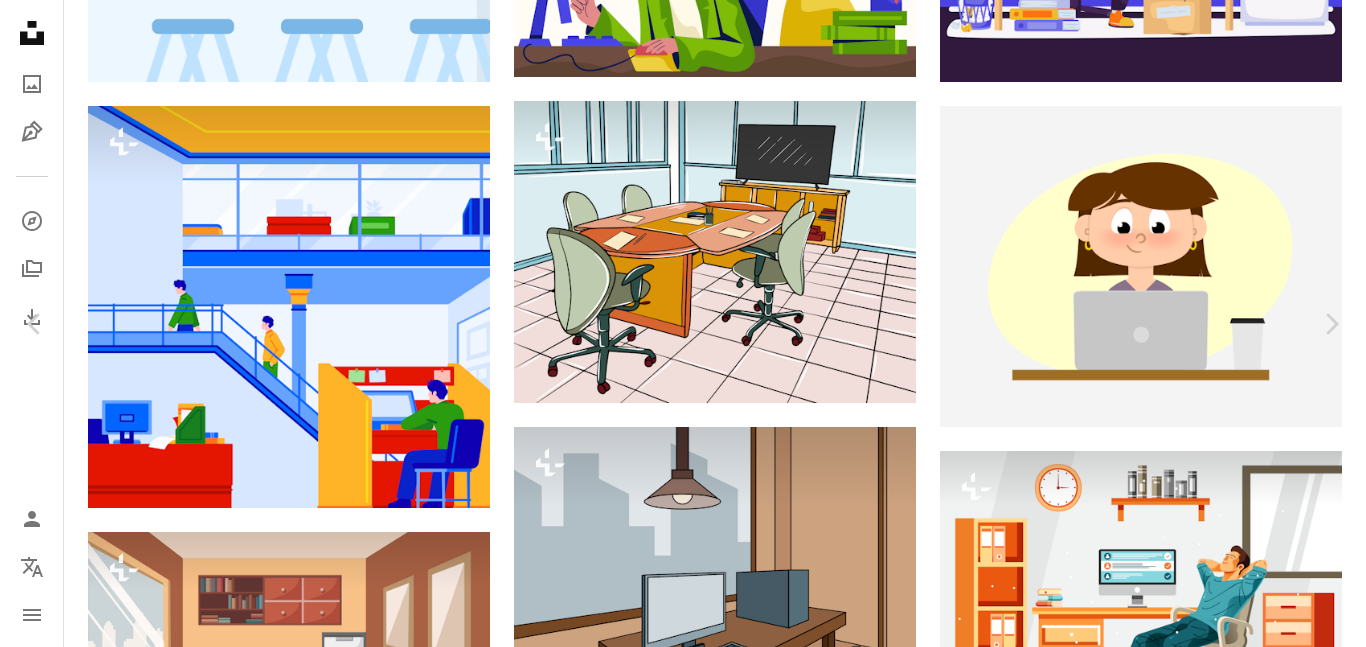 click on "An X shape" at bounding box center (20, 20) 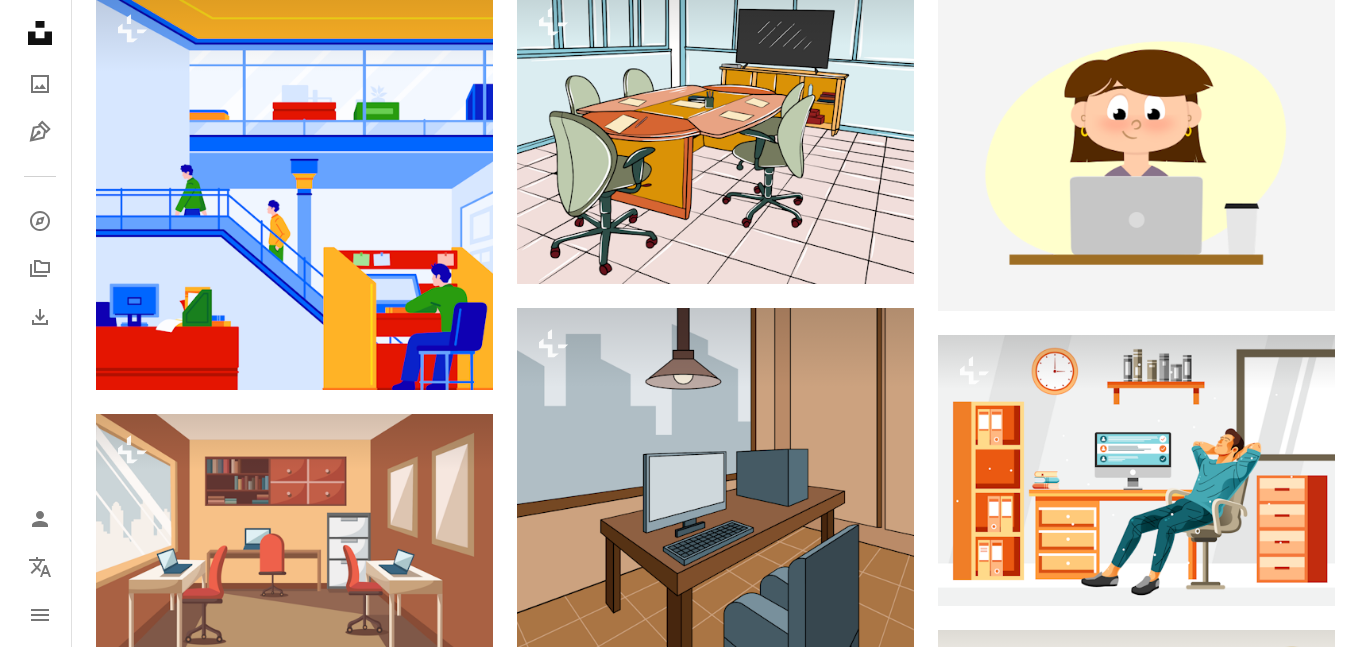 scroll, scrollTop: 29157, scrollLeft: 0, axis: vertical 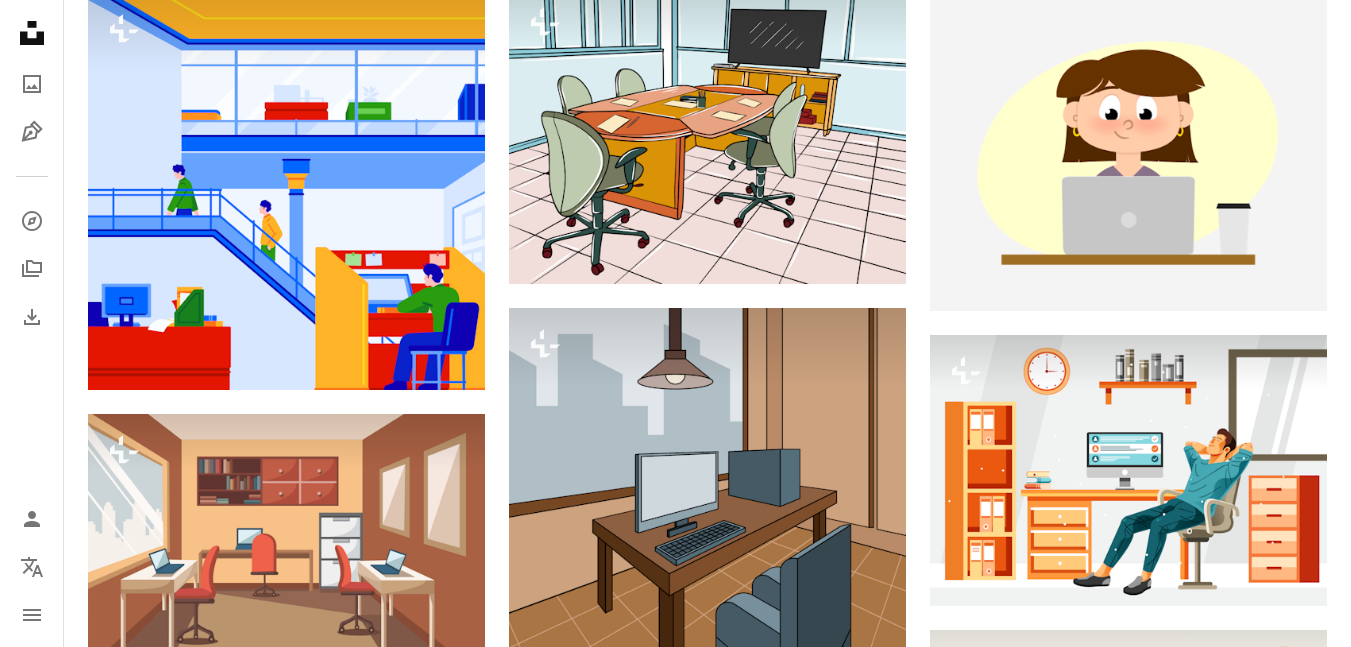 click at bounding box center [707, 19057] 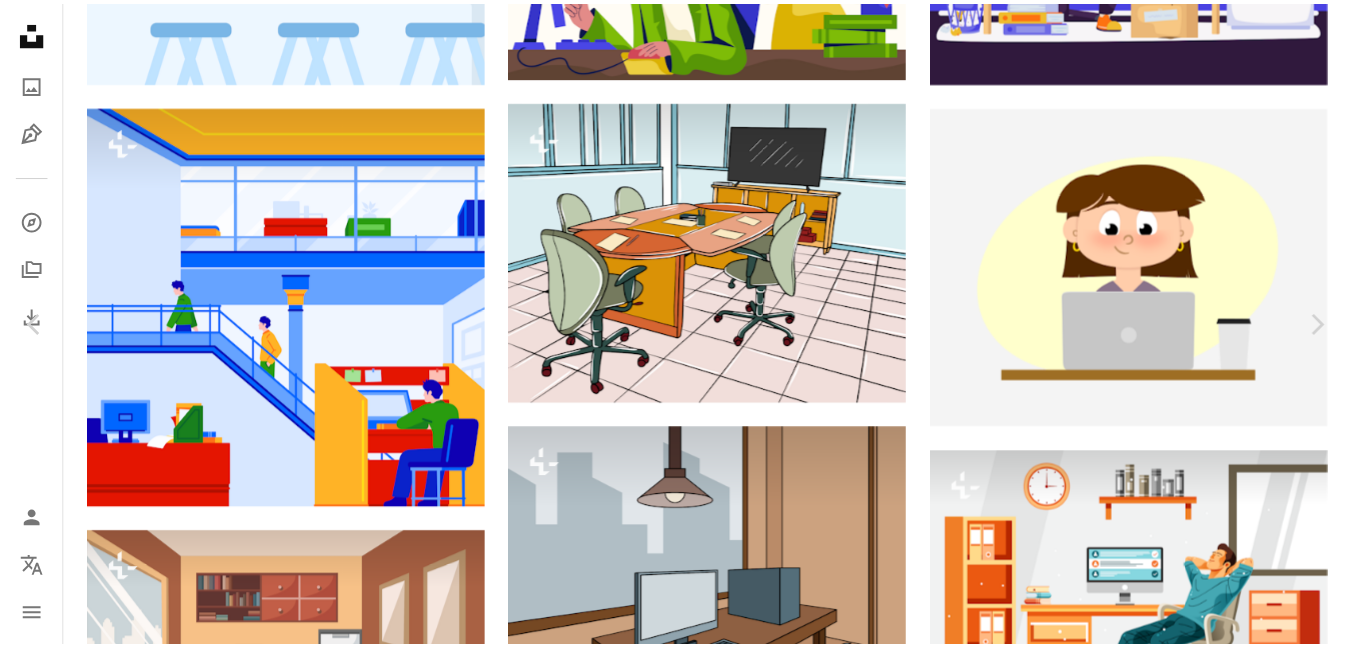 scroll, scrollTop: 0, scrollLeft: 0, axis: both 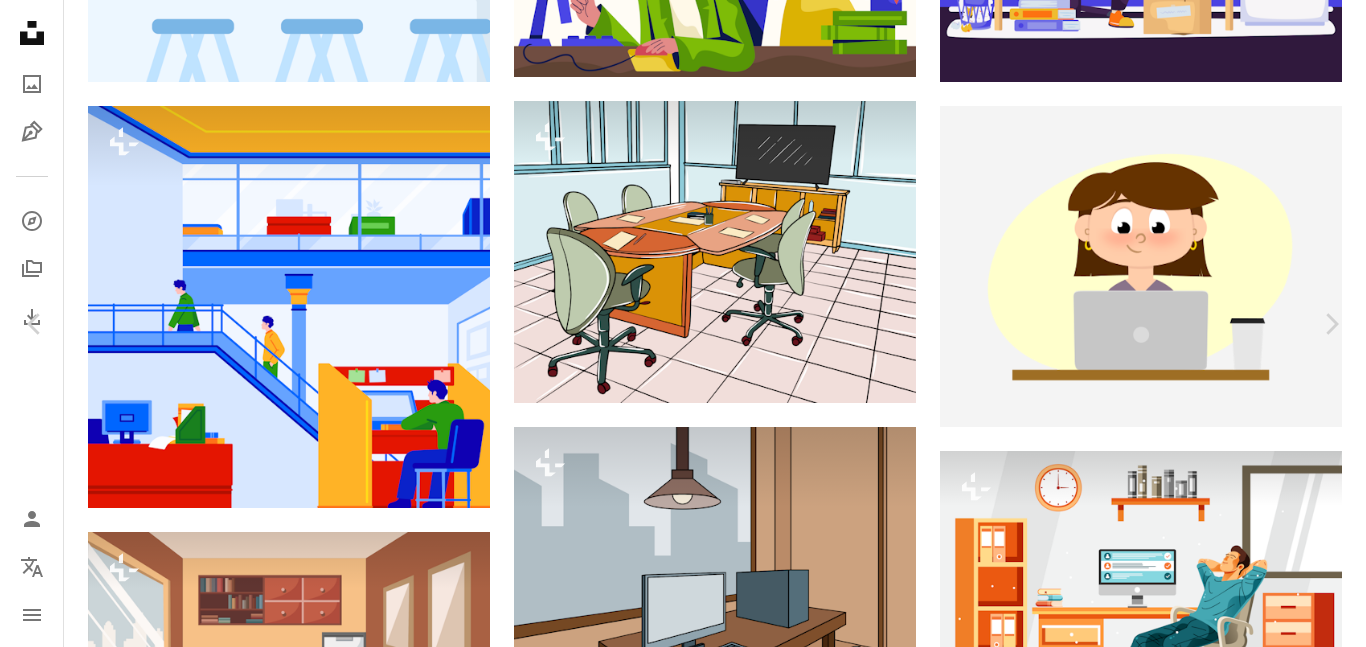 click on "An X shape" at bounding box center (20, 20) 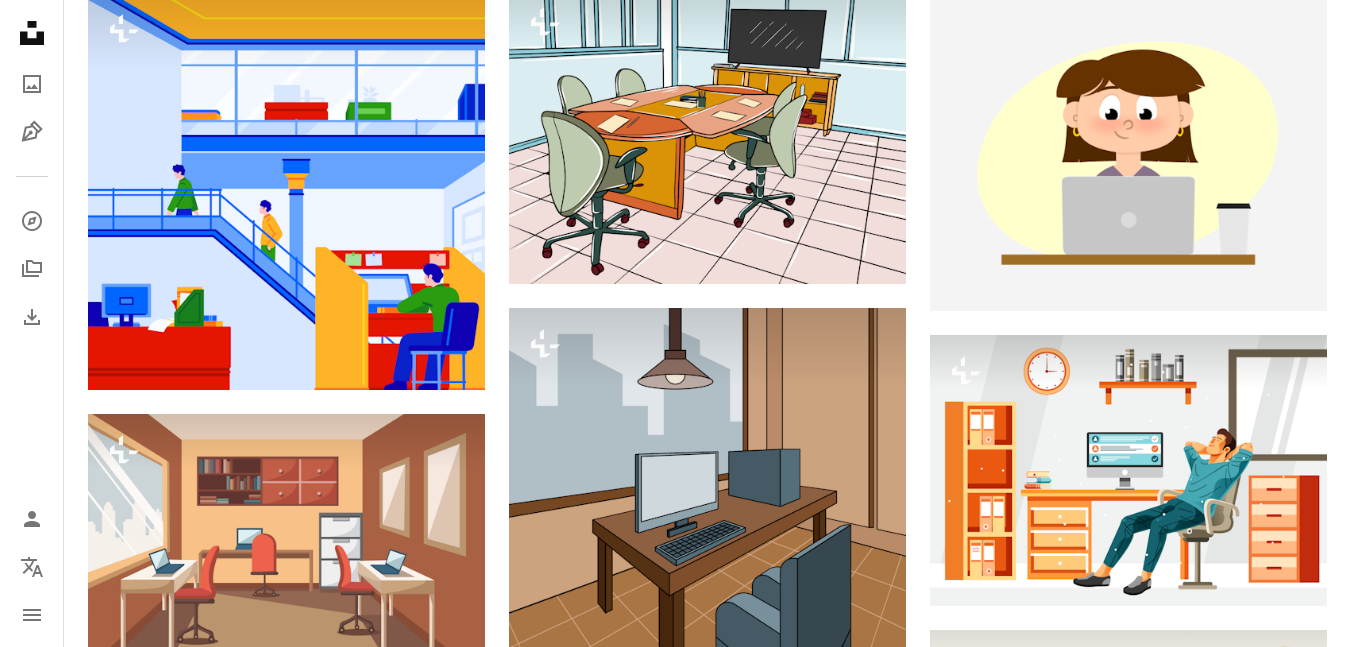 scroll, scrollTop: 35517, scrollLeft: 0, axis: vertical 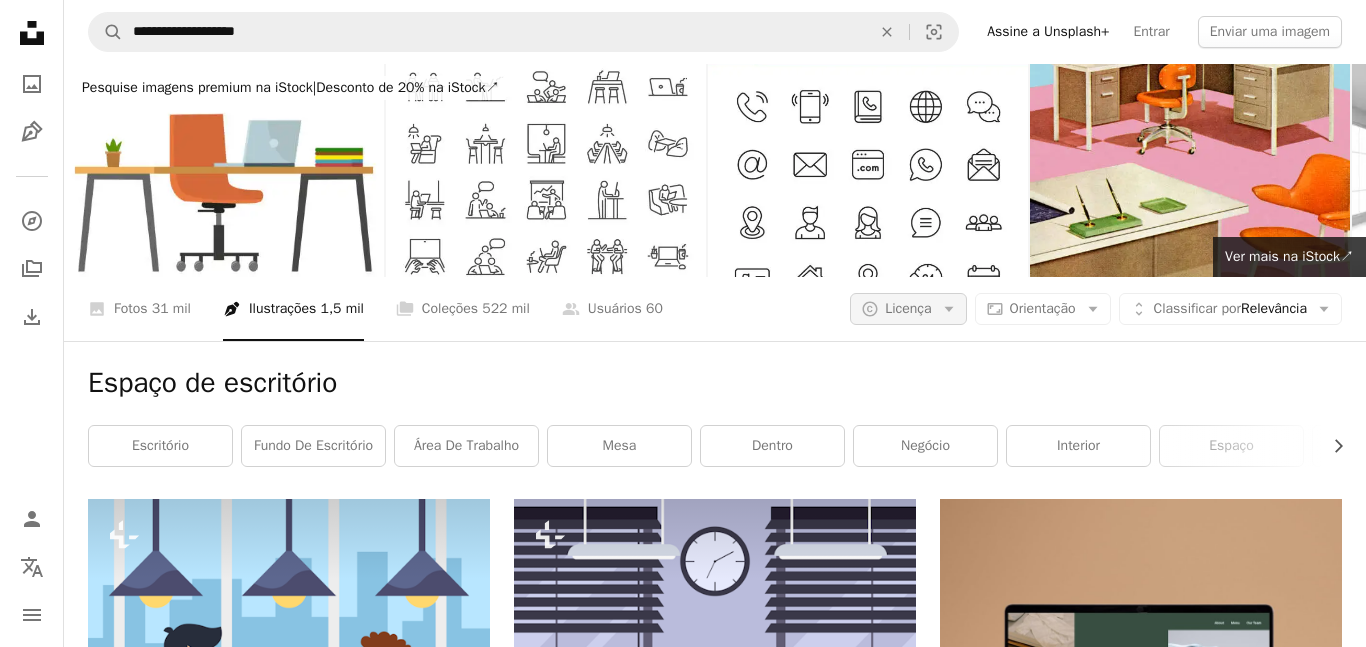 click on "A copyright icon © Licença Arrow down" at bounding box center (908, 309) 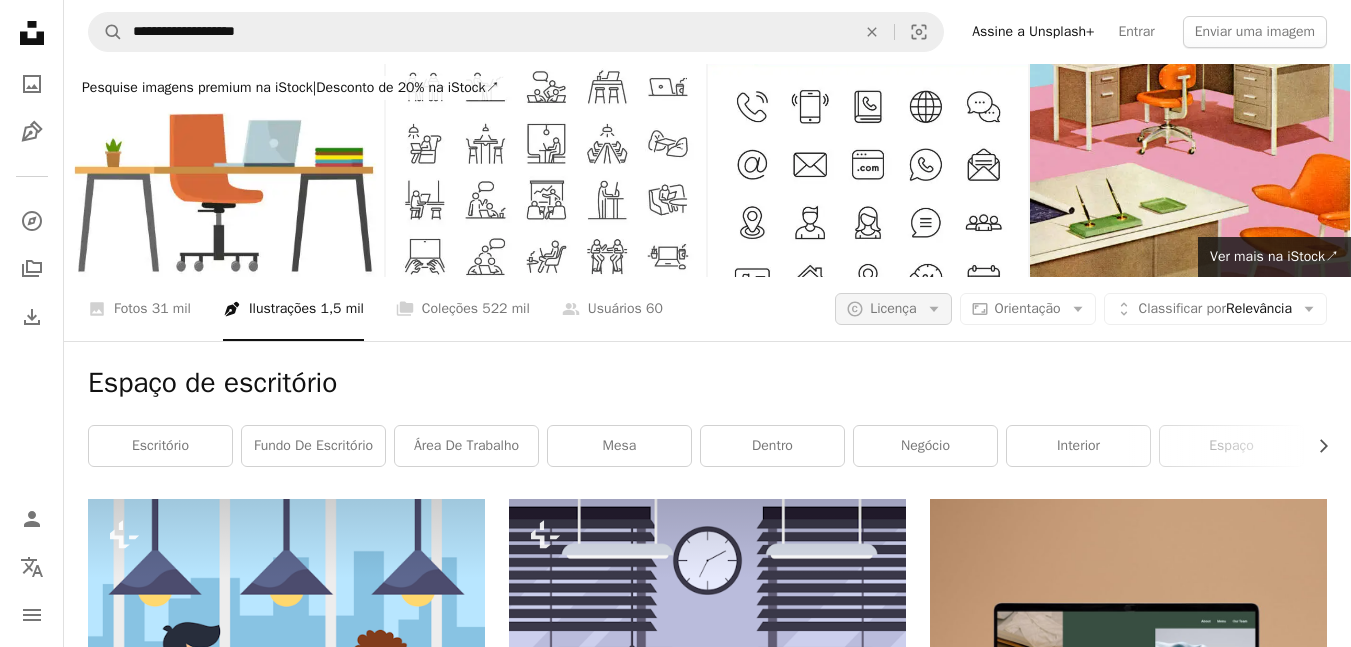 click on "A copyright icon © Licença Arrow down" at bounding box center (893, 309) 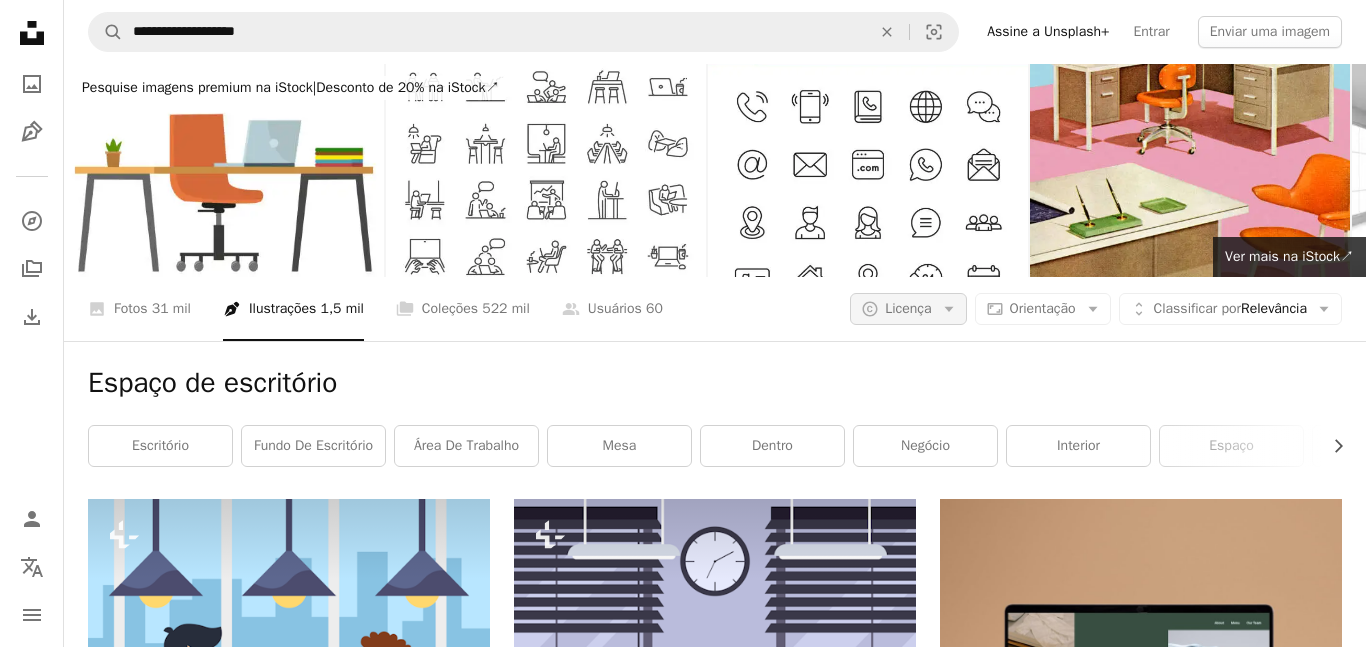 click on "A copyright icon © Licença Arrow down" at bounding box center (908, 309) 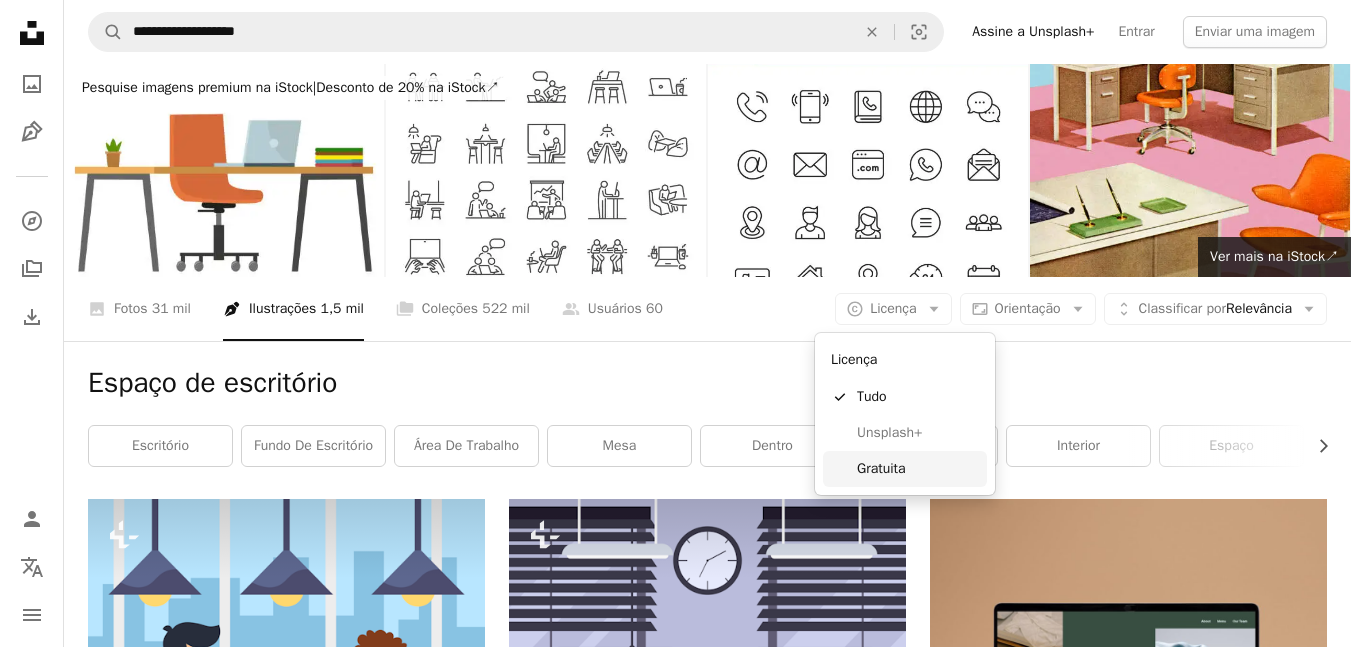 click on "Gratuita" at bounding box center [918, 469] 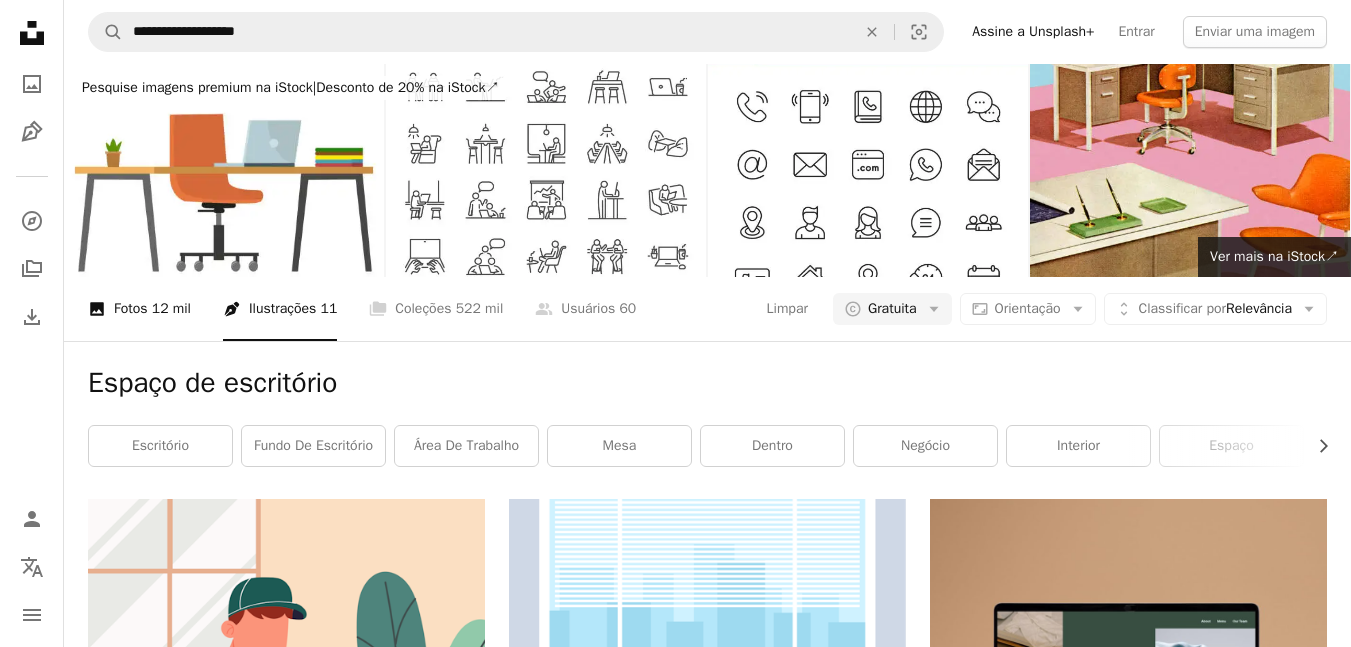 click on "12 mil" at bounding box center [171, 309] 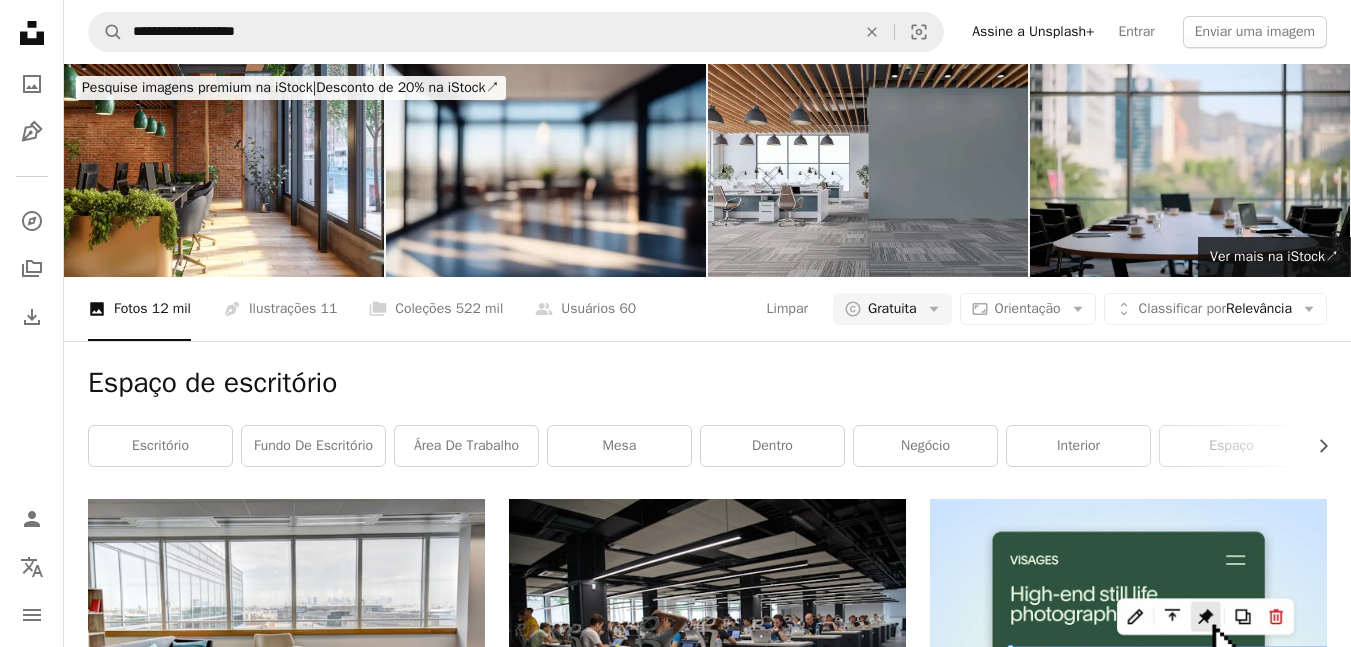 scroll, scrollTop: 0, scrollLeft: 0, axis: both 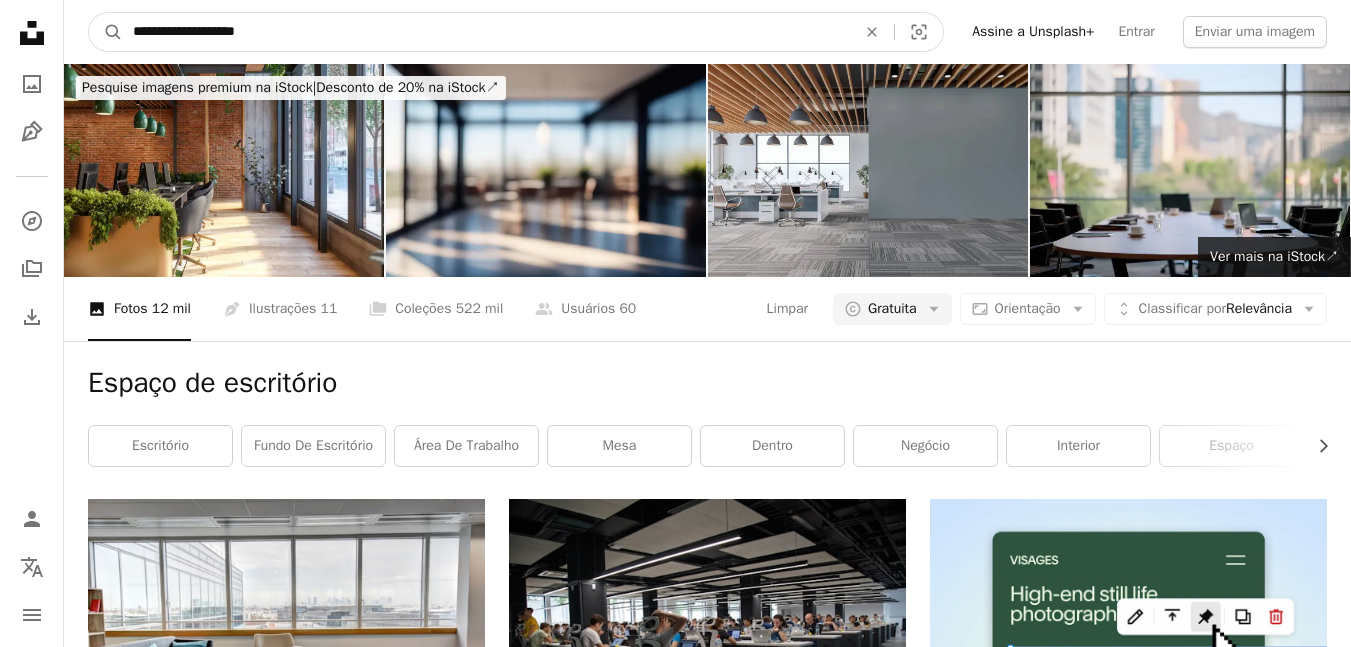 click on "**********" at bounding box center [486, 32] 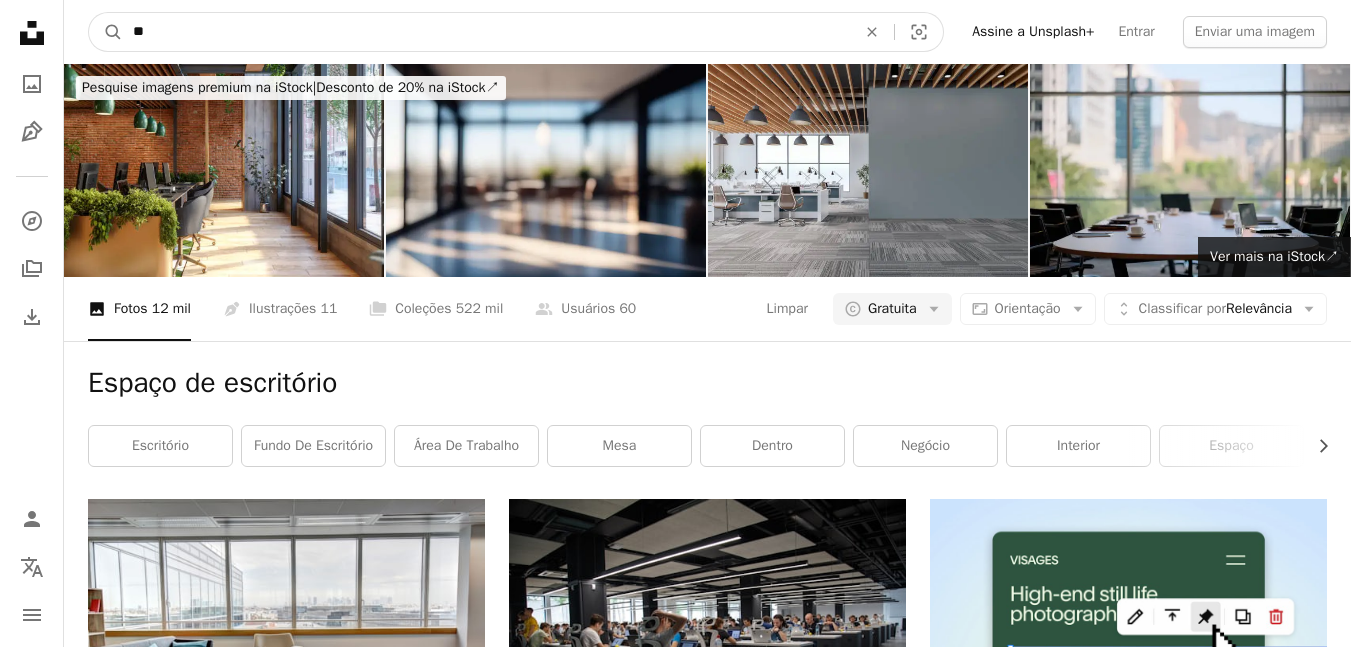 type on "*" 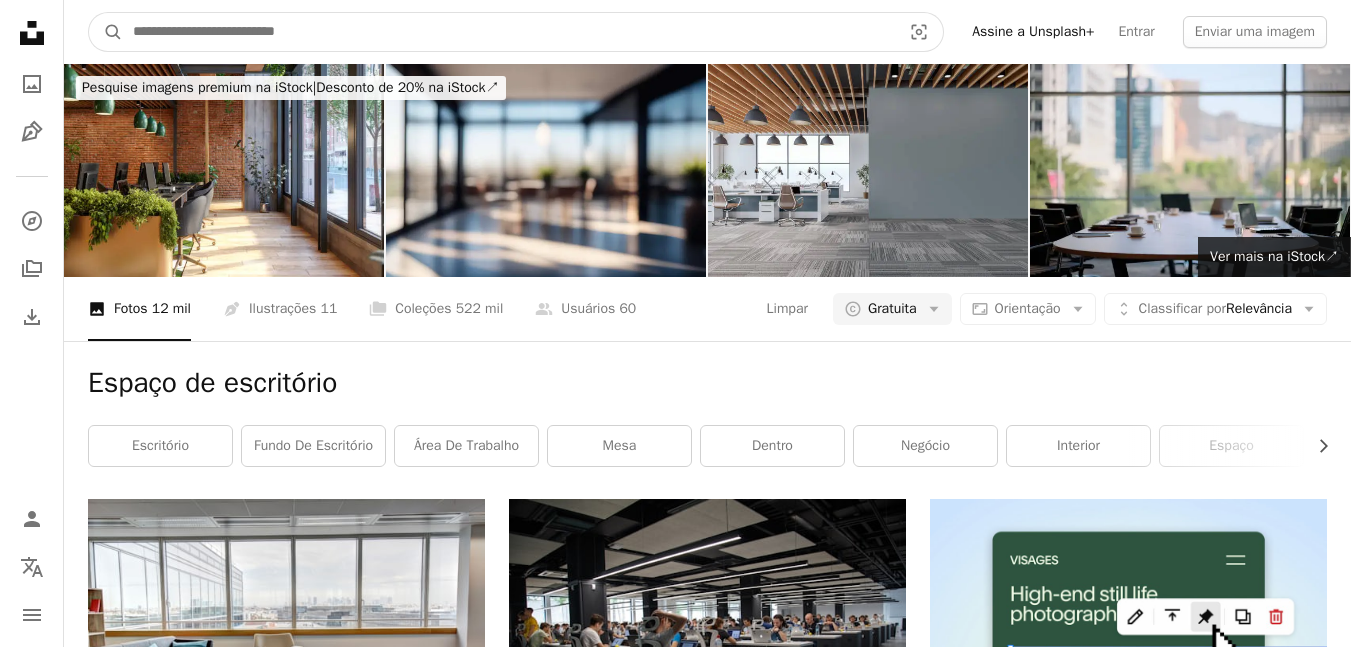 click at bounding box center (509, 32) 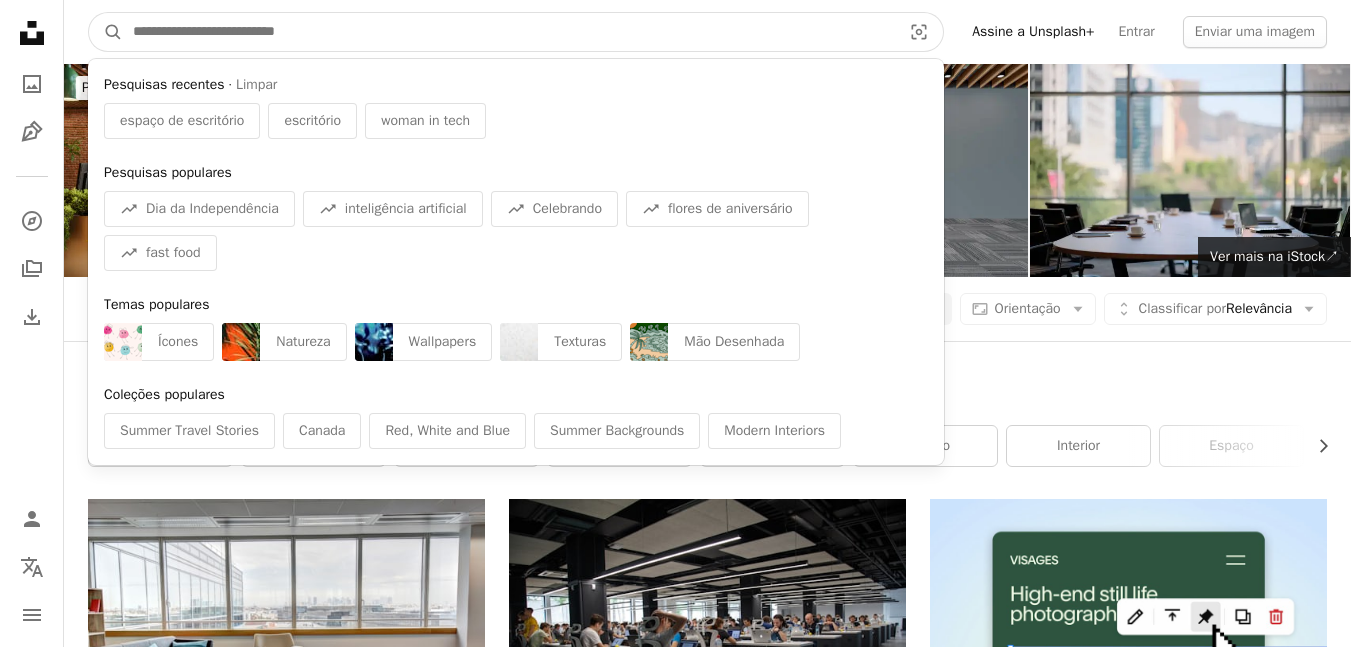 paste on "**********" 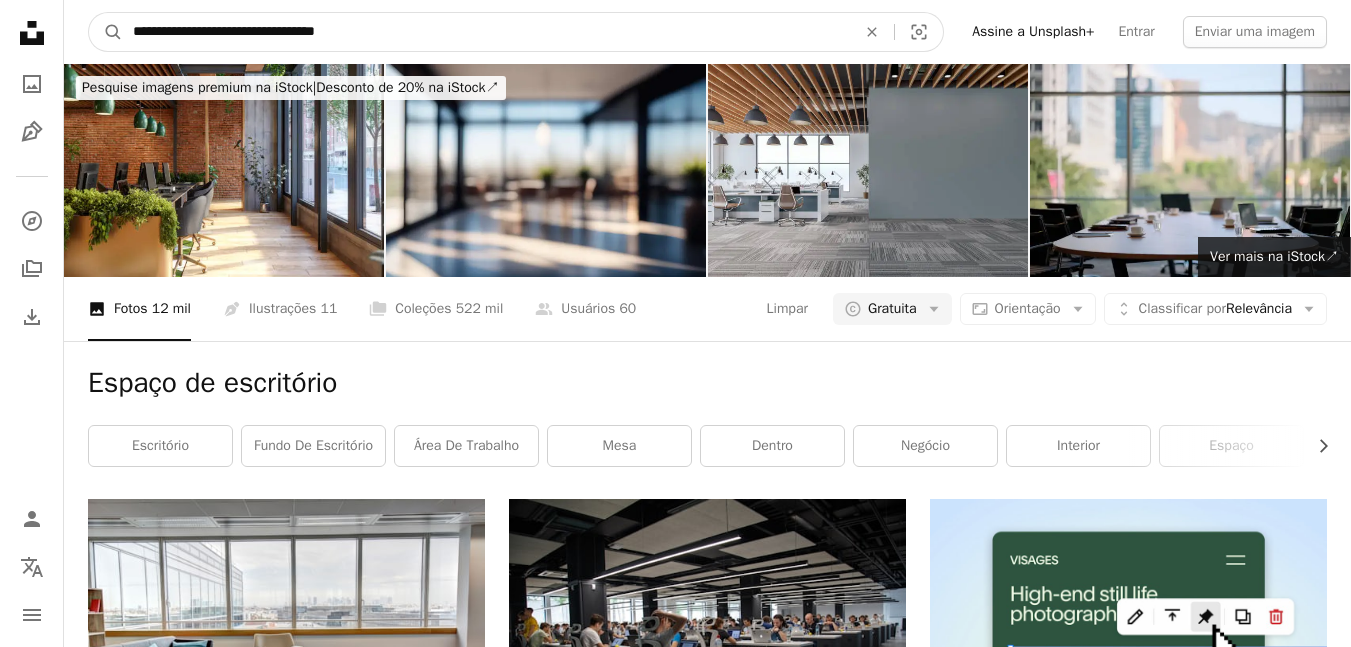 click on "A magnifying glass" at bounding box center (106, 32) 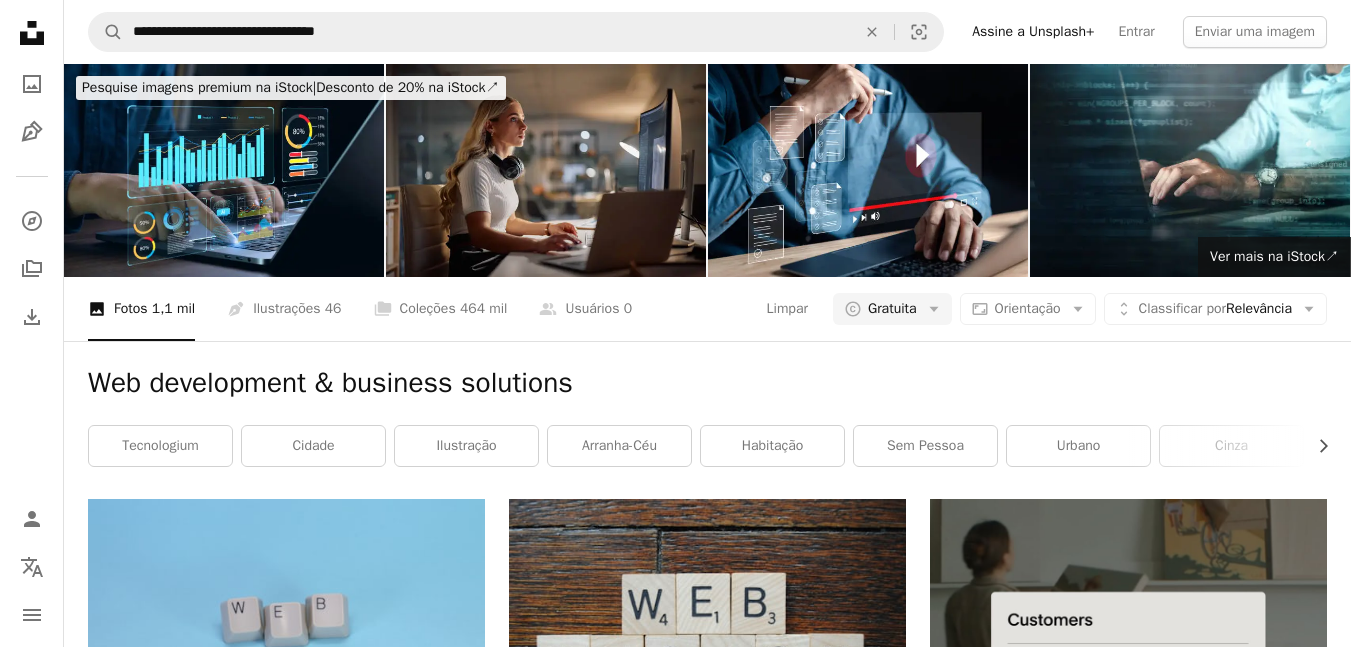 scroll, scrollTop: 3078, scrollLeft: 0, axis: vertical 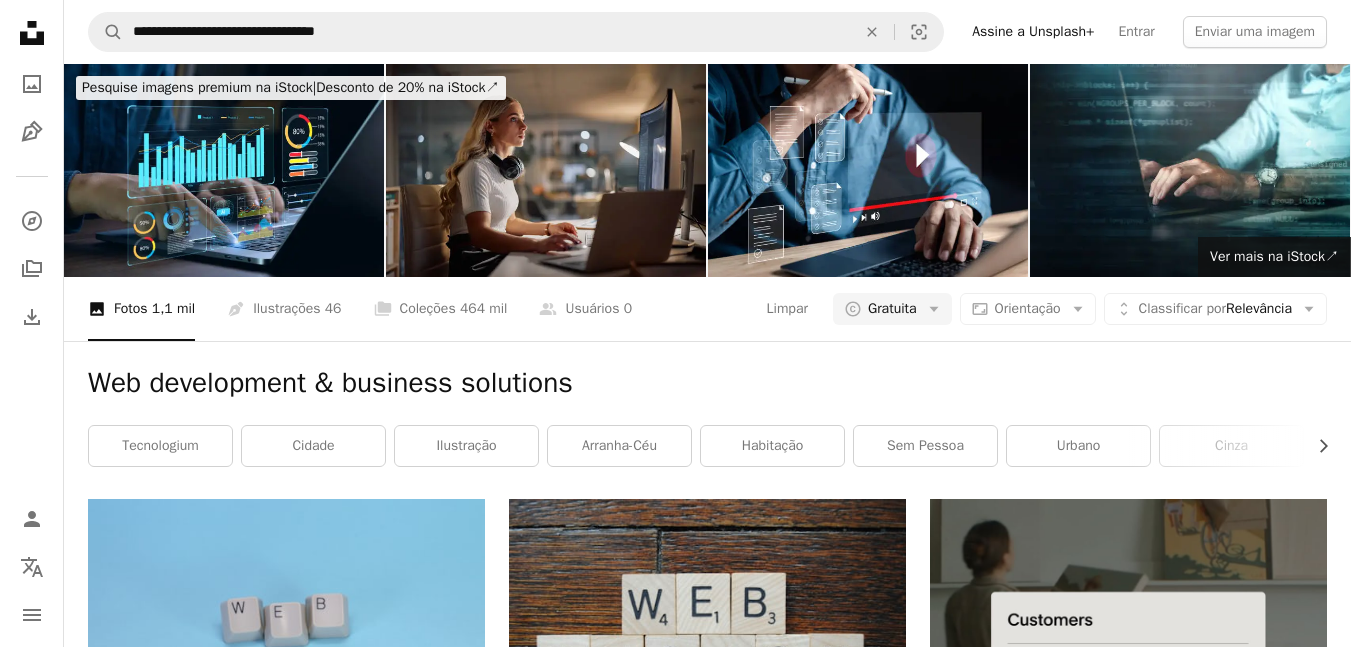 click on "Carregar mais" at bounding box center [707, 3145] 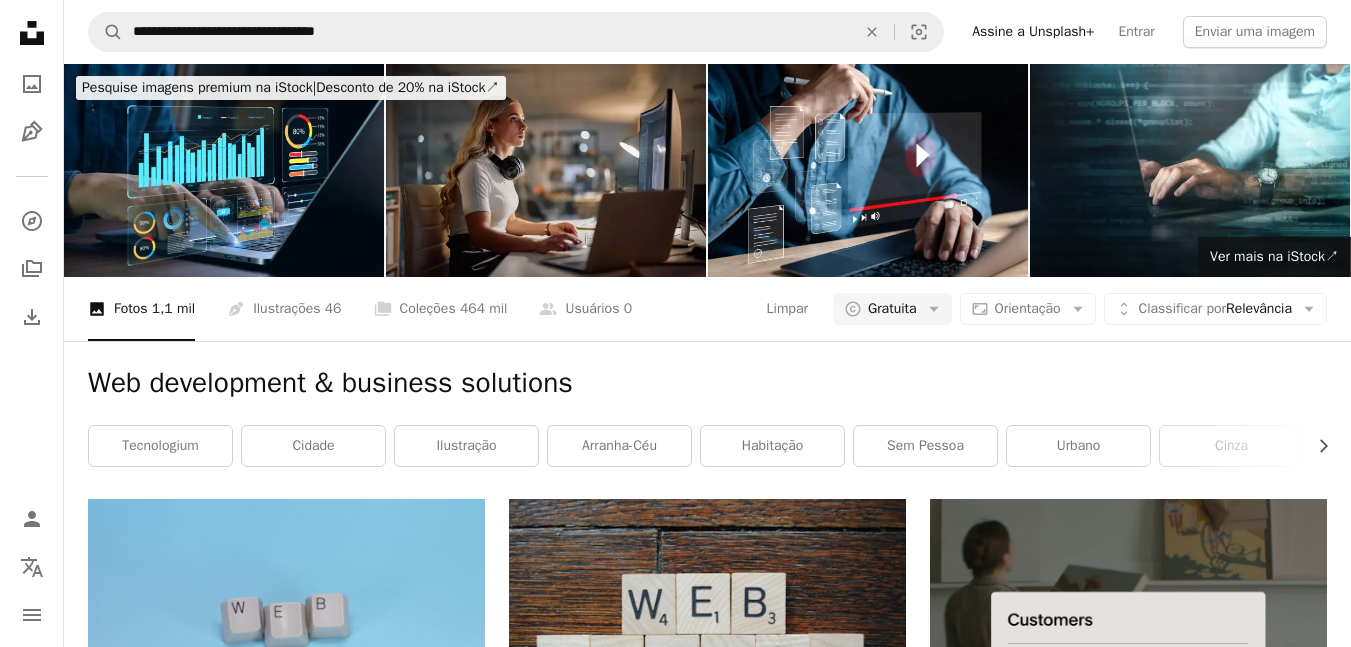 scroll, scrollTop: 3798, scrollLeft: 0, axis: vertical 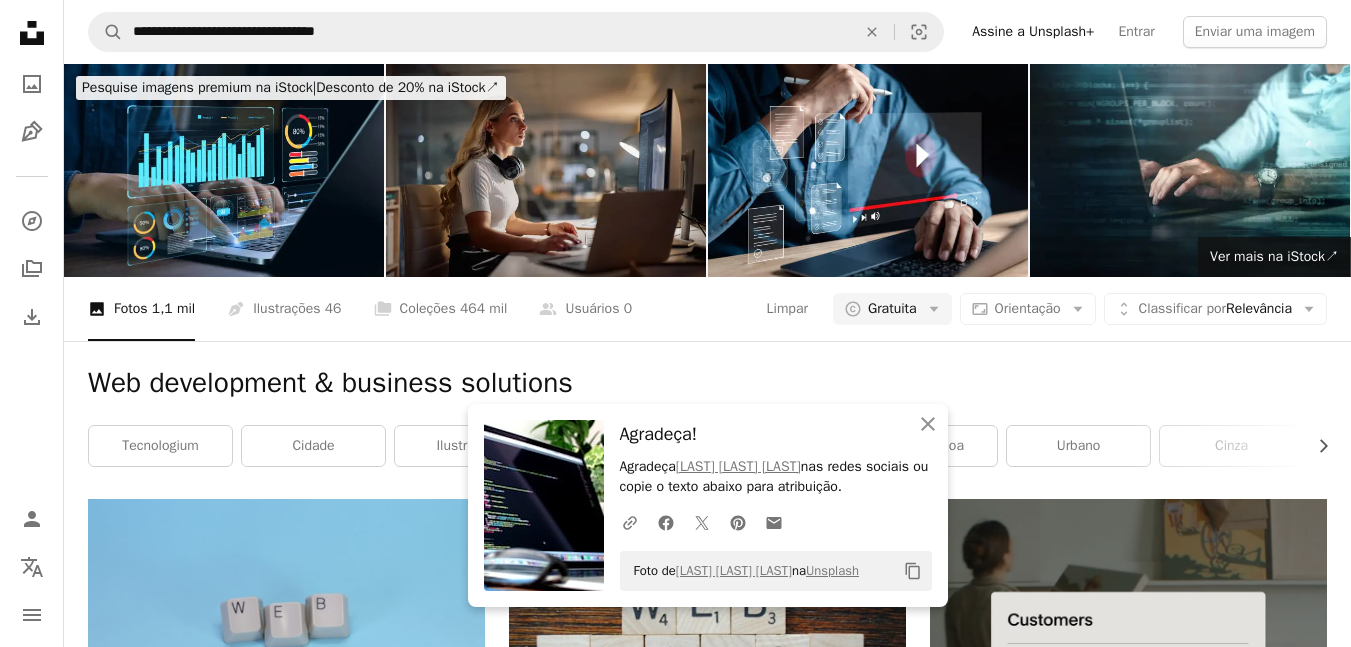 click on "Unsplash logo Página inicial da Unsplash A photo Pen Tool A compass A stack of folders Download Person Localization icon navigation menu" at bounding box center (32, 323) 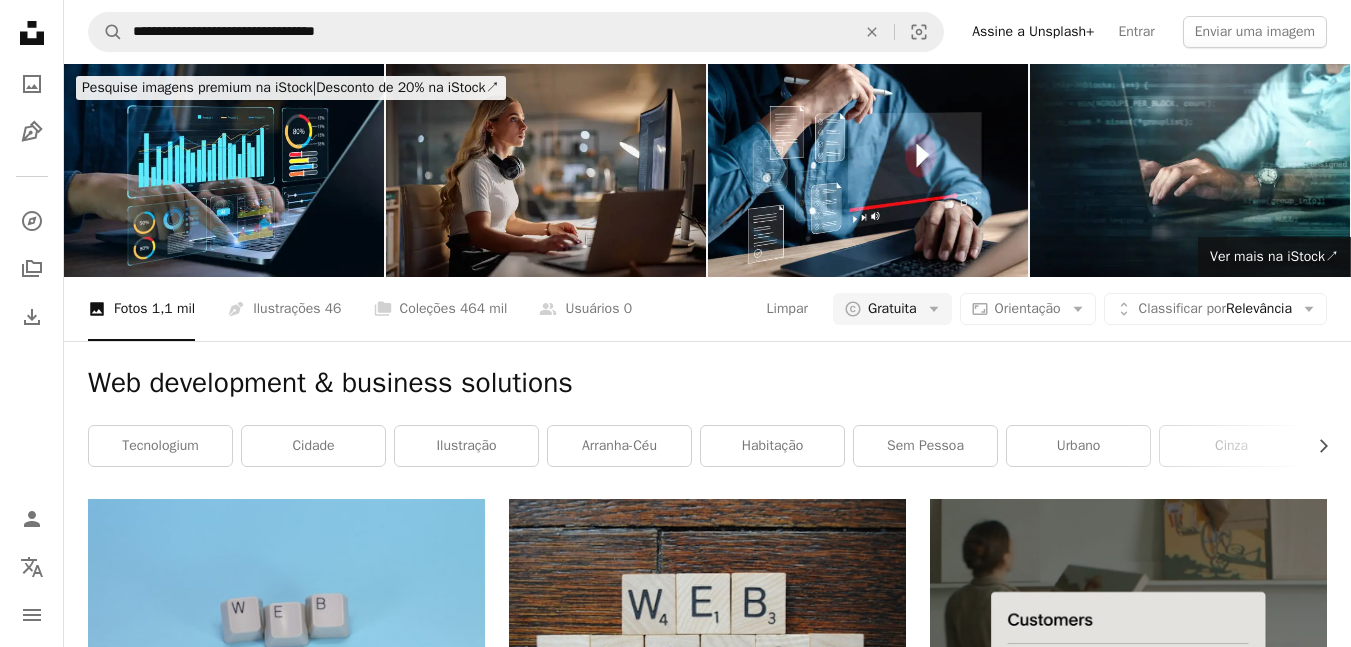 scroll, scrollTop: 5838, scrollLeft: 0, axis: vertical 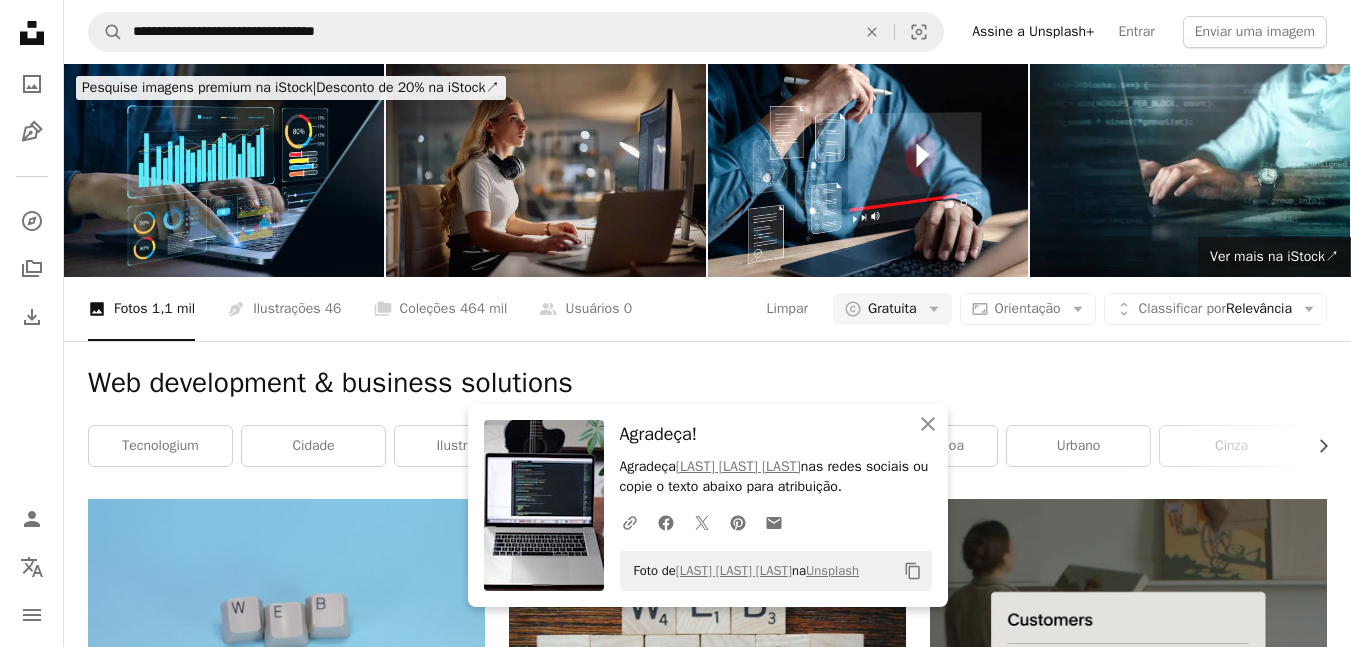 click on "Unsplash logo Página inicial da Unsplash A photo Pen Tool A compass A stack of folders Download Person Localization icon navigation menu" at bounding box center [32, 323] 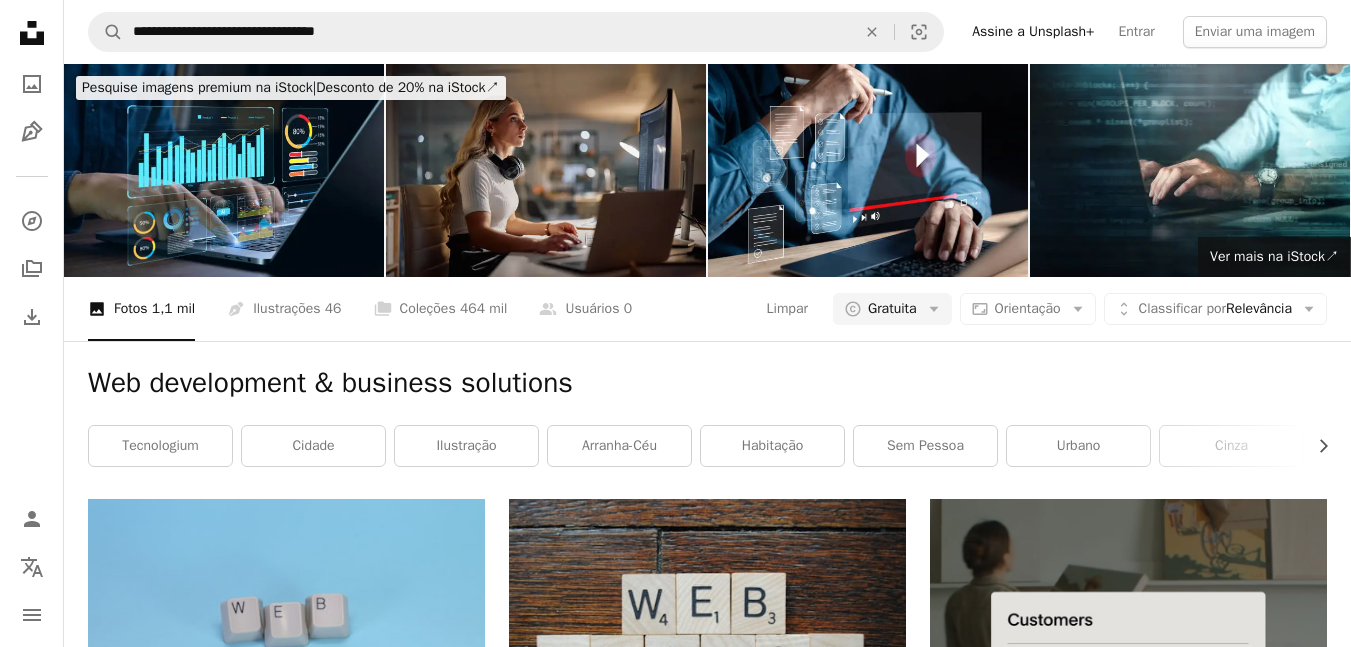 scroll, scrollTop: 6798, scrollLeft: 0, axis: vertical 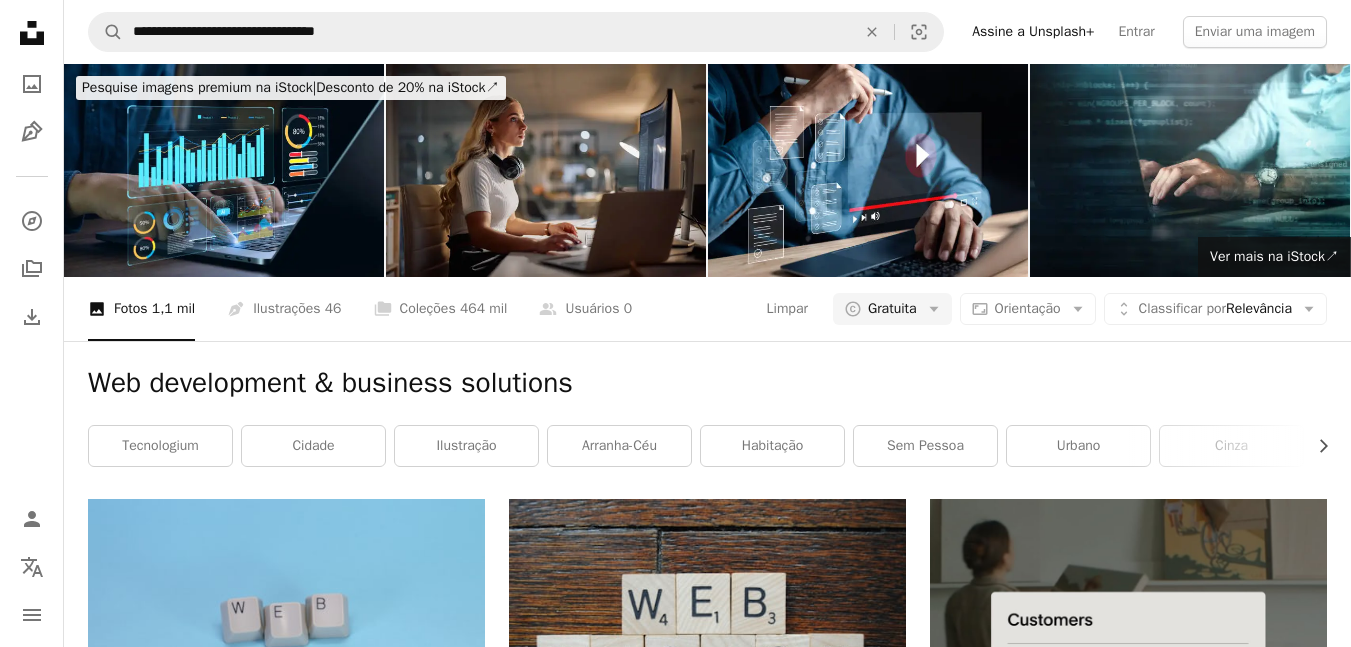 click on "Arrow pointing down" 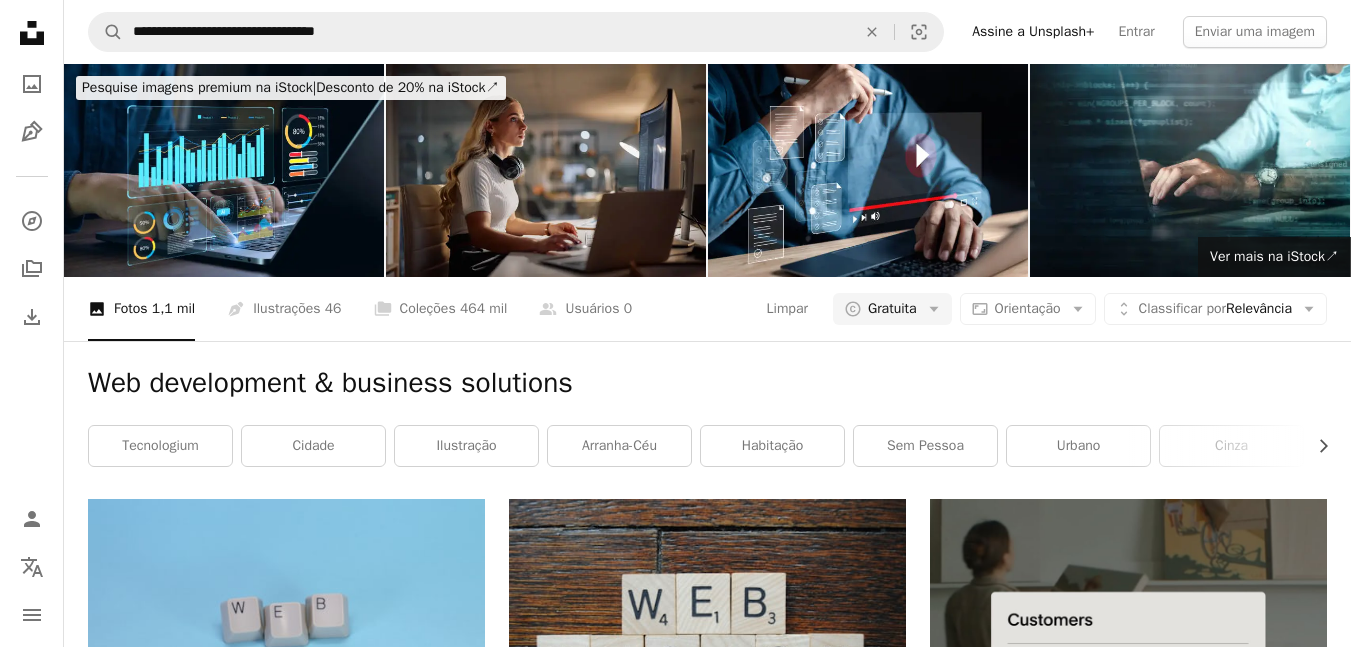 scroll, scrollTop: 11118, scrollLeft: 0, axis: vertical 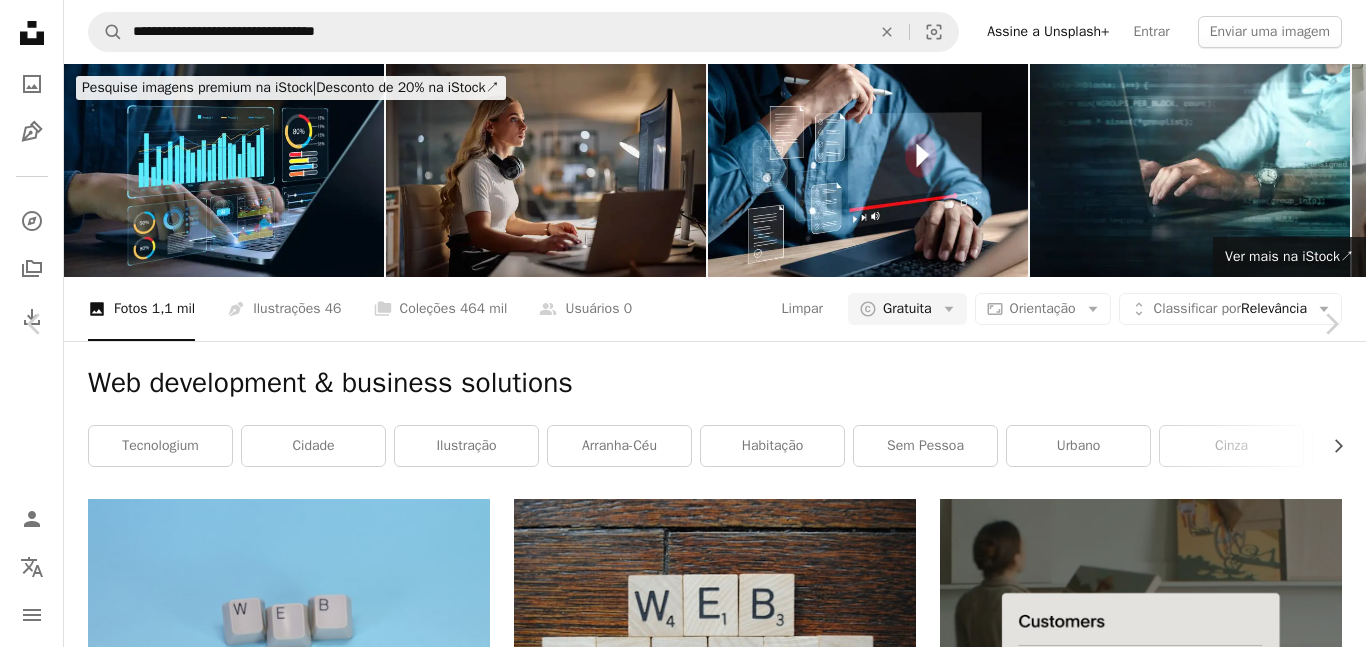 click on "Baixar gratuitamente" at bounding box center (1146, 14839) 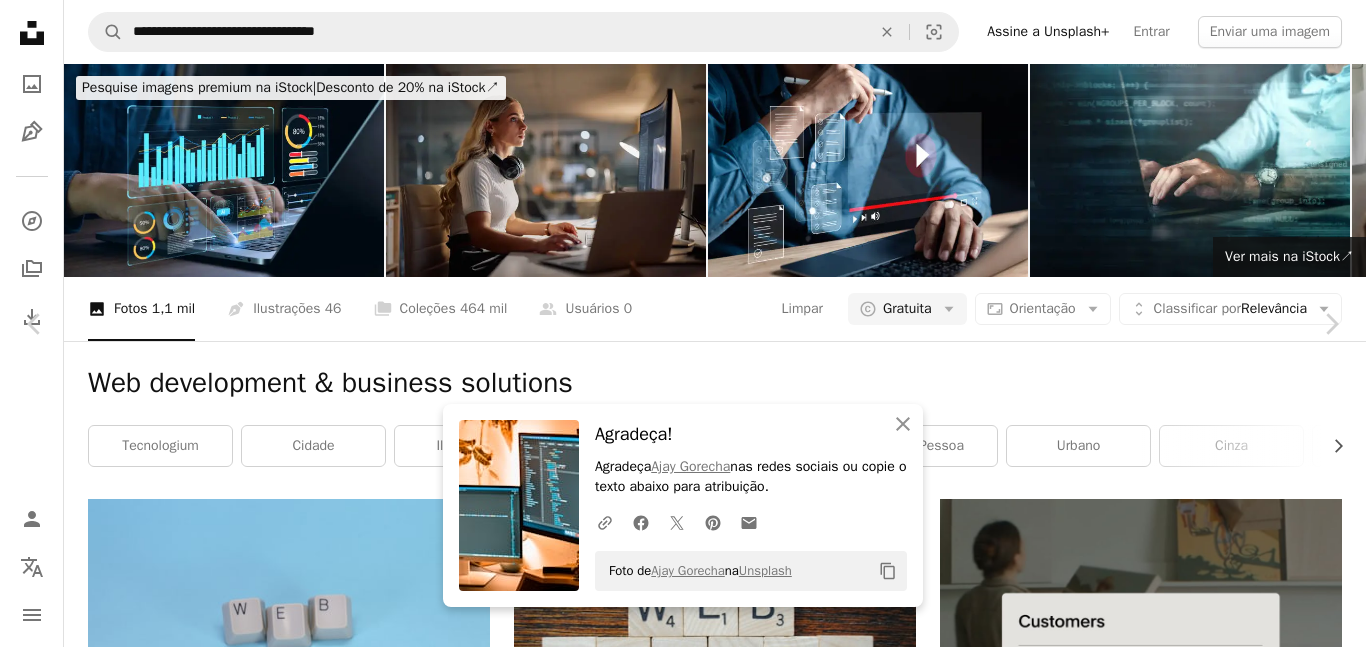click on "Chevron down" 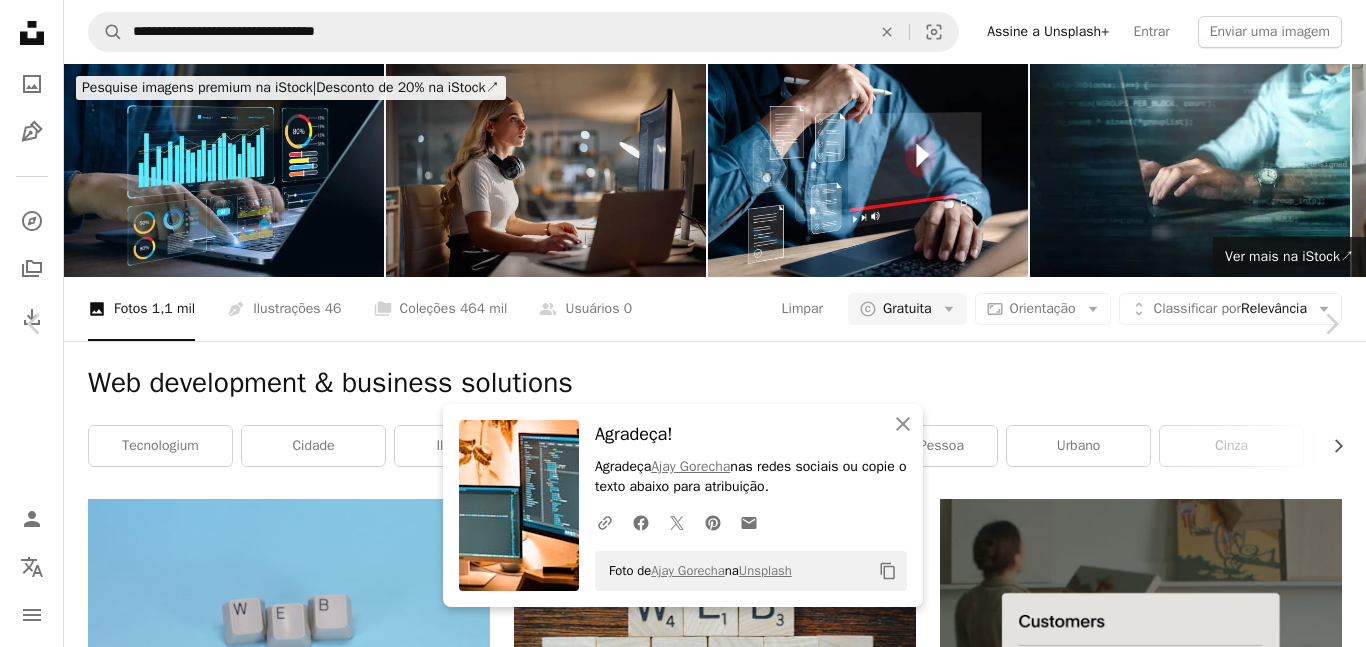click on "An X shape" at bounding box center [20, 20] 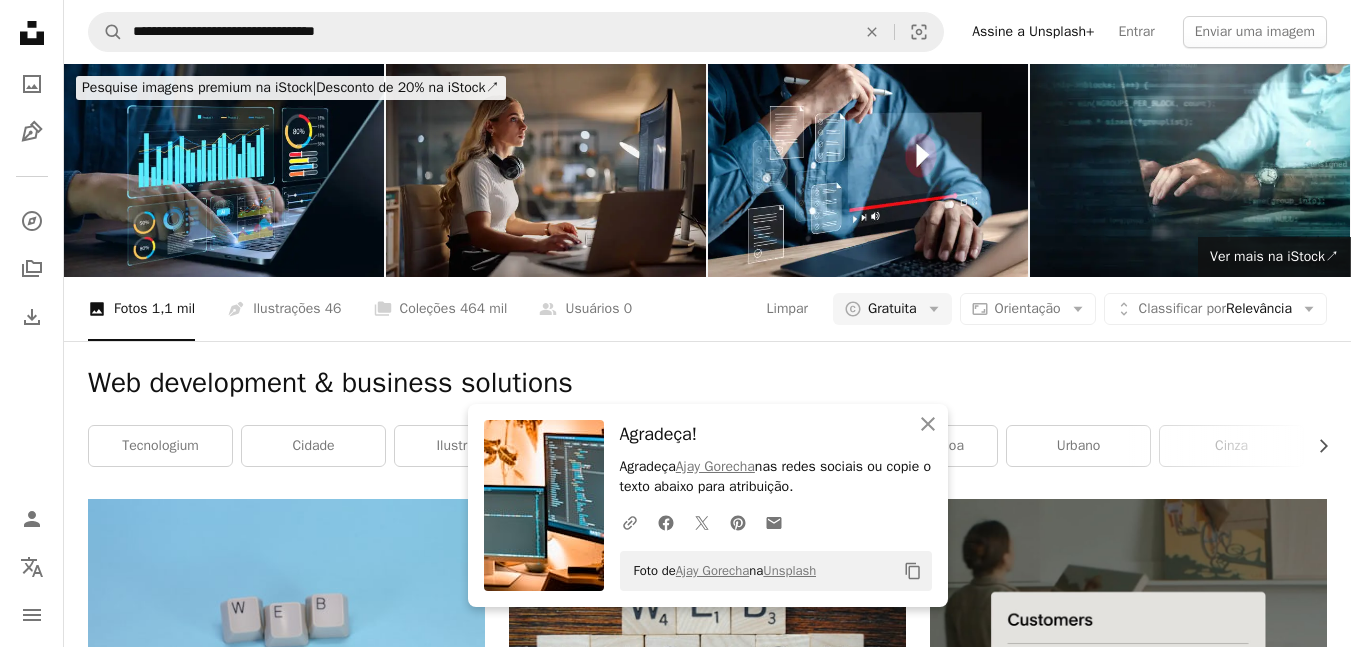 scroll, scrollTop: 11238, scrollLeft: 0, axis: vertical 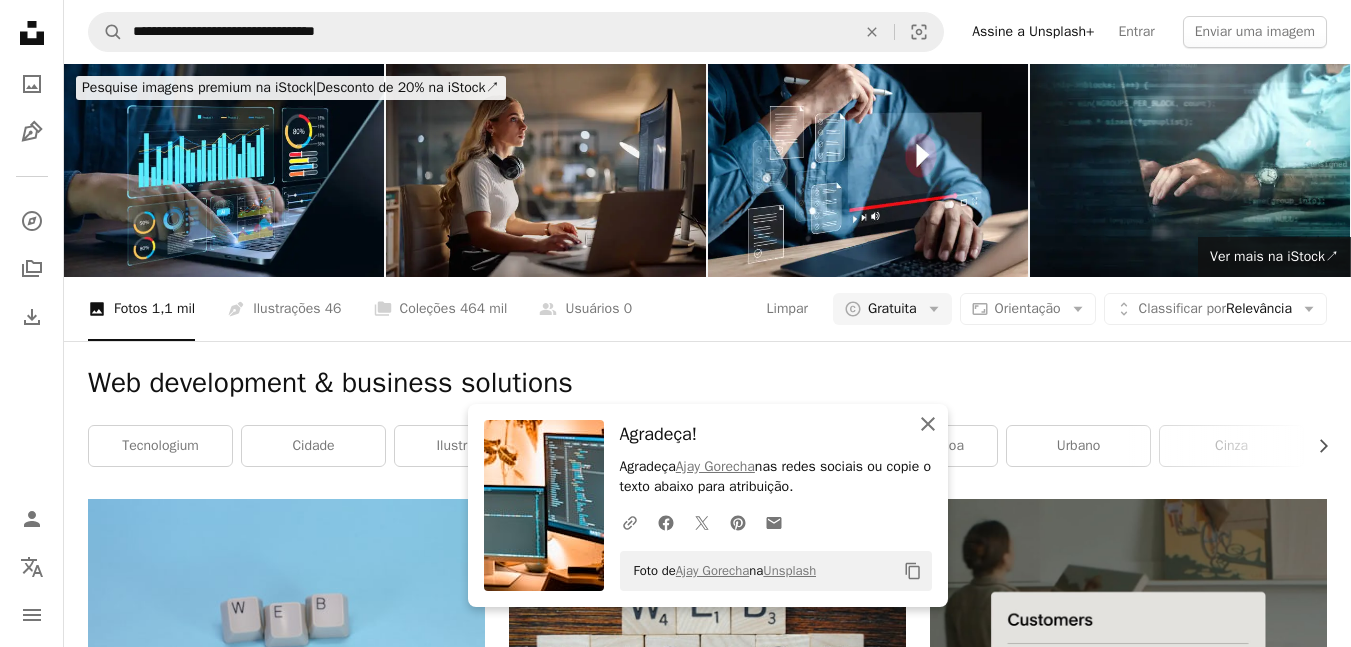 click on "An X shape" 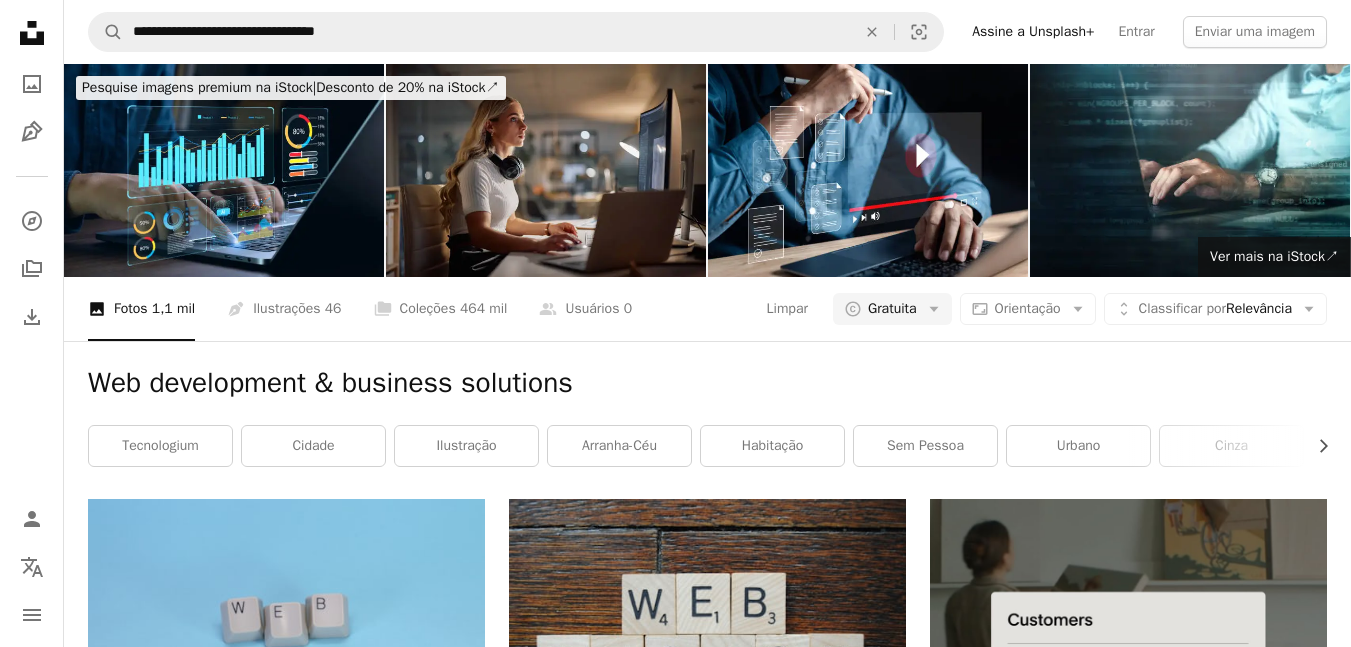 scroll, scrollTop: 17838, scrollLeft: 0, axis: vertical 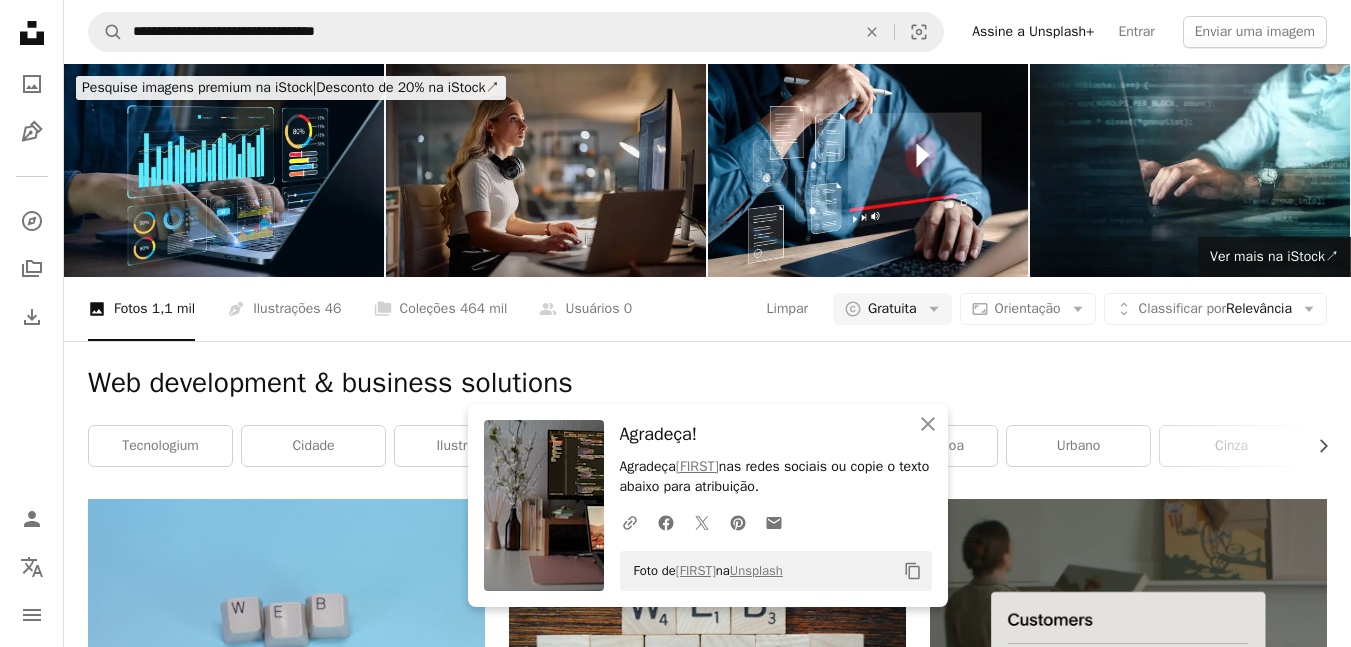 click on "Arrow pointing down" at bounding box center (1287, 18834) 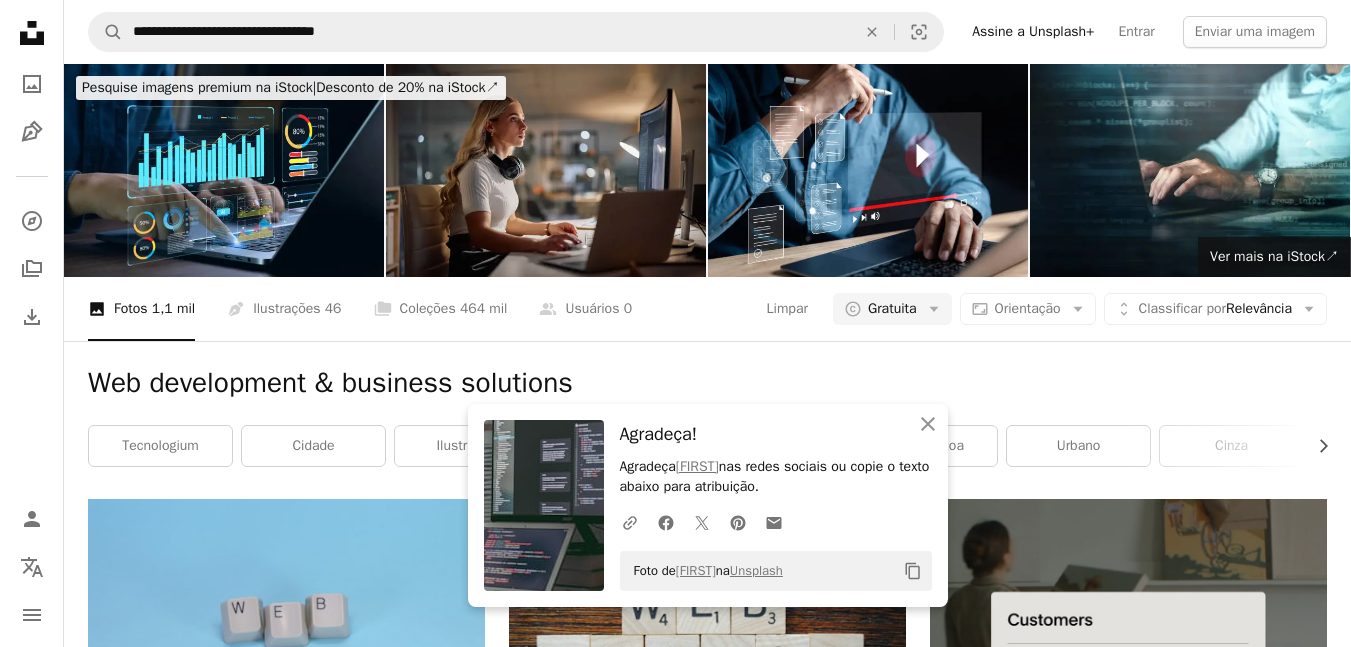 scroll, scrollTop: 18678, scrollLeft: 0, axis: vertical 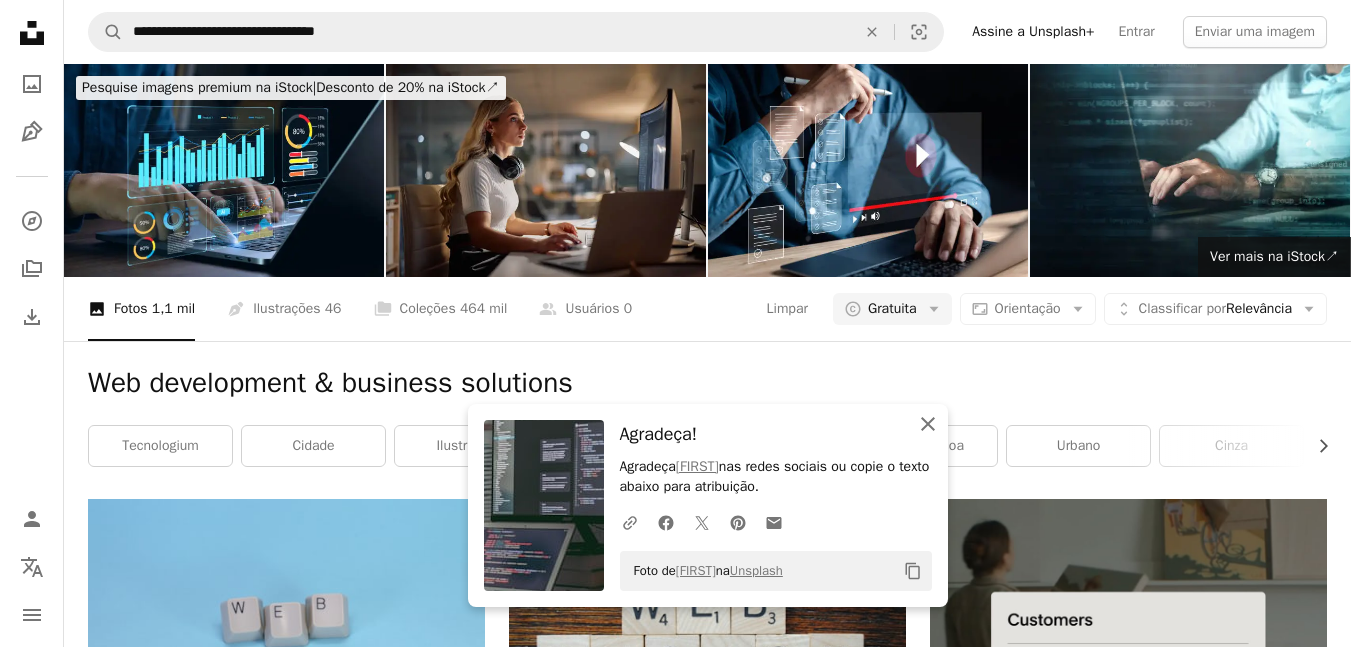 click on "An X shape" 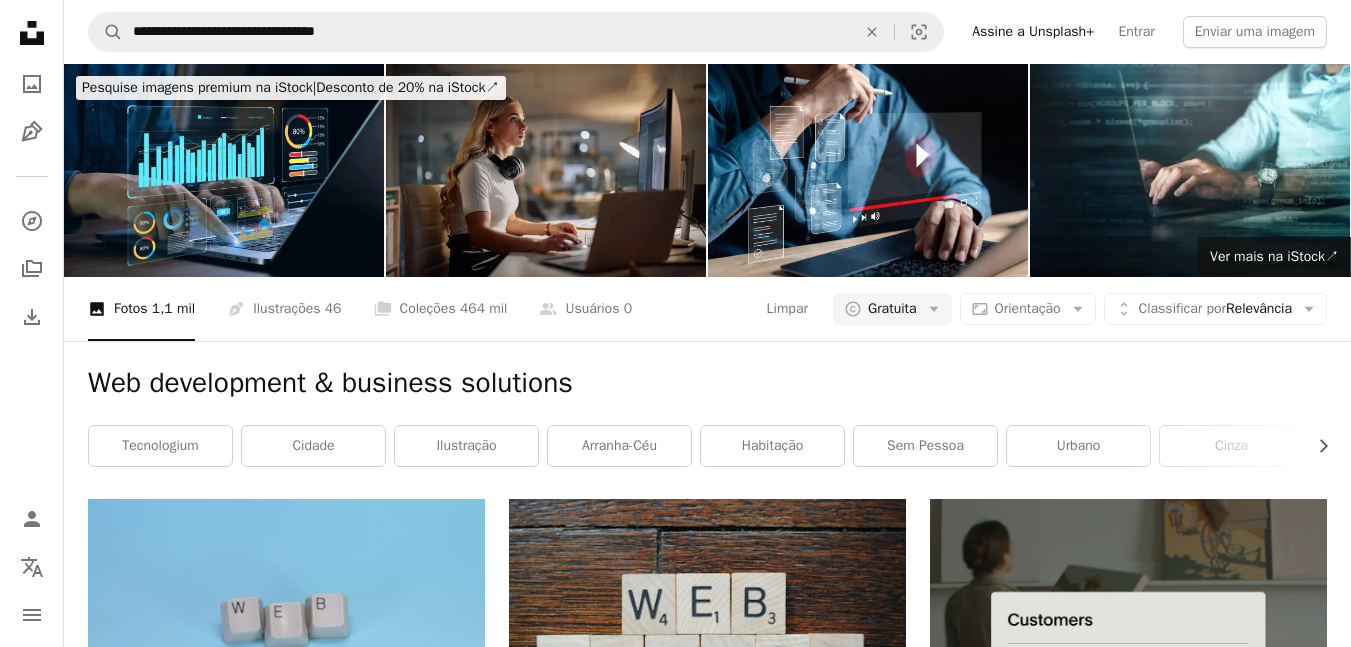 scroll, scrollTop: 22158, scrollLeft: 0, axis: vertical 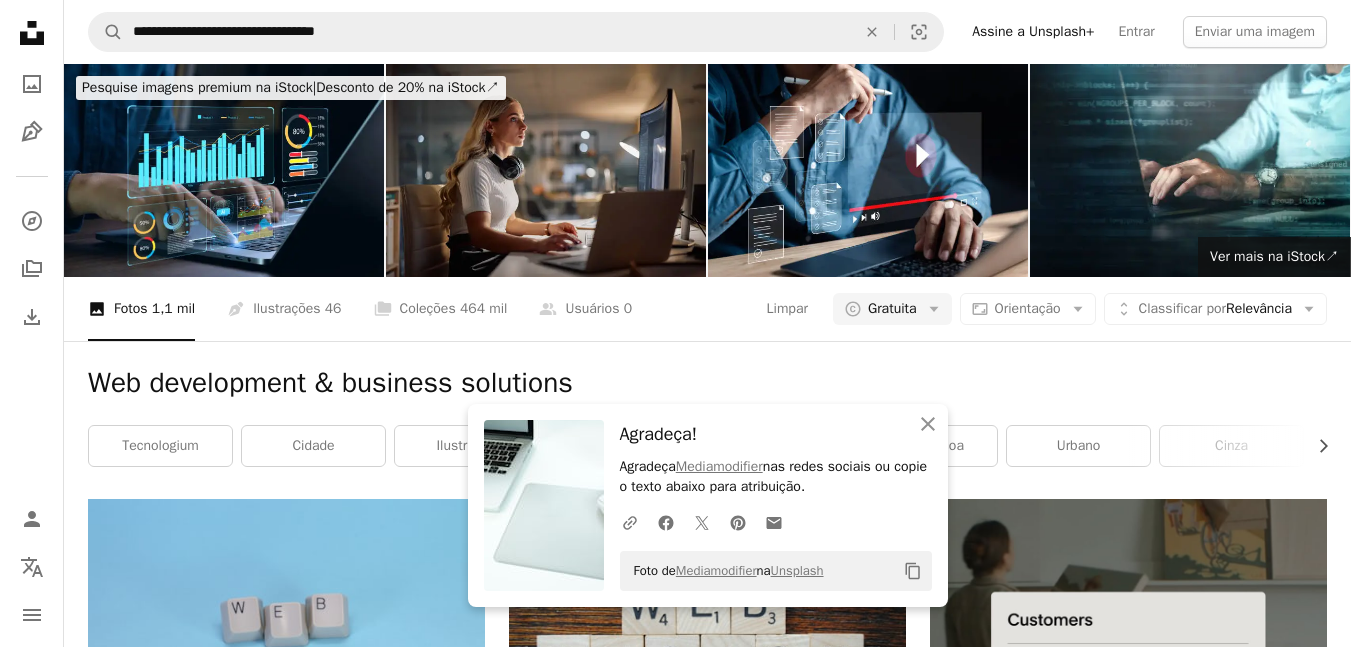 click on "Unsplash logo Página inicial da Unsplash A photo Pen Tool A compass A stack of folders Download Person Localization icon navigation menu" at bounding box center (32, 323) 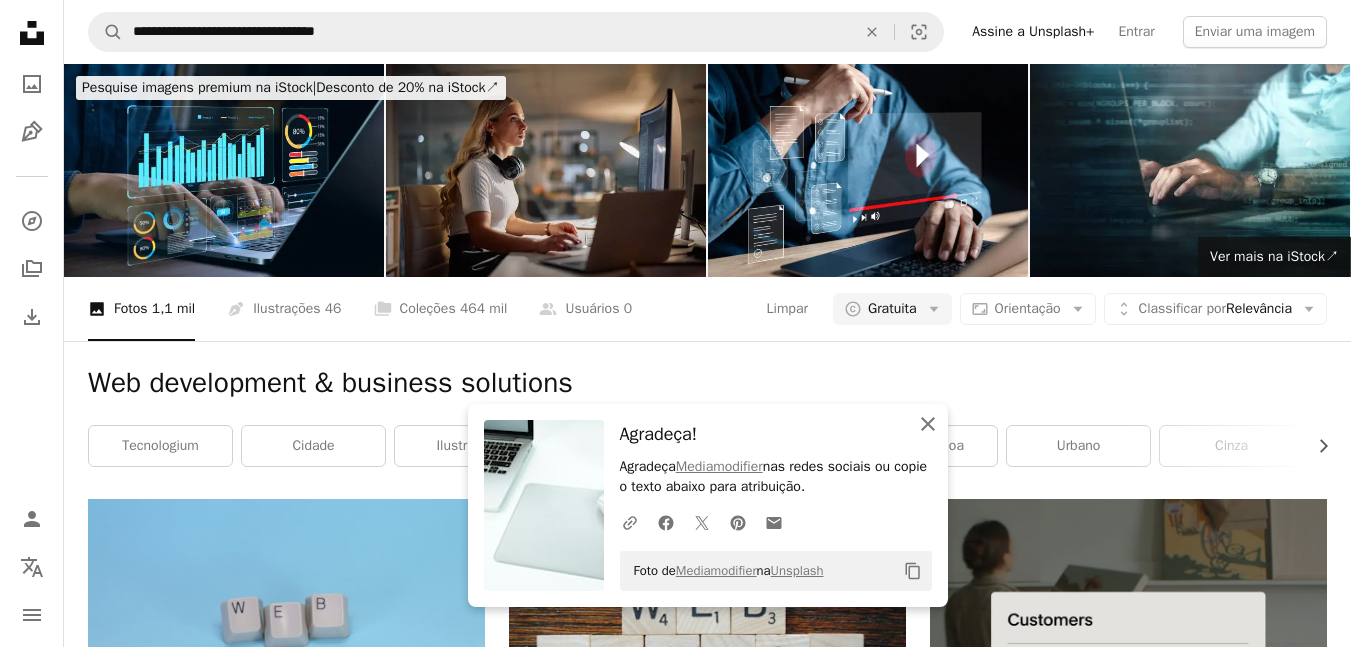 click 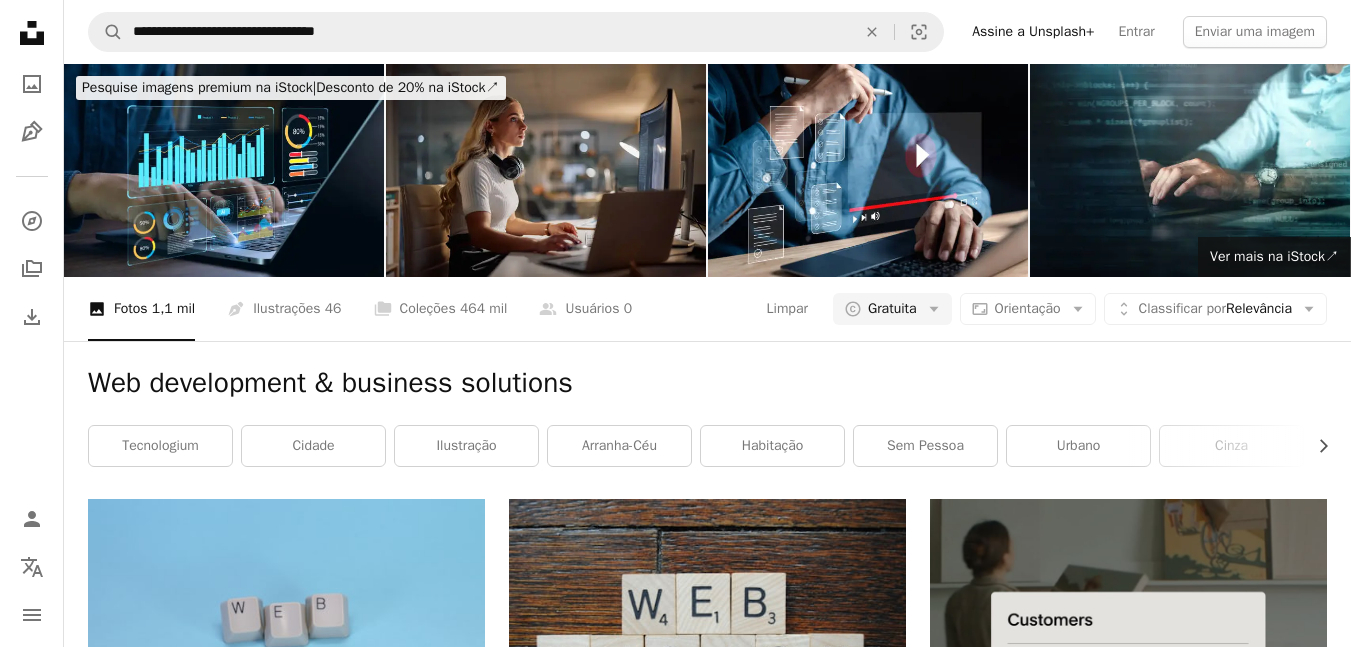 scroll, scrollTop: 28278, scrollLeft: 0, axis: vertical 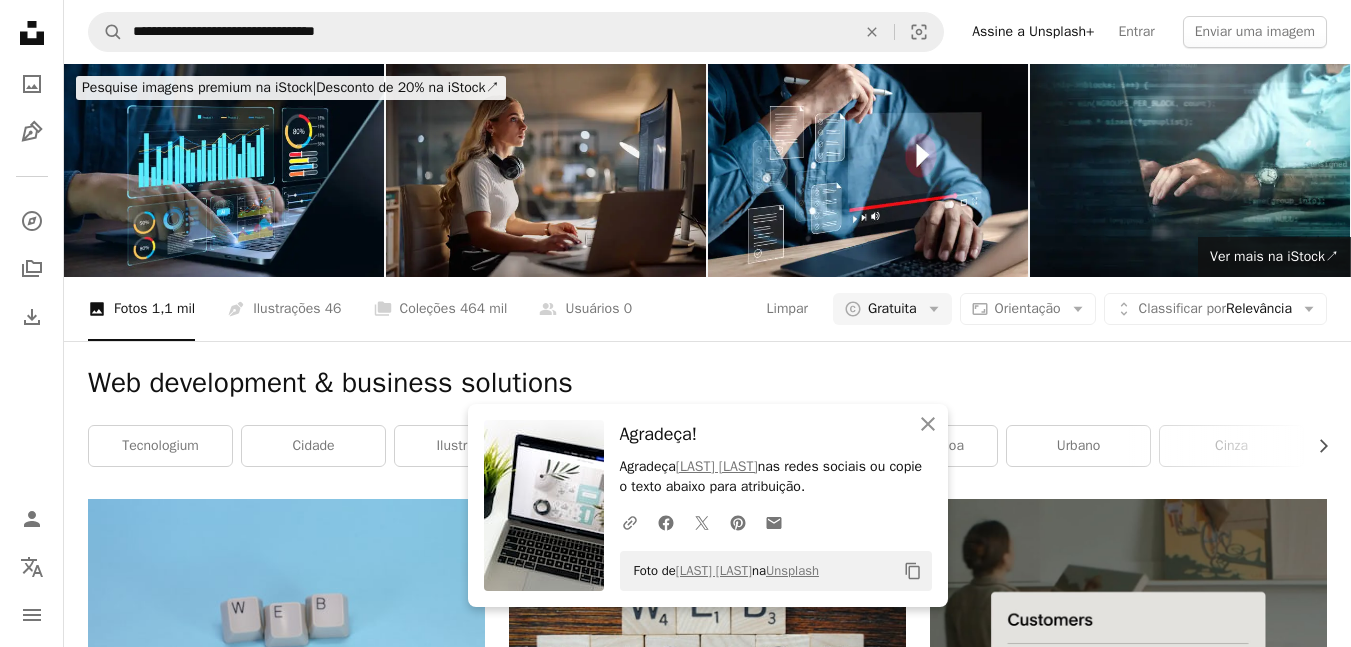 click on "Arrow pointing down" at bounding box center [1287, 30070] 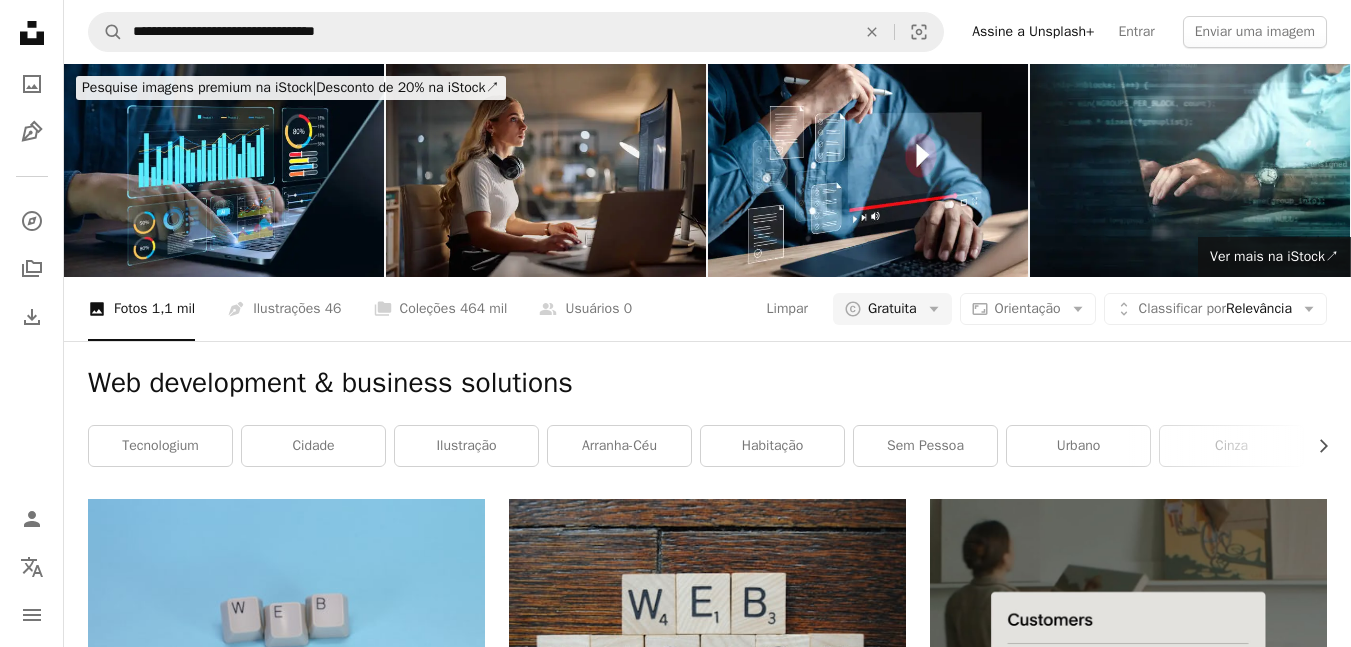scroll, scrollTop: 31398, scrollLeft: 0, axis: vertical 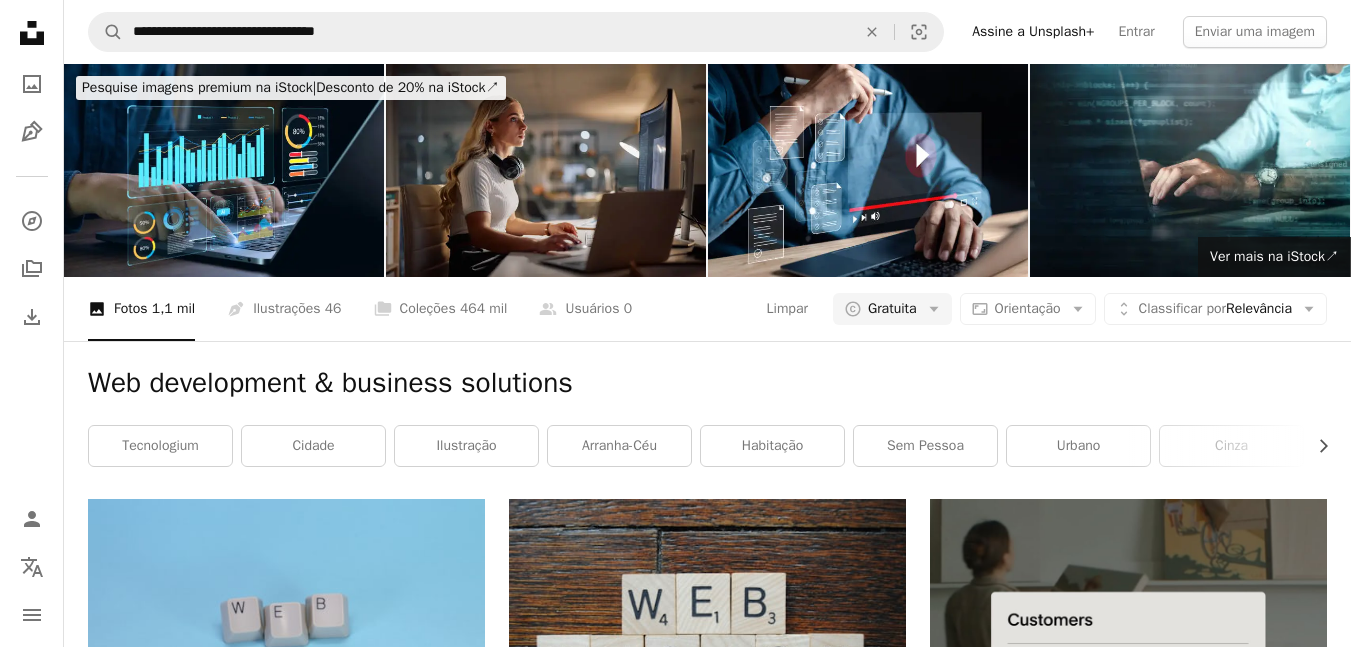 click on "Arrow pointing down" at bounding box center (866, 31661) 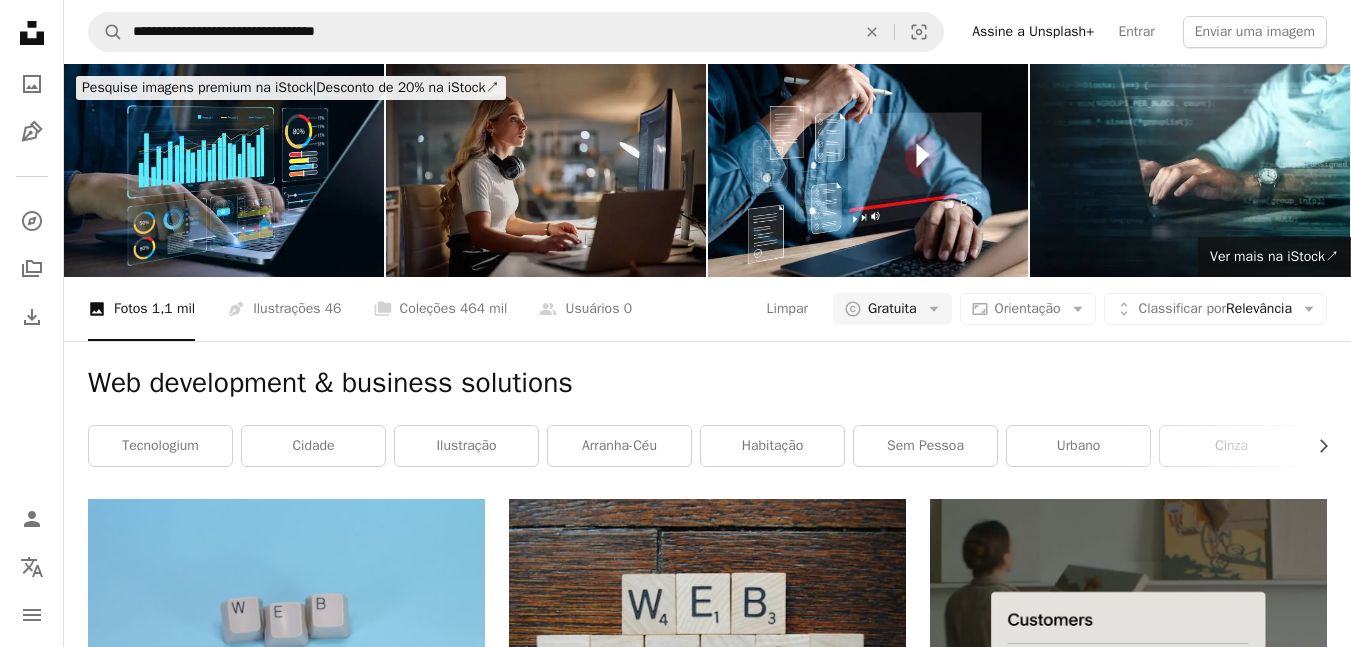 scroll, scrollTop: 39558, scrollLeft: 0, axis: vertical 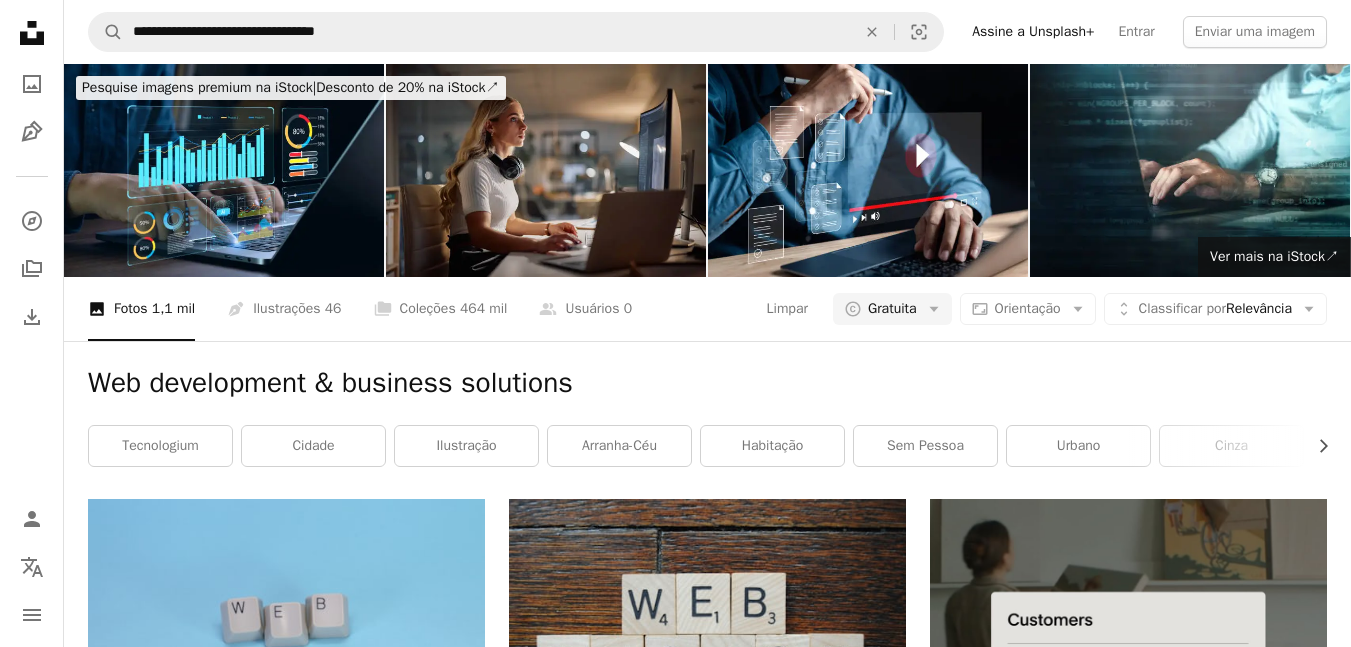 click on "Arrow pointing down" at bounding box center [445, 39830] 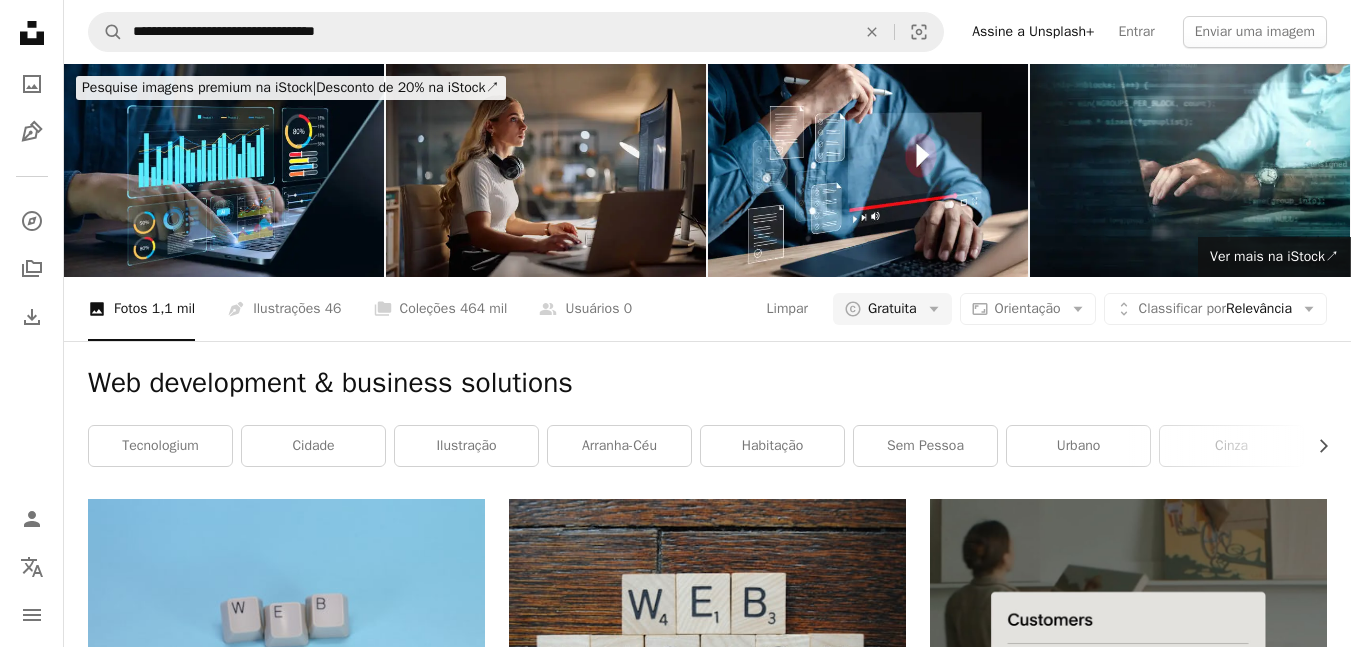 scroll, scrollTop: 45318, scrollLeft: 0, axis: vertical 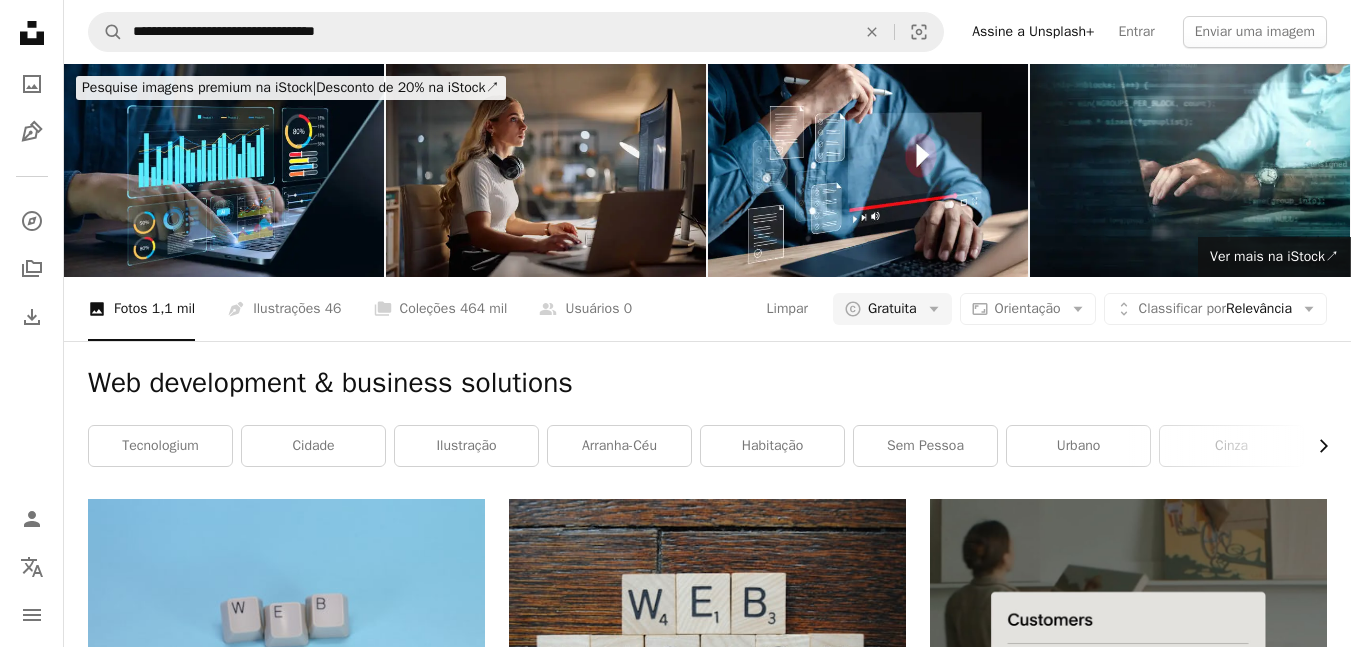 click on "Chevron right" 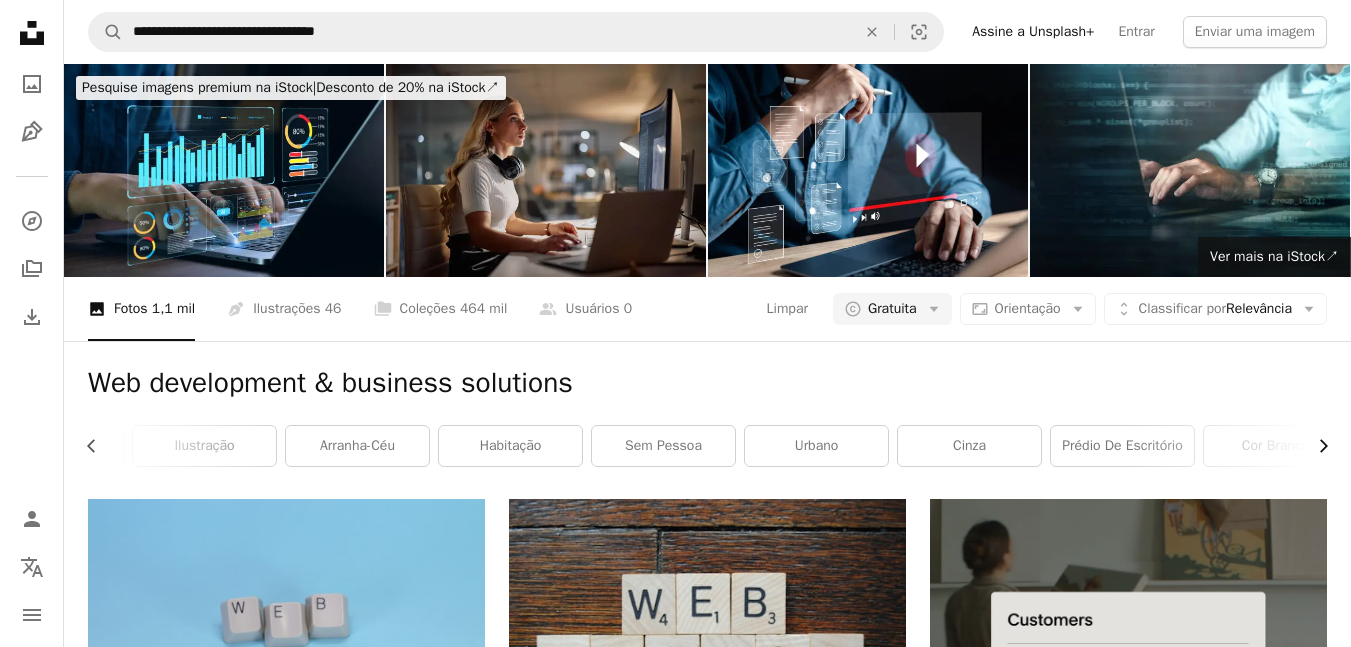scroll, scrollTop: 0, scrollLeft: 300, axis: horizontal 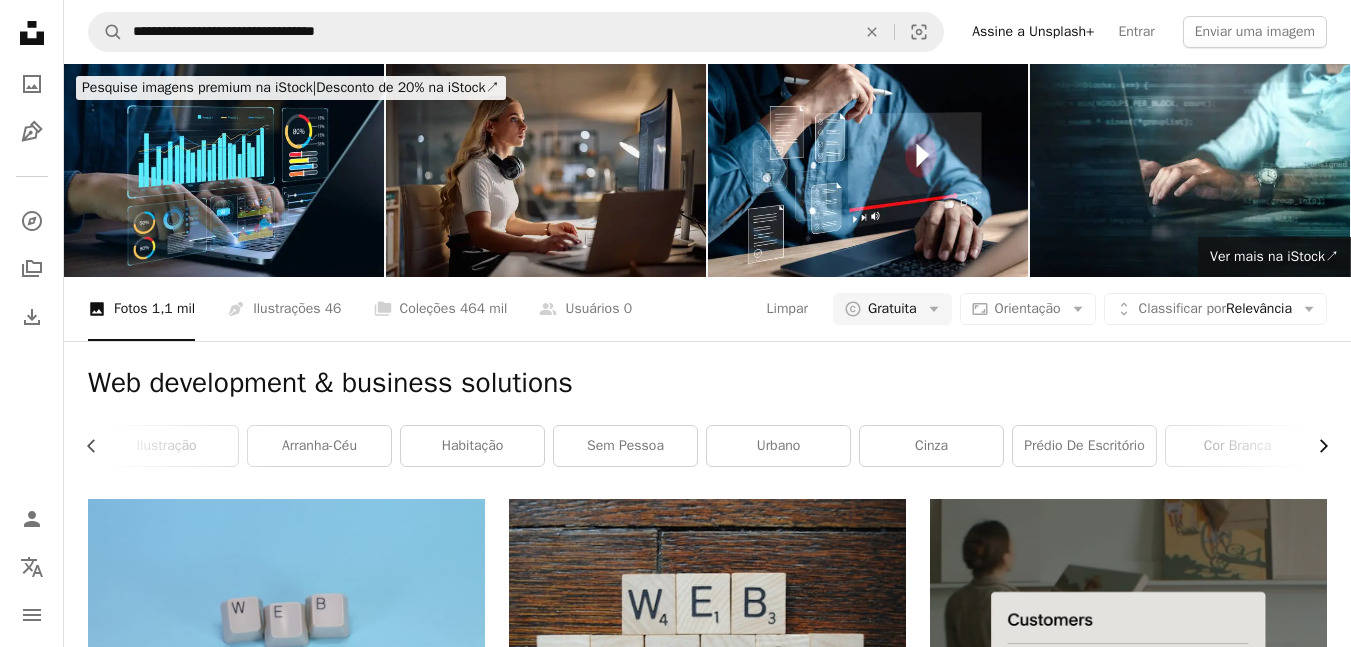 click on "Chevron right" 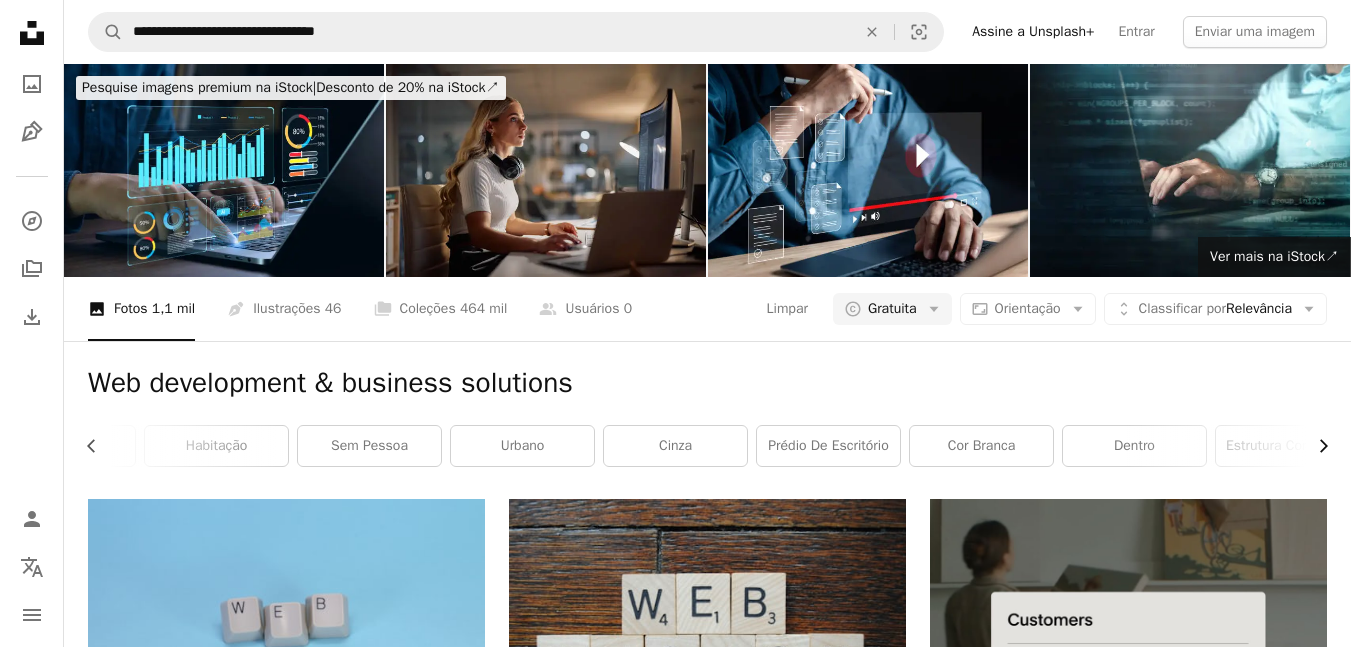 scroll, scrollTop: 0, scrollLeft: 589, axis: horizontal 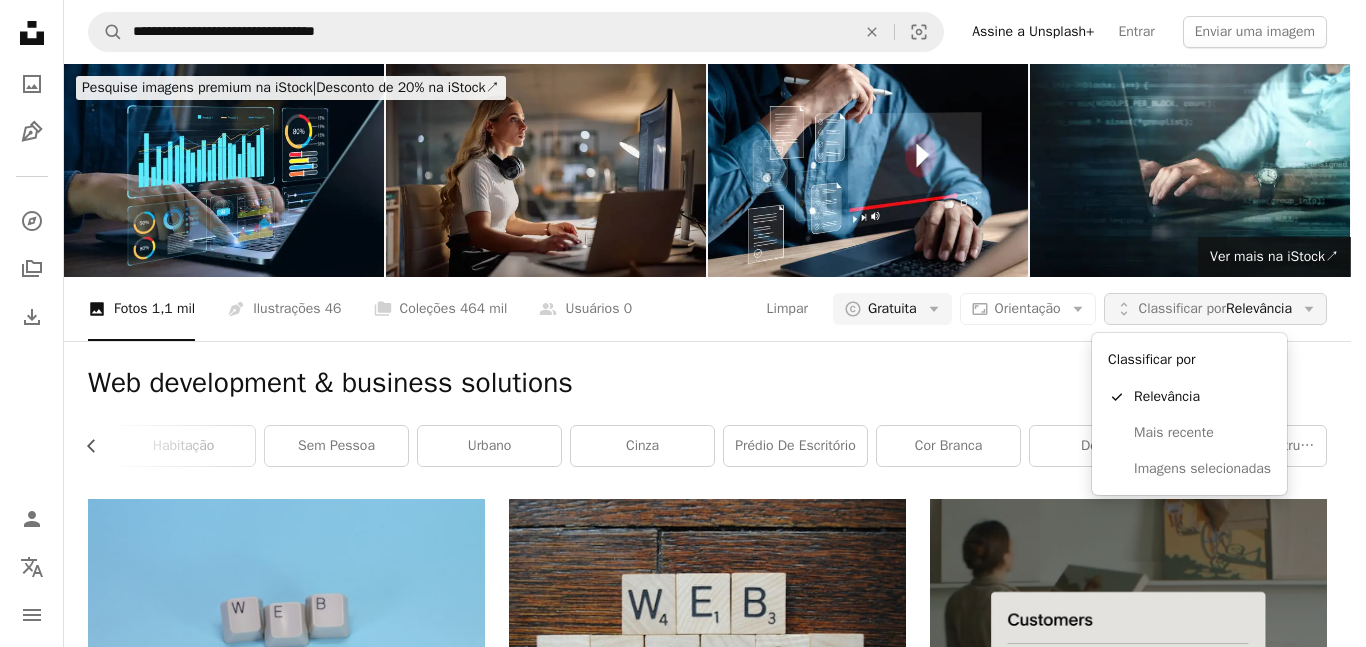 click on "Arrow down" 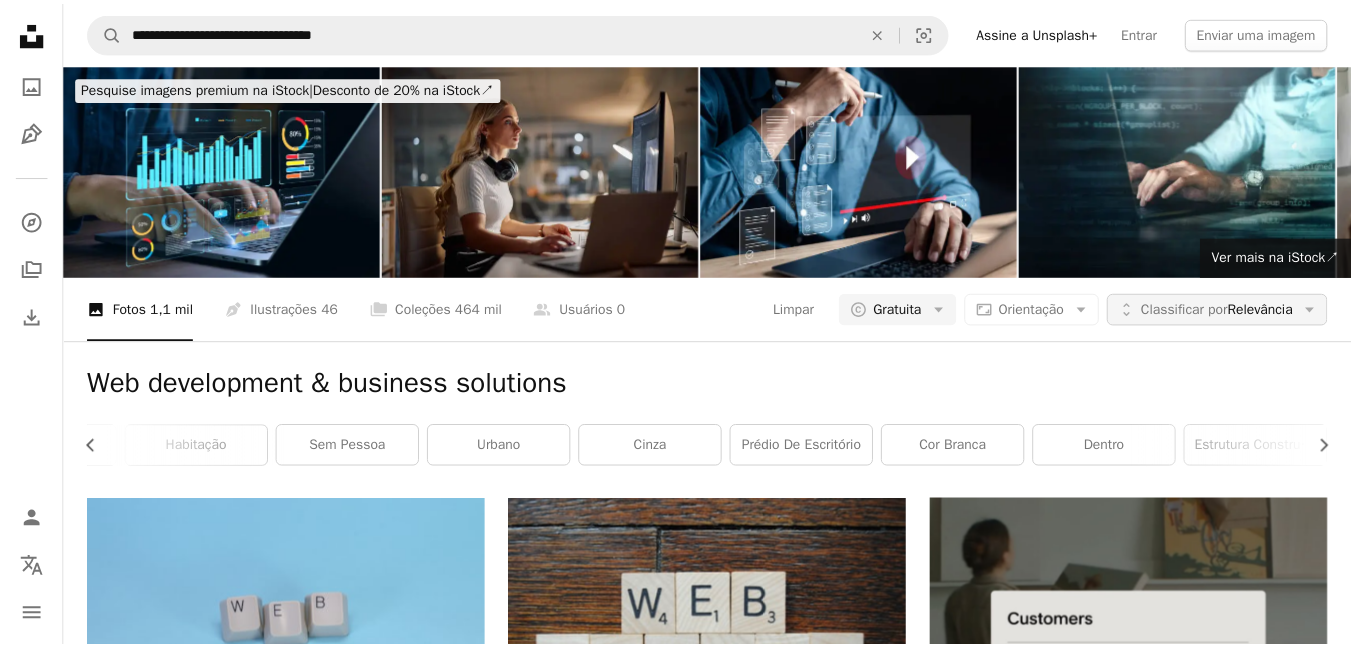 scroll, scrollTop: 0, scrollLeft: 574, axis: horizontal 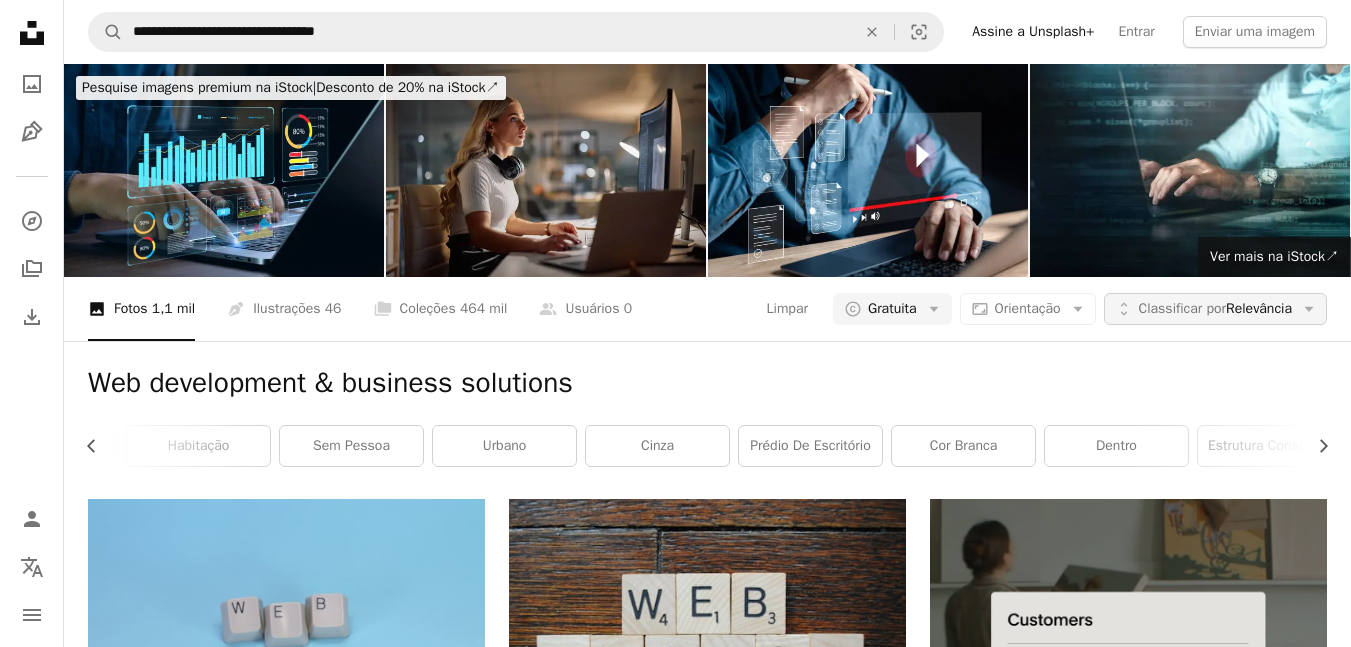 click on "Arrow down" 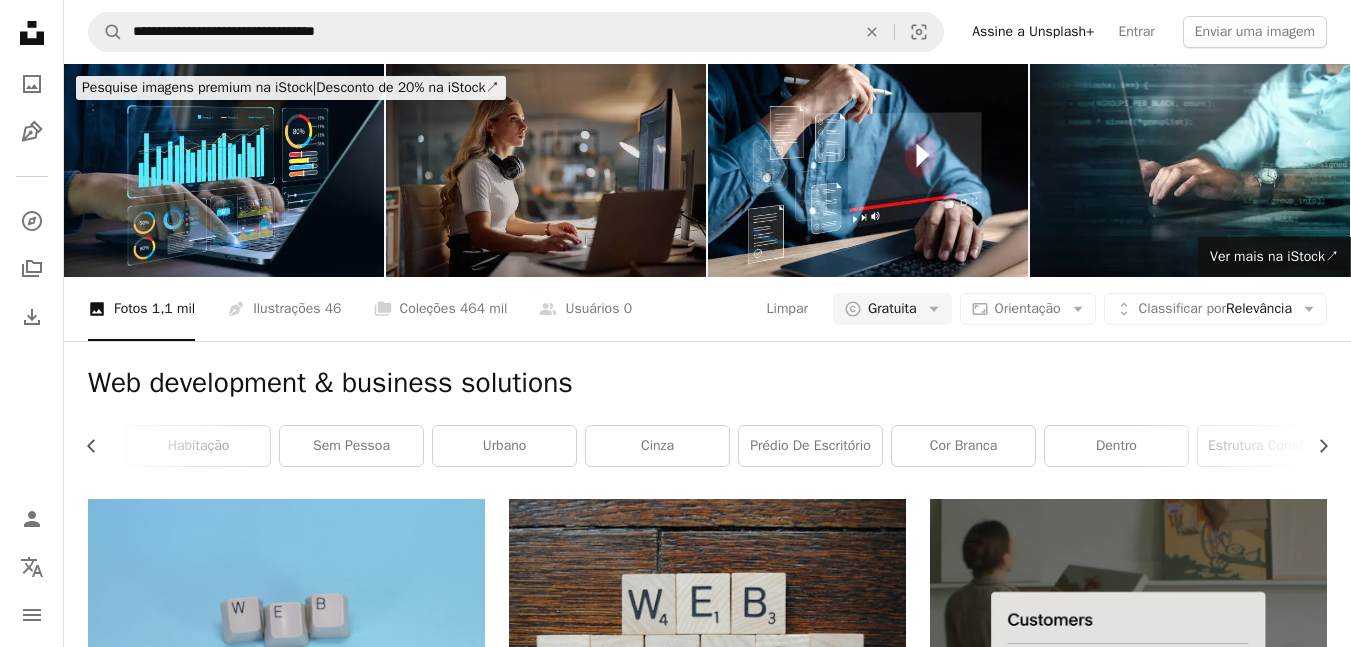 click at bounding box center (546, 170) 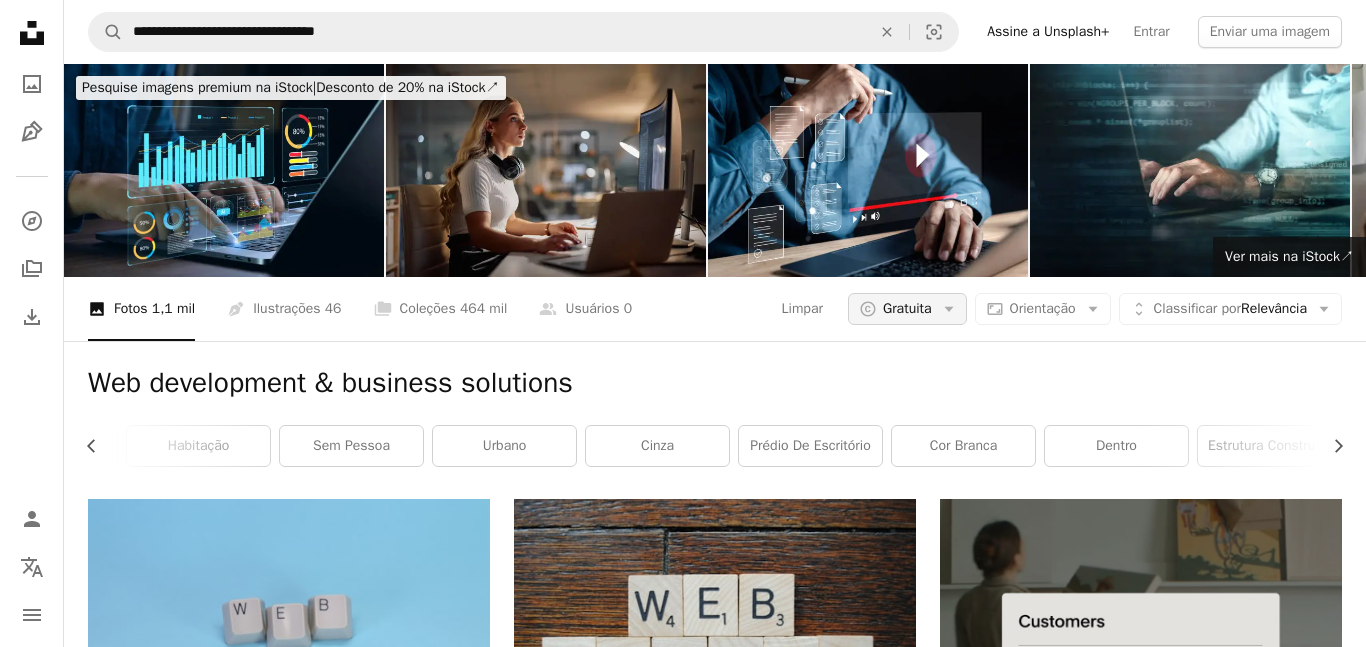 click on "Gratuita" at bounding box center (907, 309) 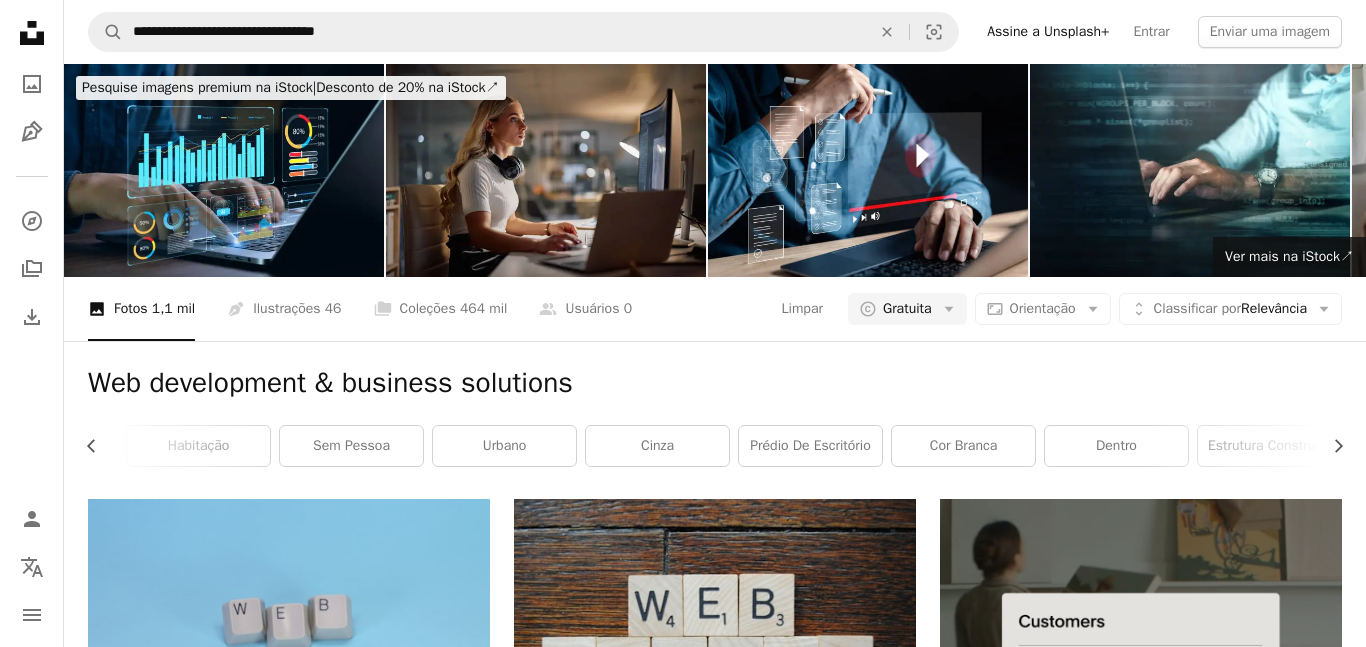 click on "[FIRST] [LAST]" at bounding box center (683, 28215) 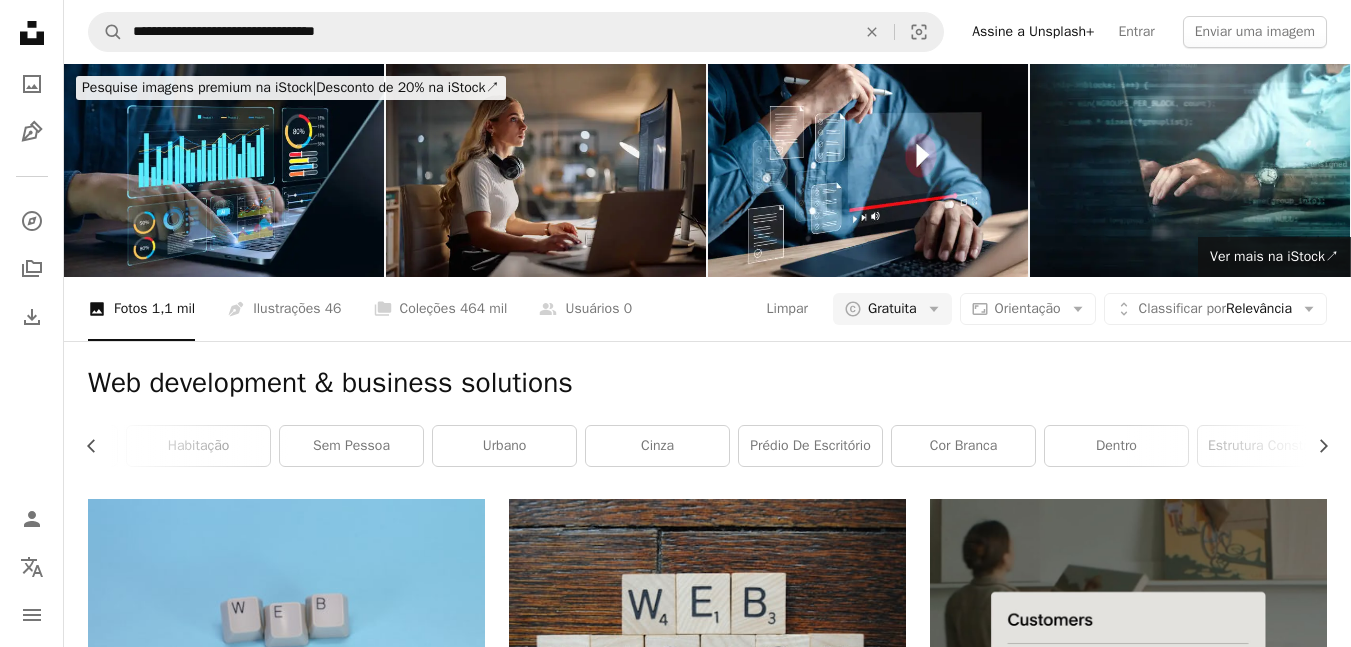 scroll, scrollTop: 2160, scrollLeft: 0, axis: vertical 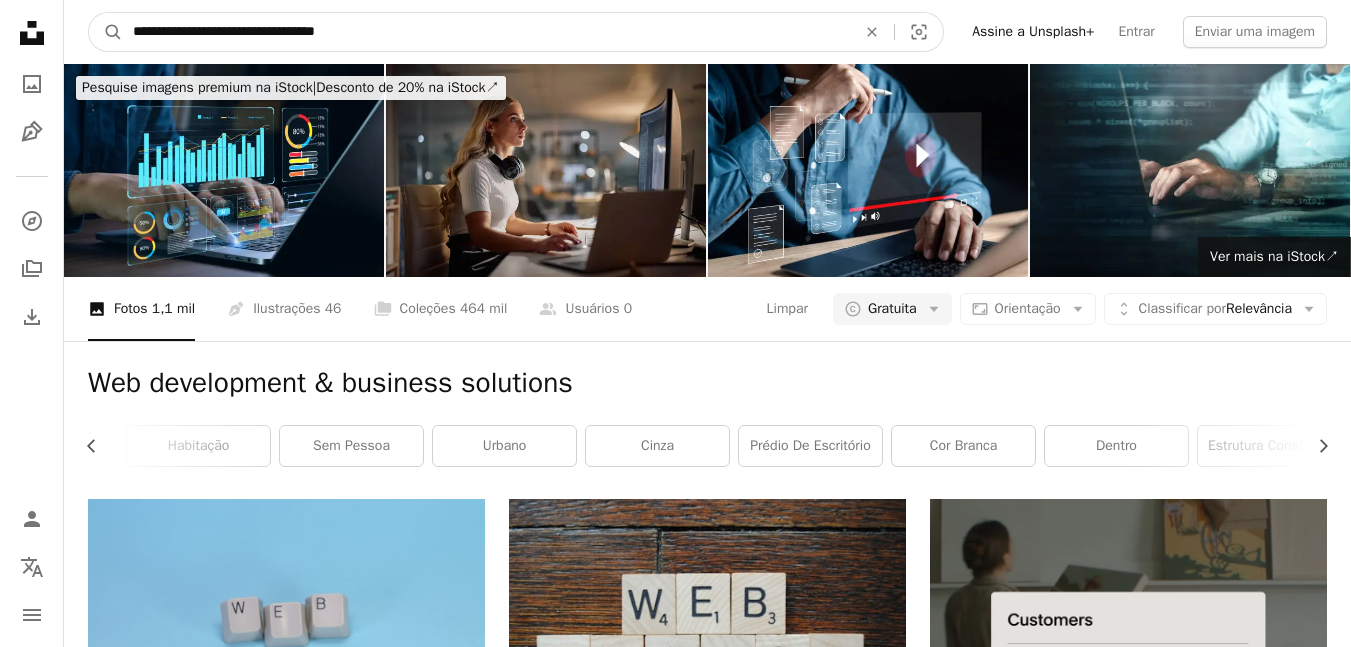 click on "**********" at bounding box center (486, 32) 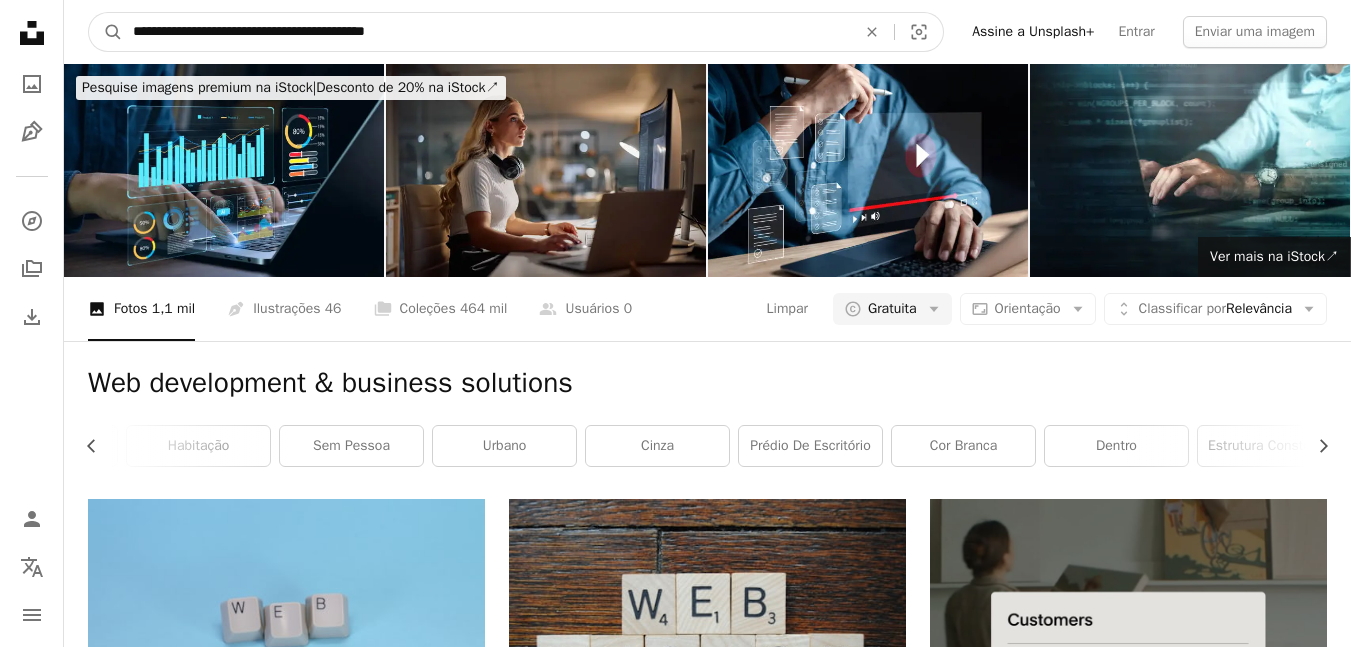 type on "**********" 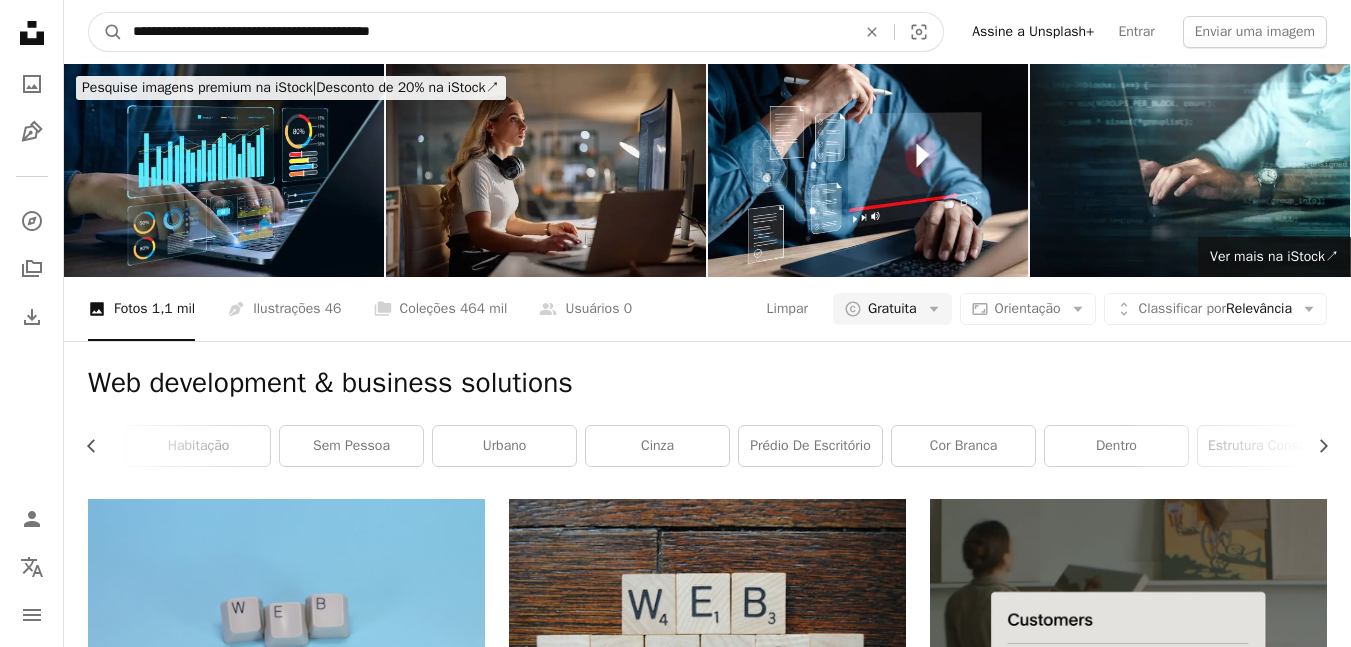 click on "A magnifying glass" at bounding box center (106, 32) 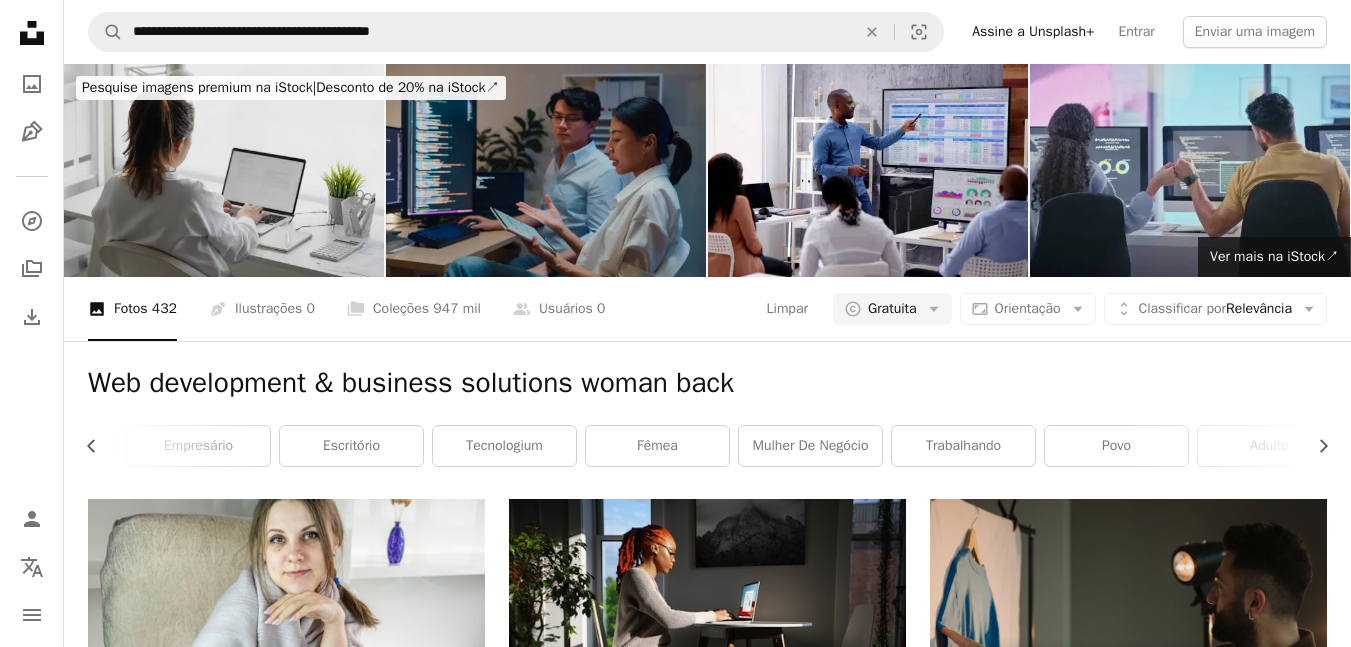 click at bounding box center (224, 170) 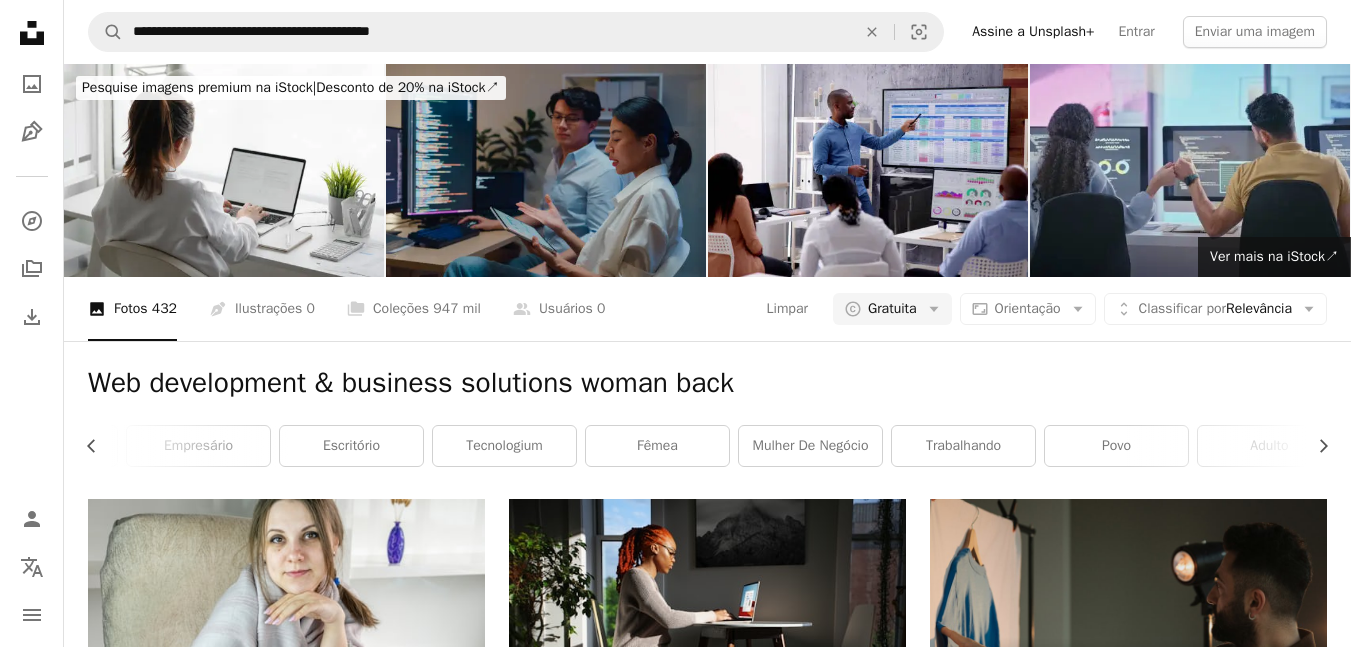 scroll, scrollTop: 3249, scrollLeft: 0, axis: vertical 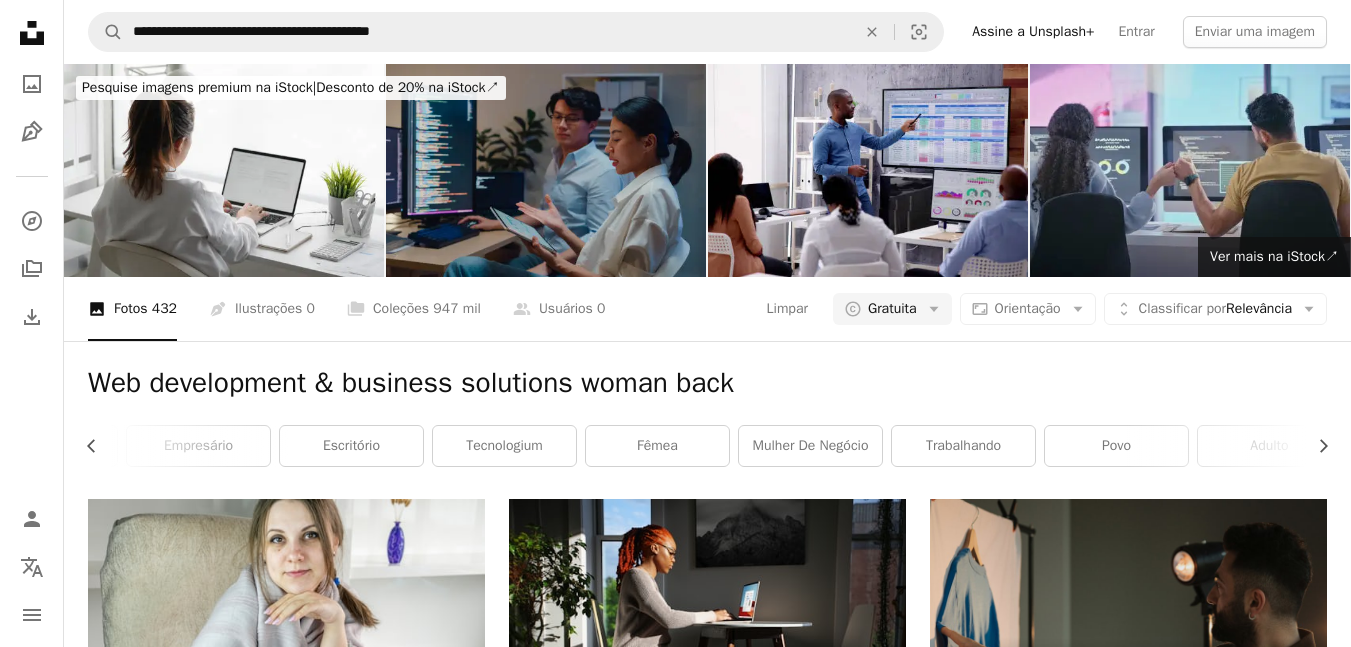 click on "Carregar mais" at bounding box center [707, 3677] 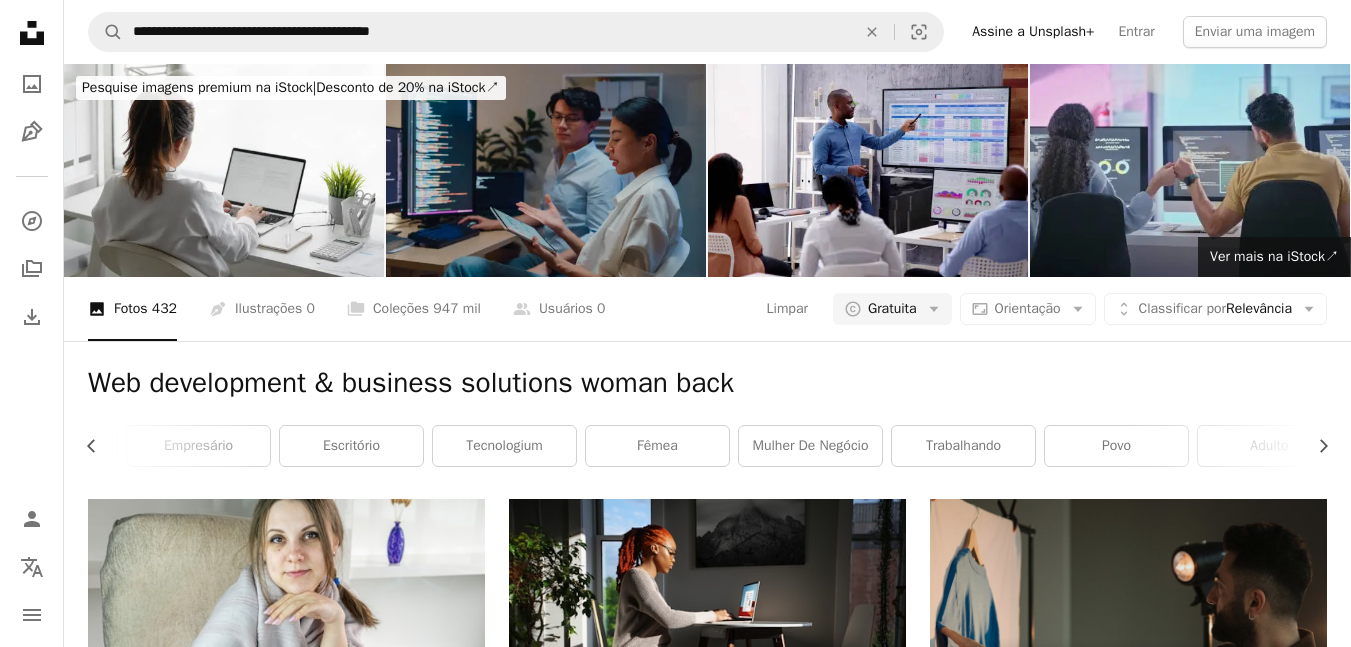 scroll, scrollTop: 0, scrollLeft: 0, axis: both 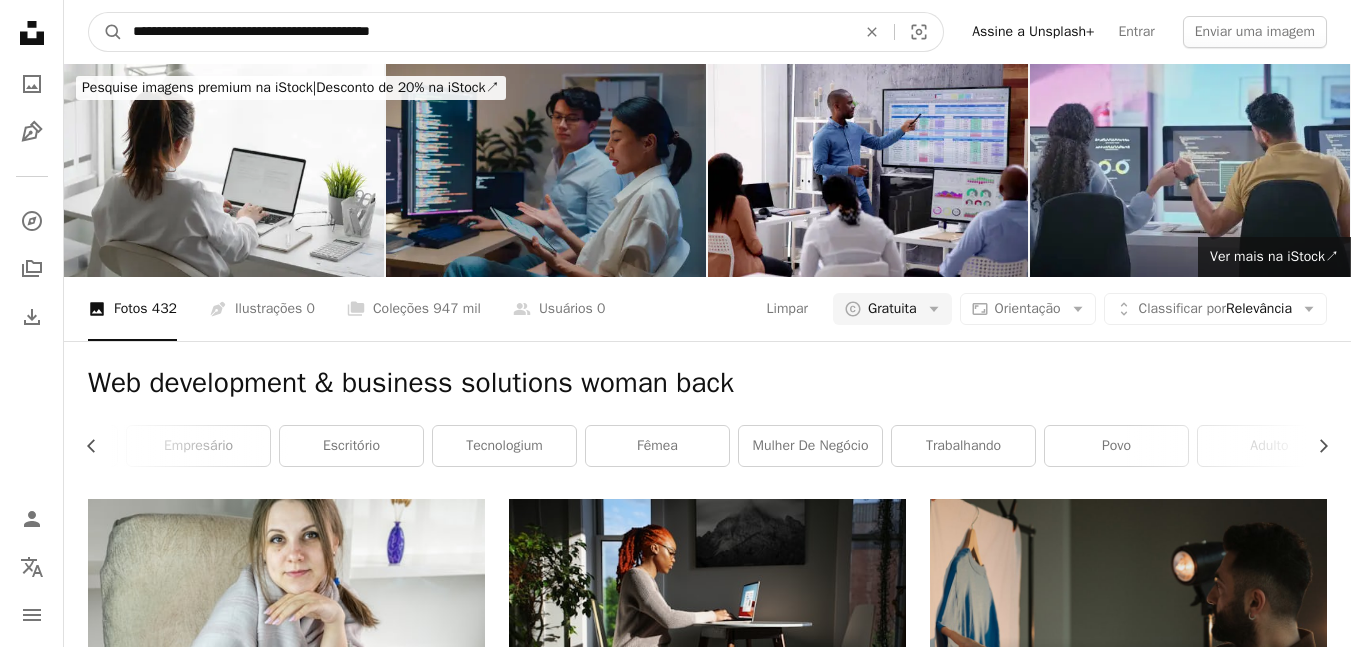 click on "**********" at bounding box center [486, 32] 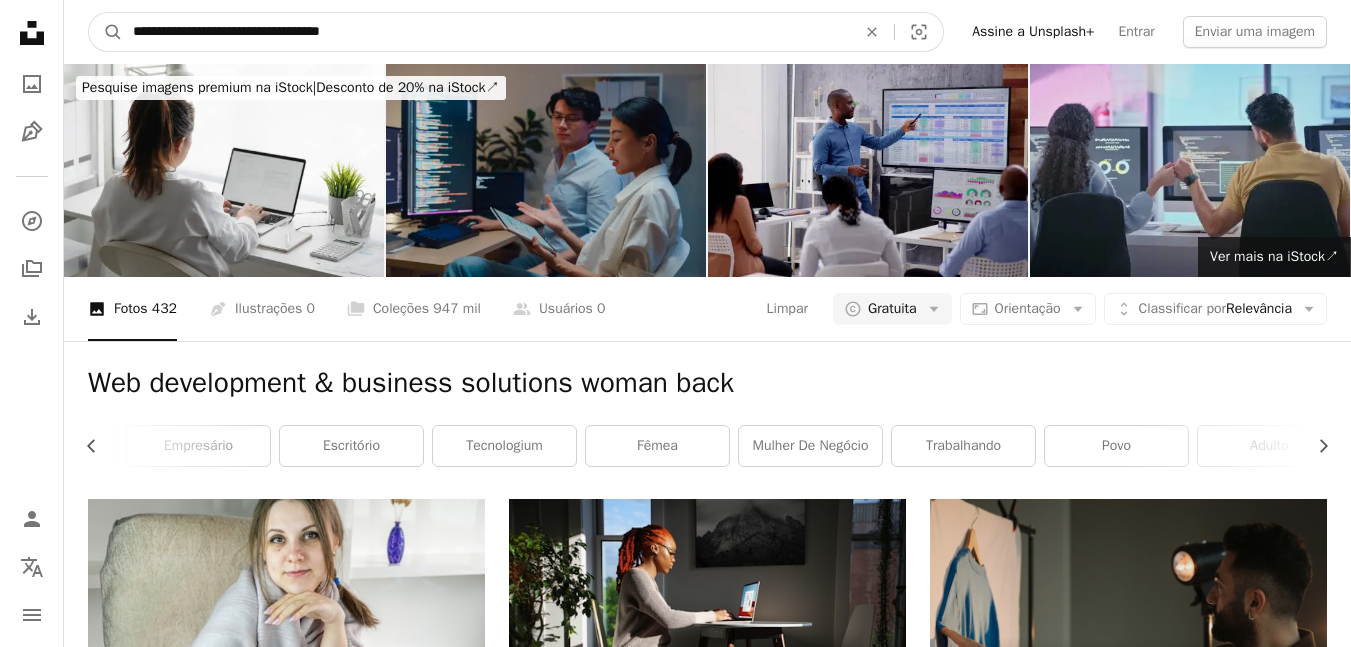 paste on "**********" 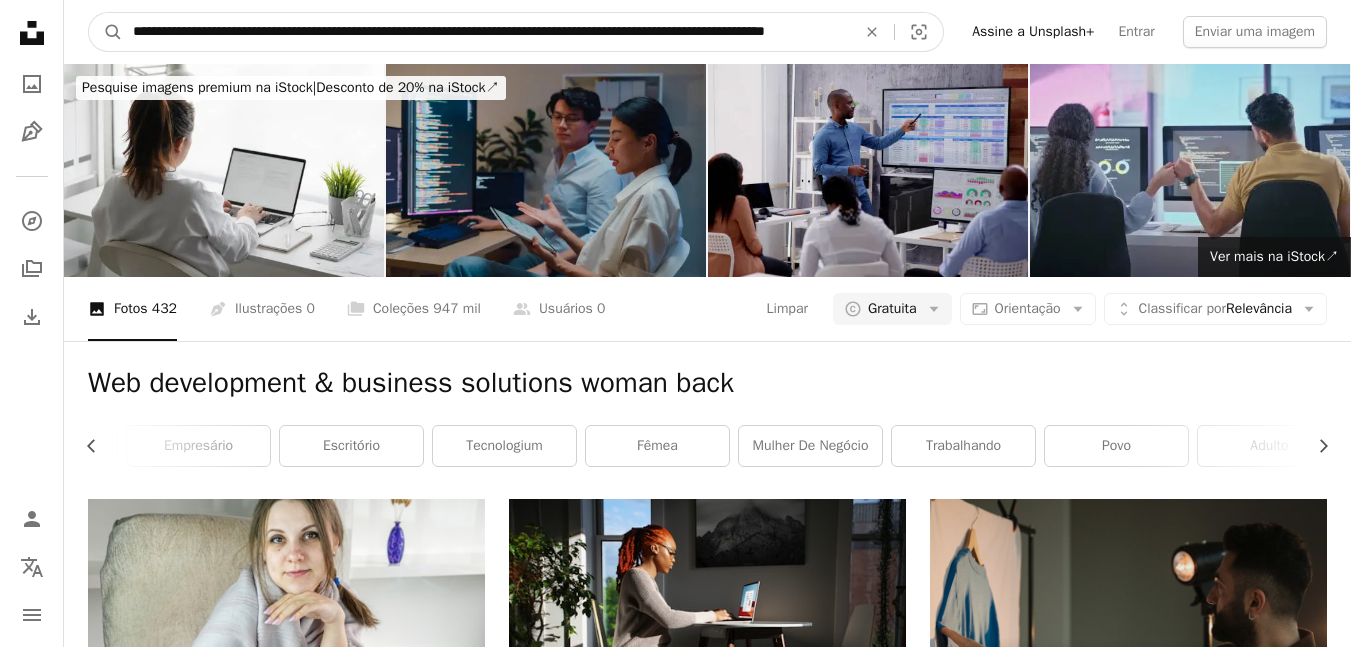 scroll, scrollTop: 0, scrollLeft: 129, axis: horizontal 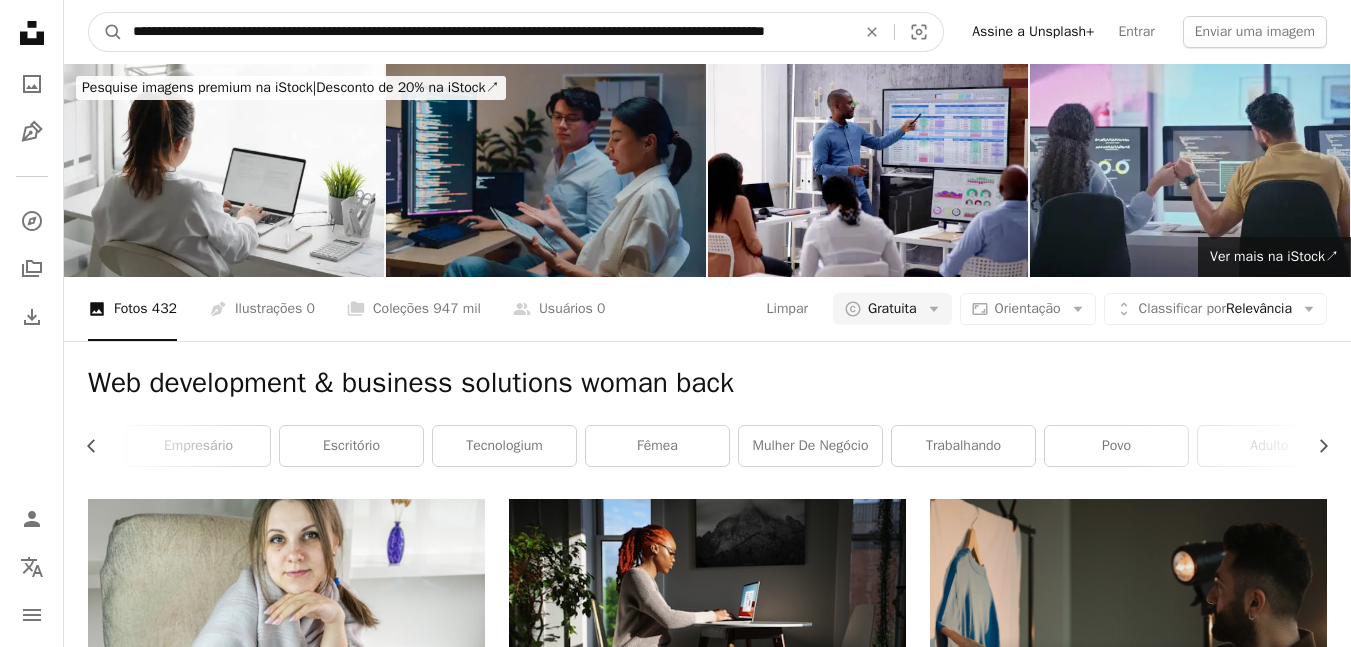 type on "**********" 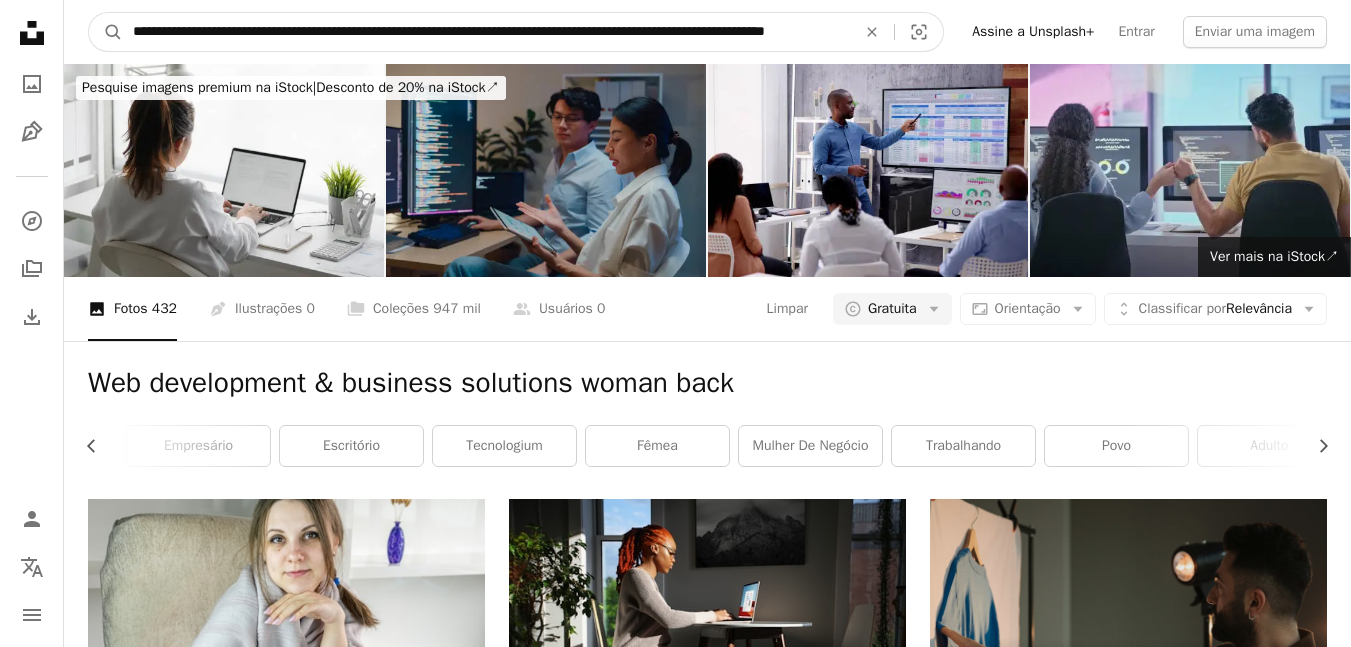 scroll, scrollTop: 0, scrollLeft: 0, axis: both 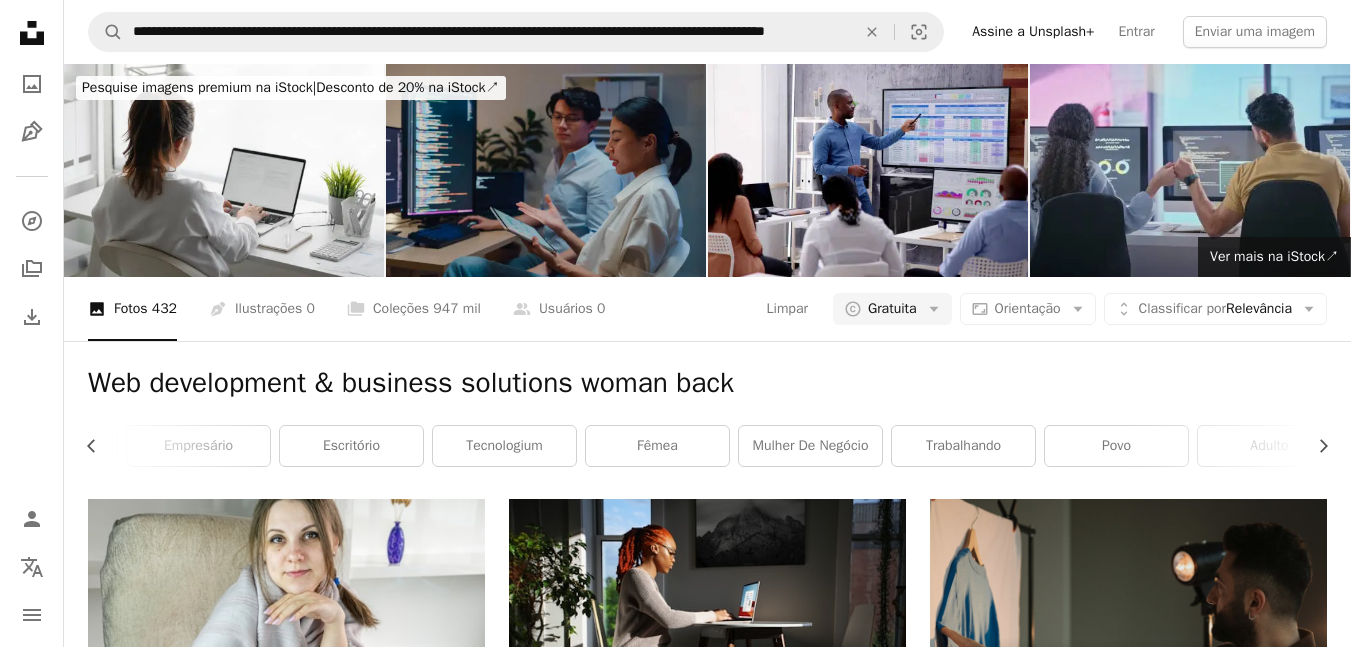drag, startPoint x: 800, startPoint y: 140, endPoint x: 84, endPoint y: 145, distance: 716.01746 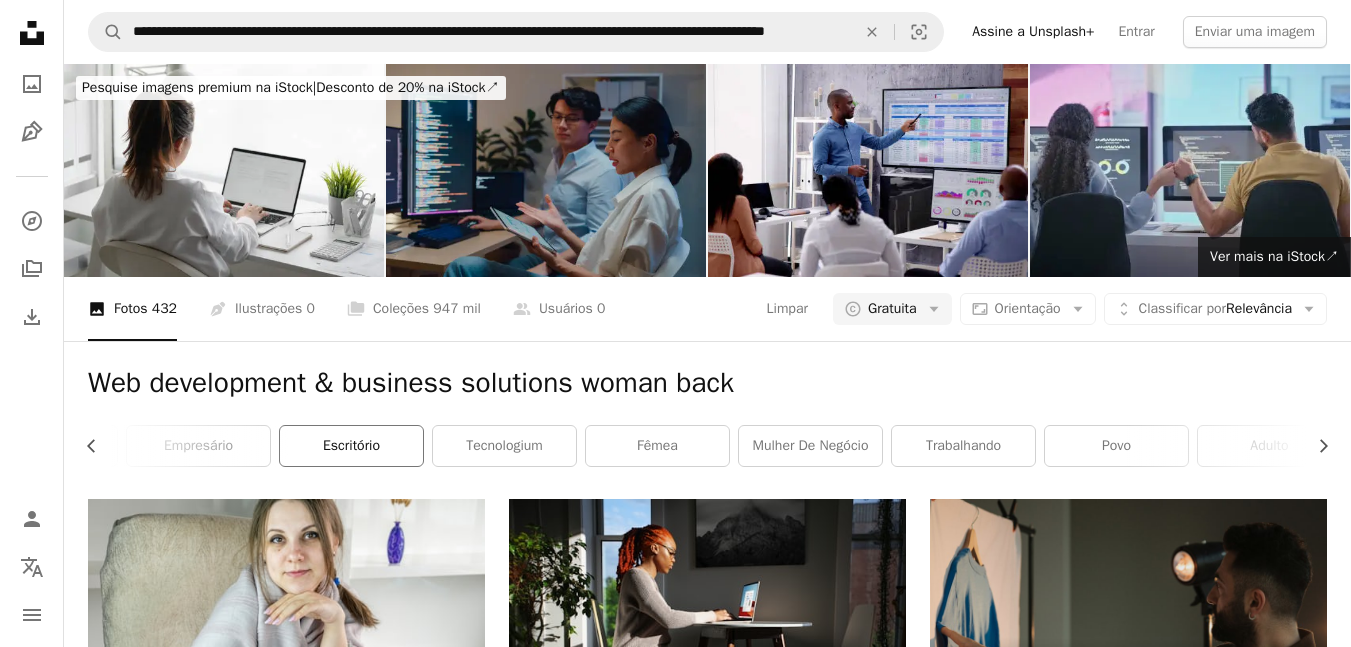 click on "escritório" at bounding box center (351, 446) 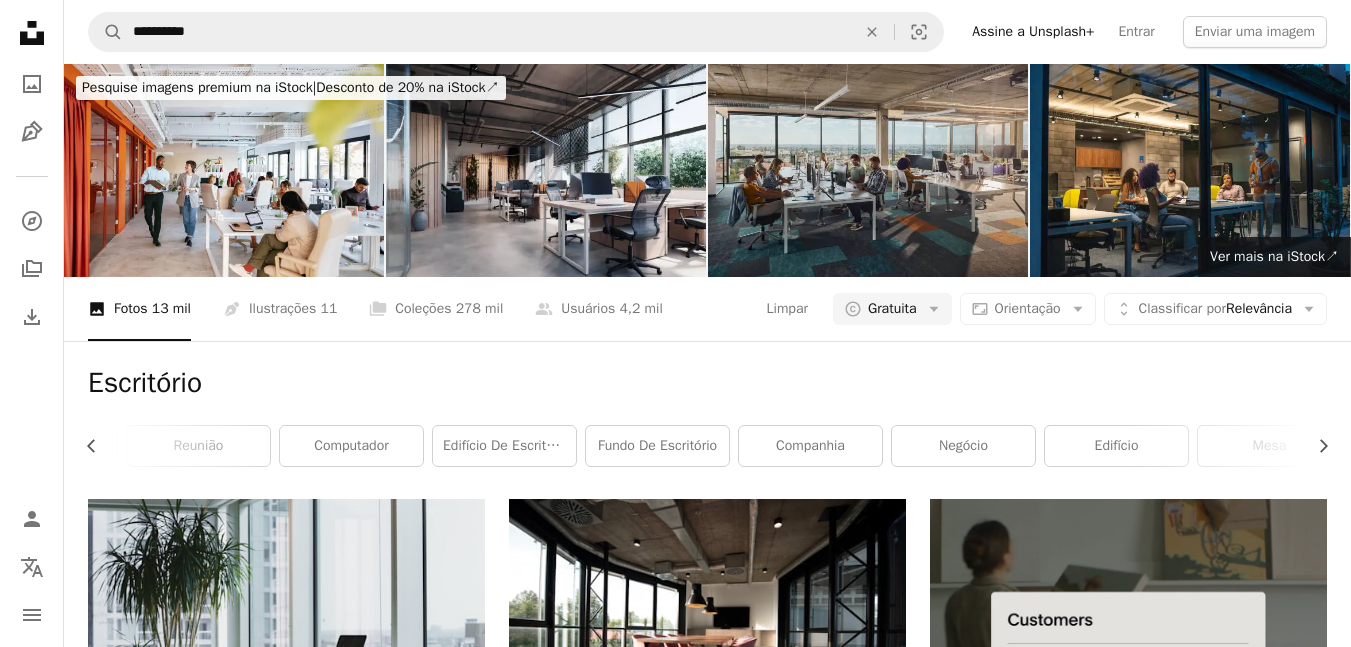 scroll, scrollTop: 360, scrollLeft: 0, axis: vertical 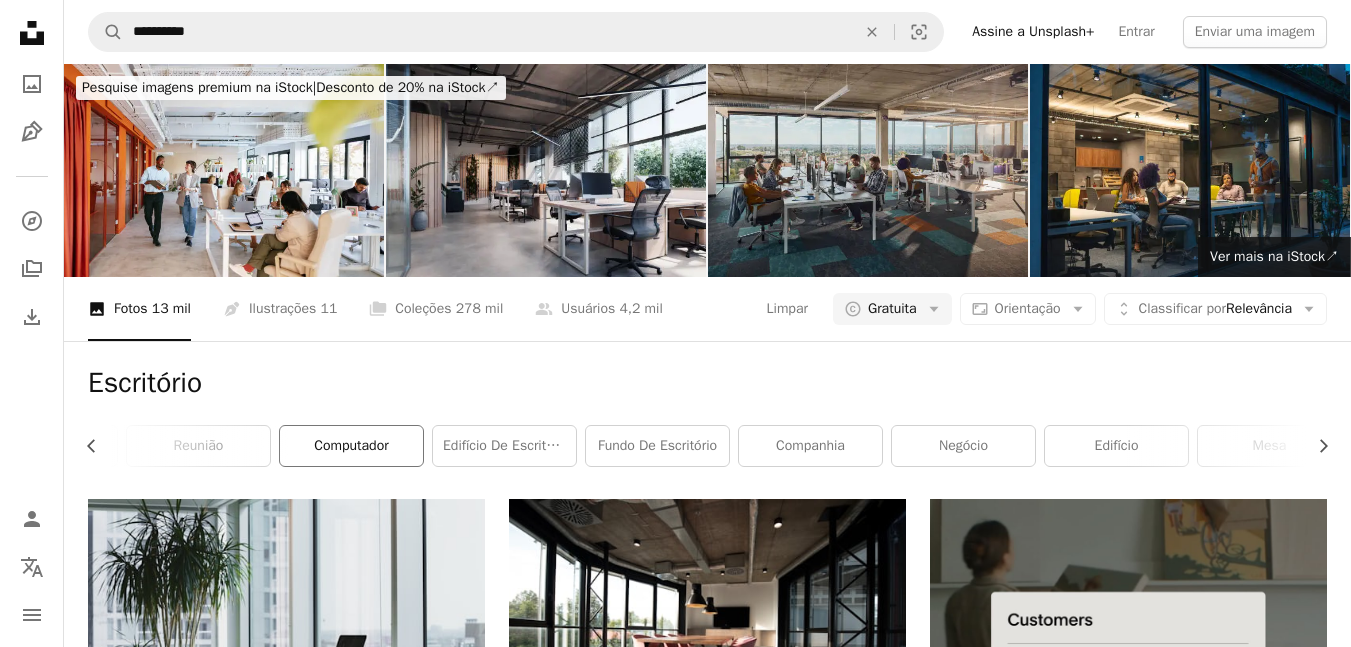 click on "computador" at bounding box center [351, 446] 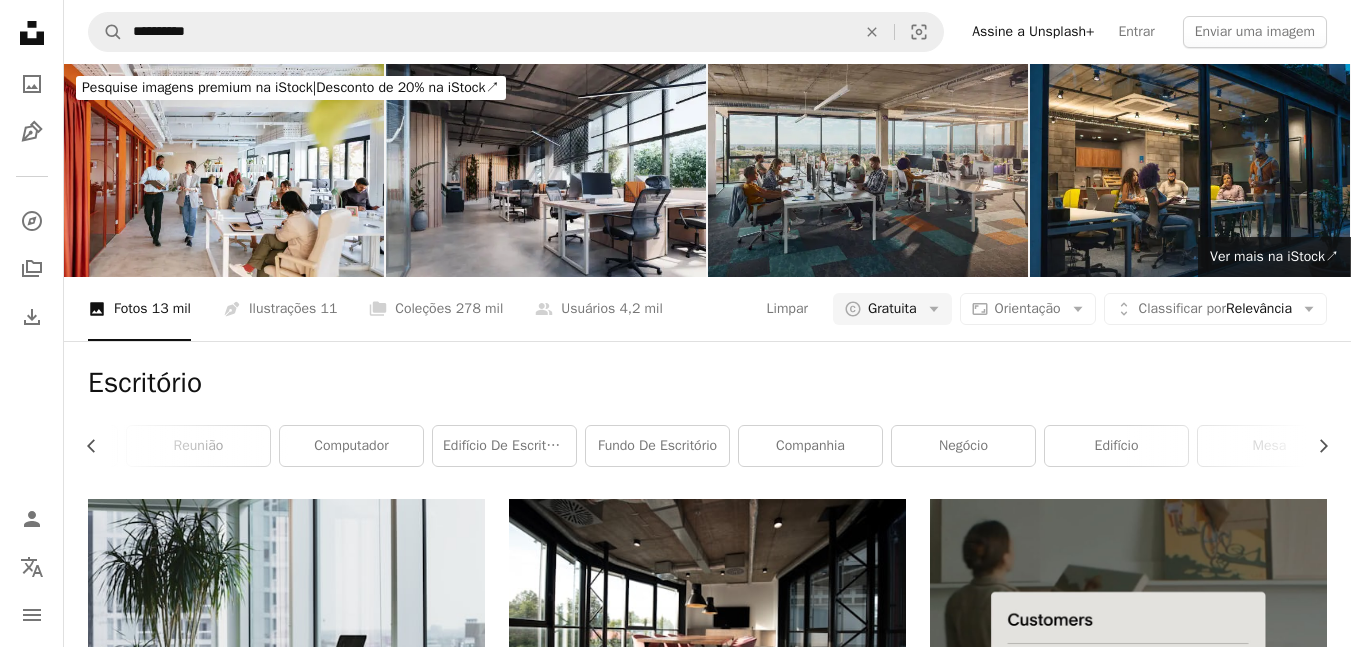 scroll, scrollTop: 0, scrollLeft: 0, axis: both 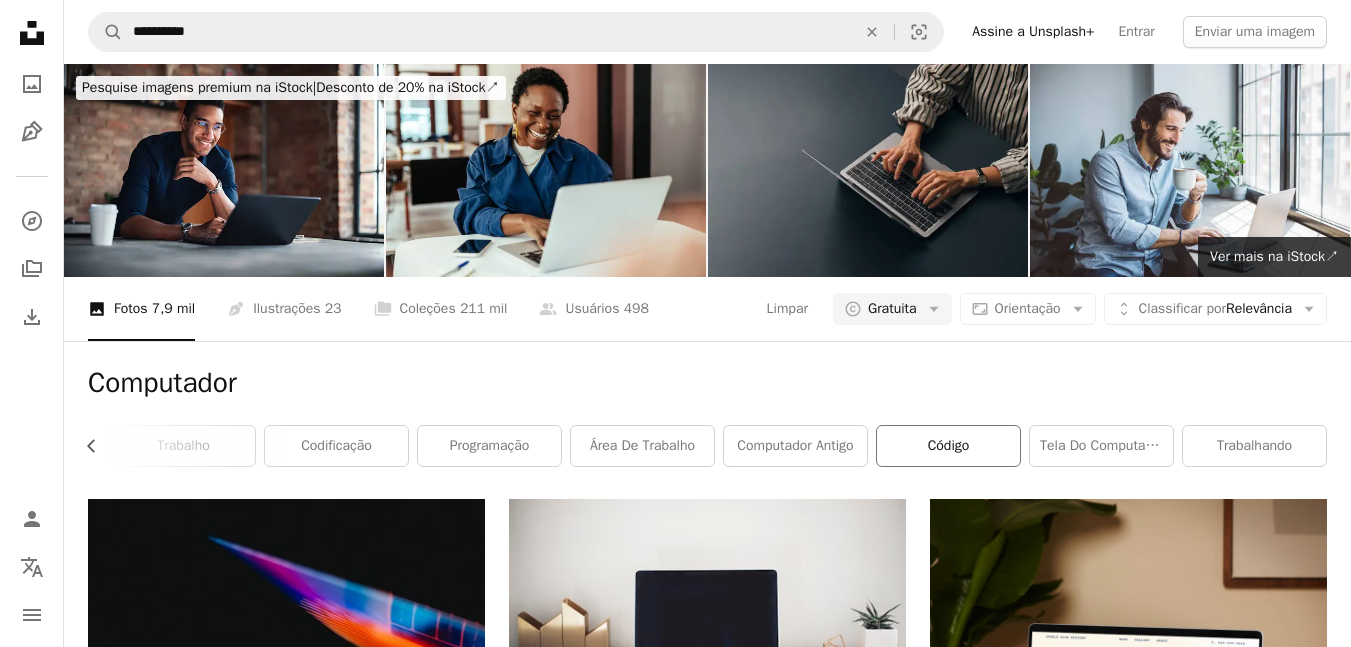 click on "código" at bounding box center [948, 446] 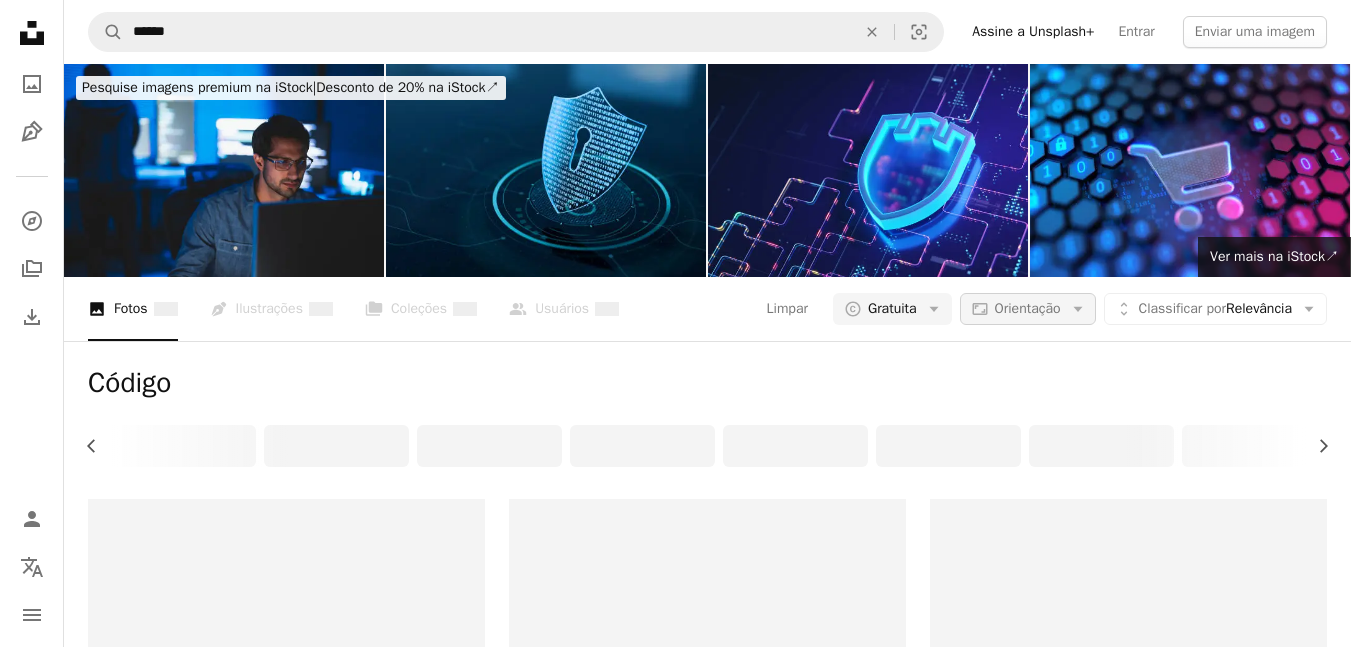 scroll, scrollTop: 0, scrollLeft: 130, axis: horizontal 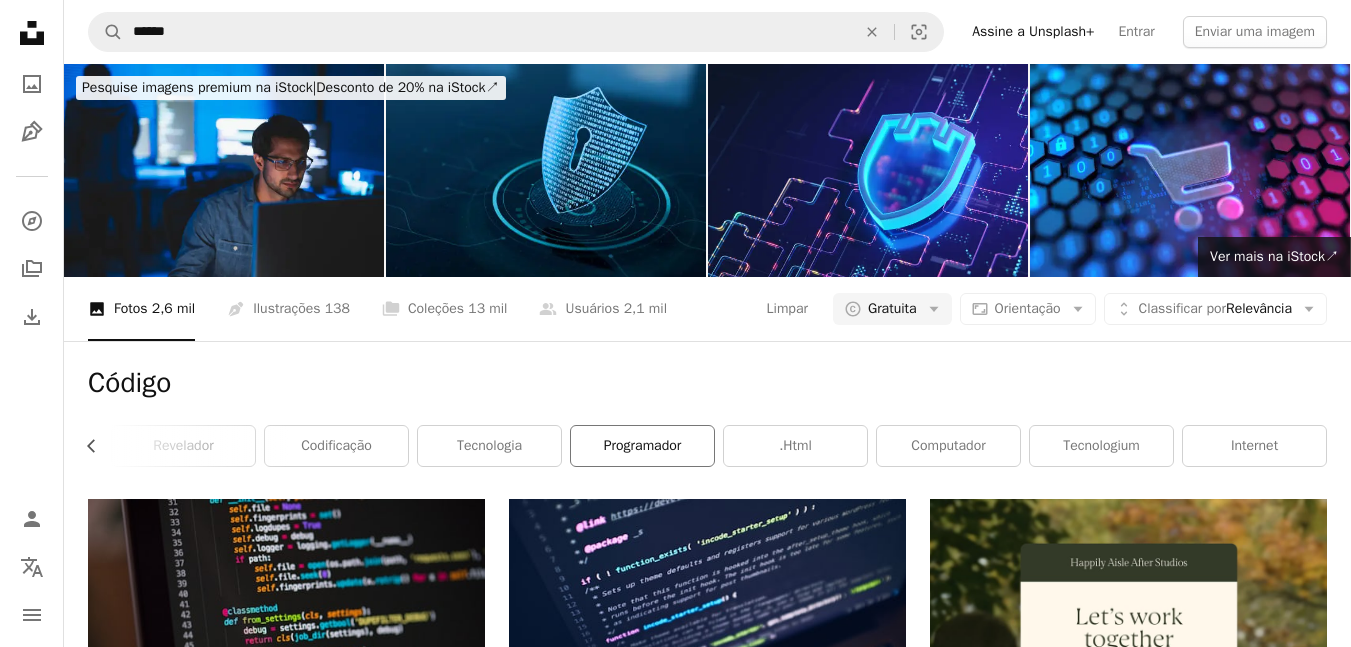 click on "programador" at bounding box center [642, 446] 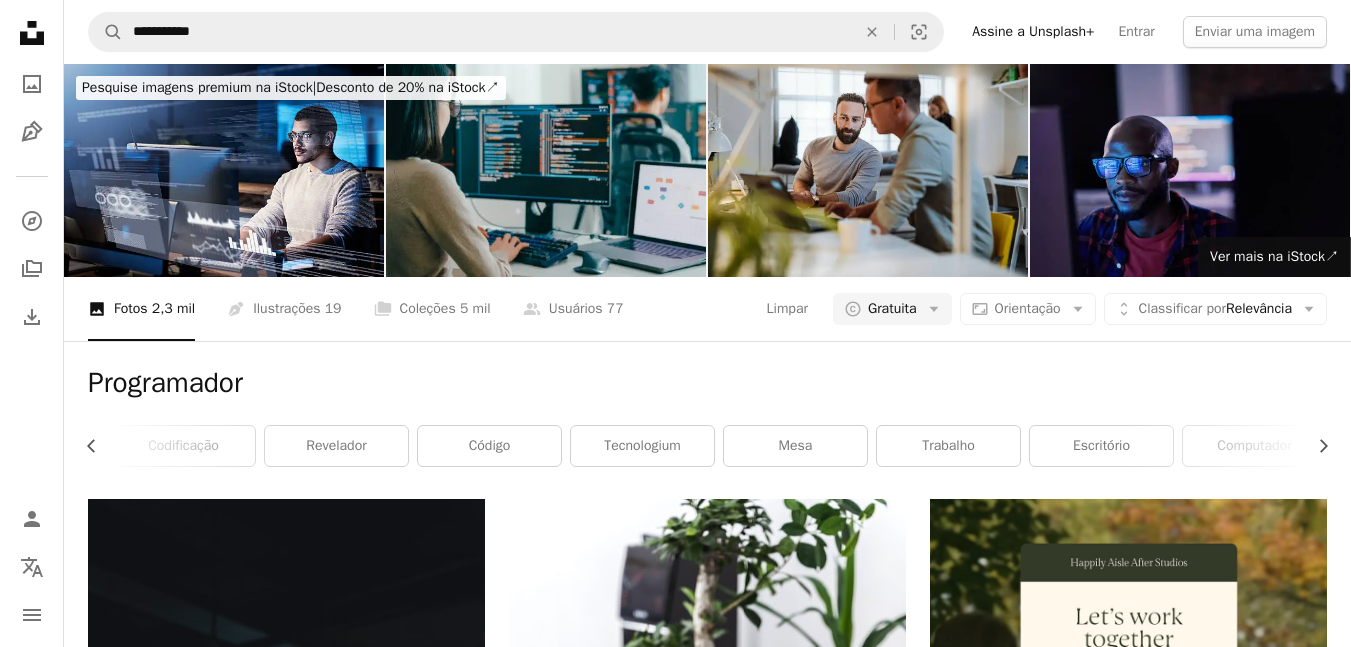 scroll, scrollTop: 3310, scrollLeft: 0, axis: vertical 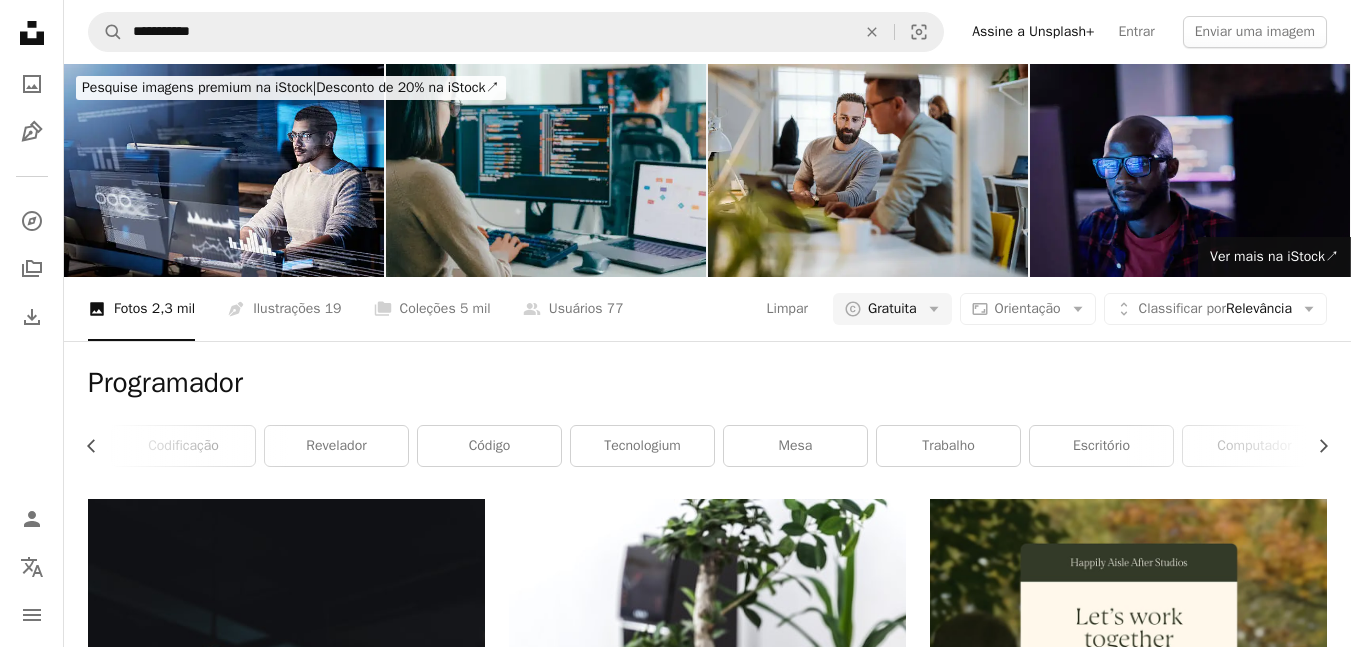 click on "Carregar mais" at bounding box center (707, 3738) 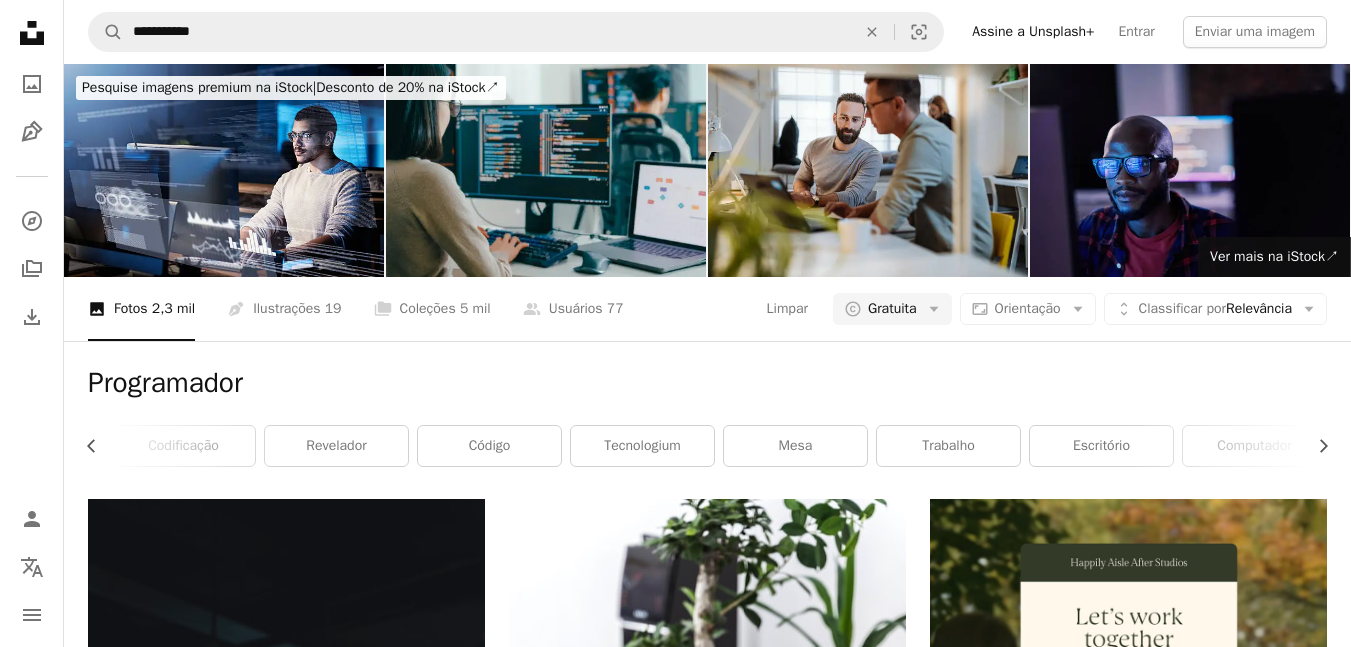 scroll, scrollTop: 0, scrollLeft: 0, axis: both 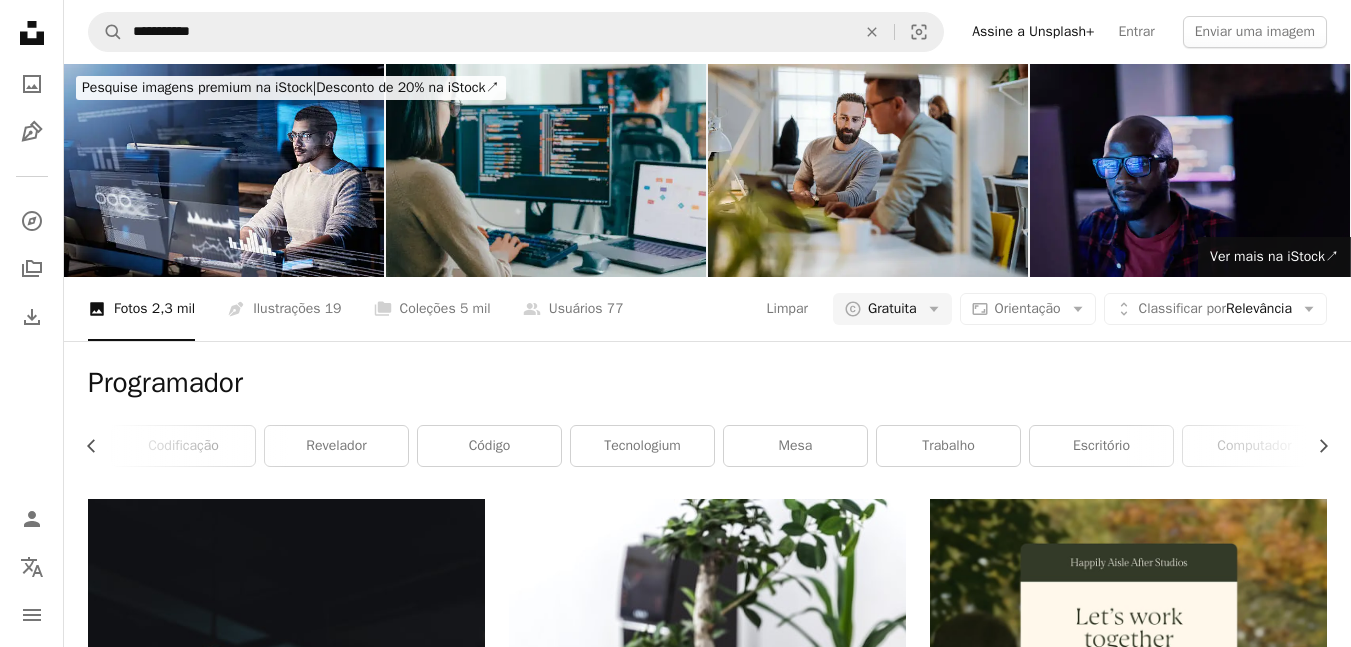 click on "[FIRST] [LAST]" at bounding box center [707, 420] 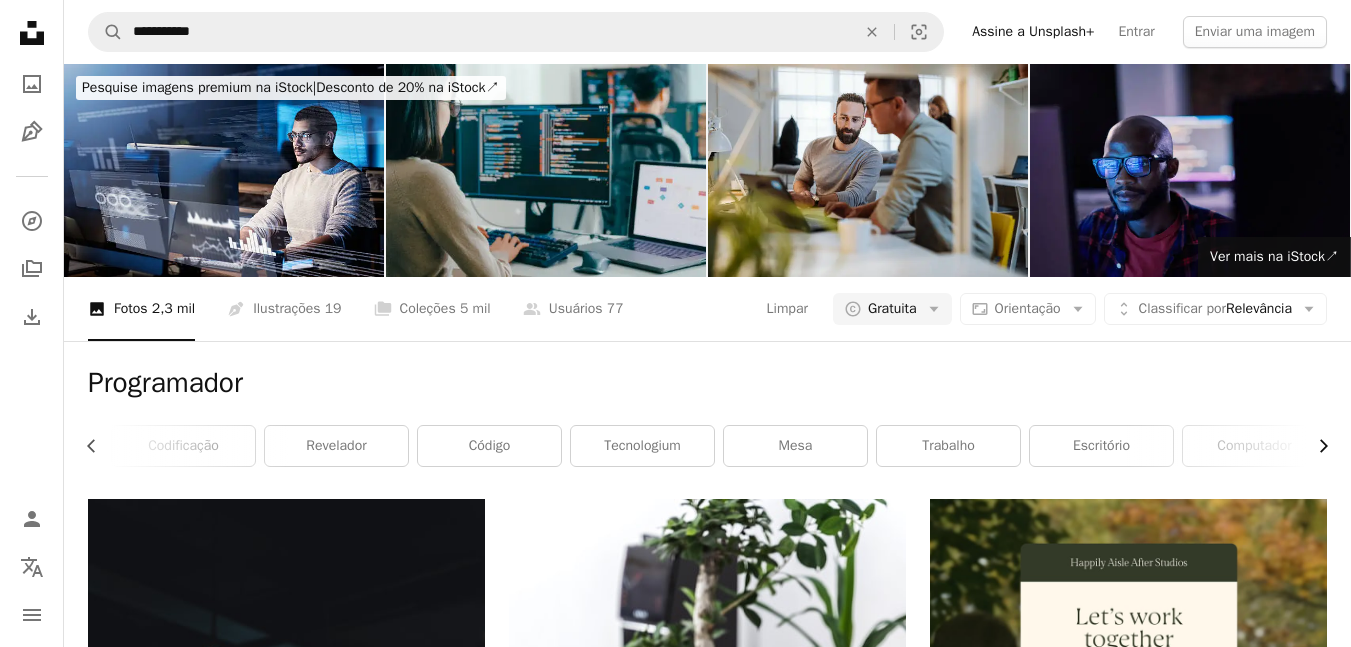 click on "Chevron right" 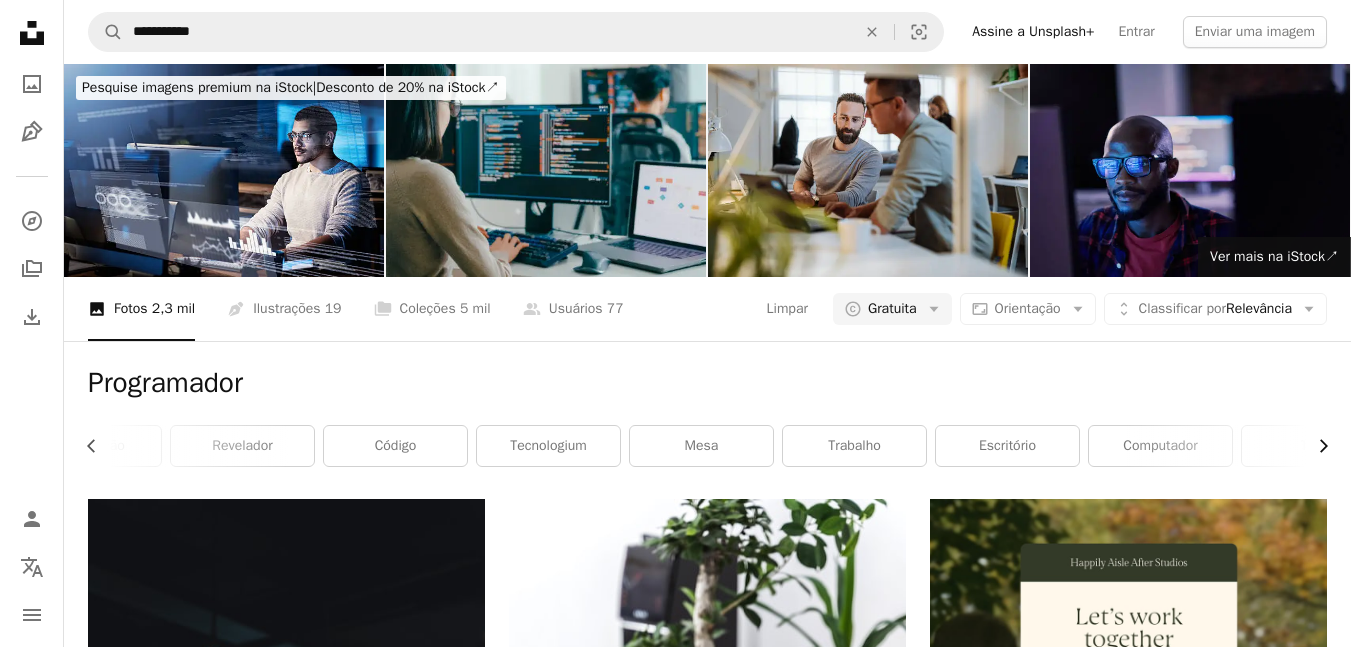 scroll, scrollTop: 0, scrollLeft: 283, axis: horizontal 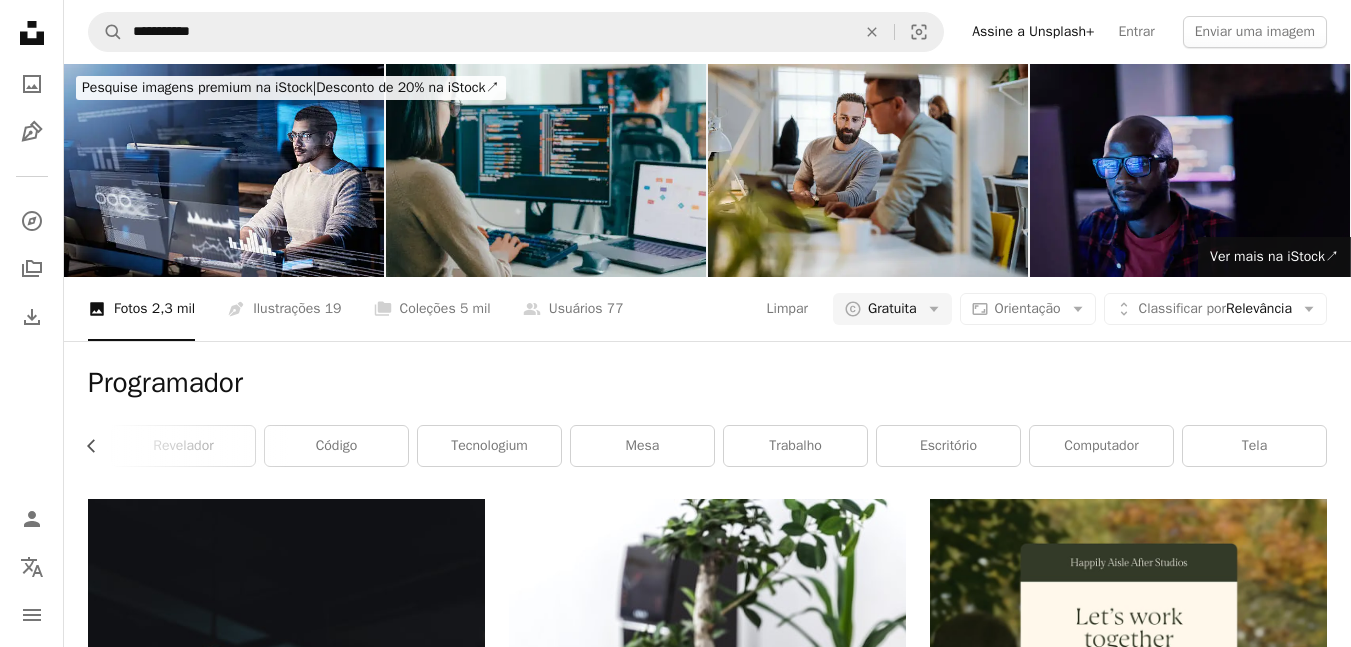 click on "Programador" at bounding box center (707, 420) 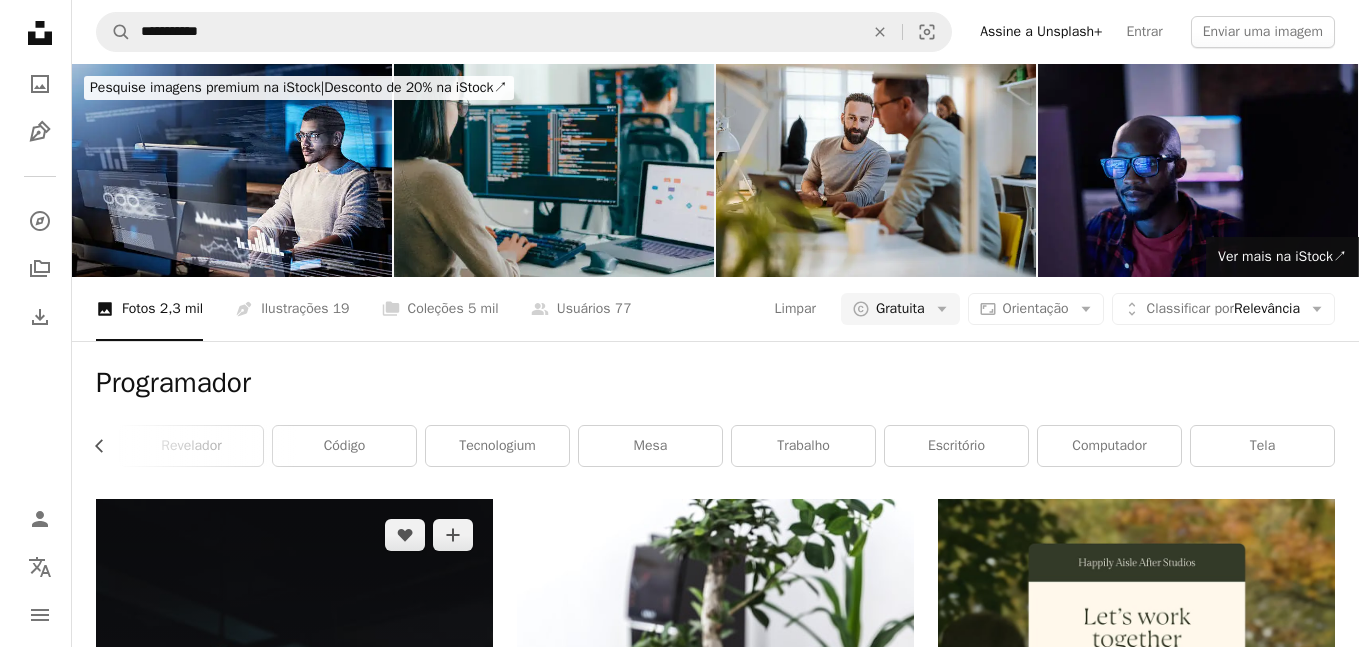 scroll, scrollTop: 600, scrollLeft: 0, axis: vertical 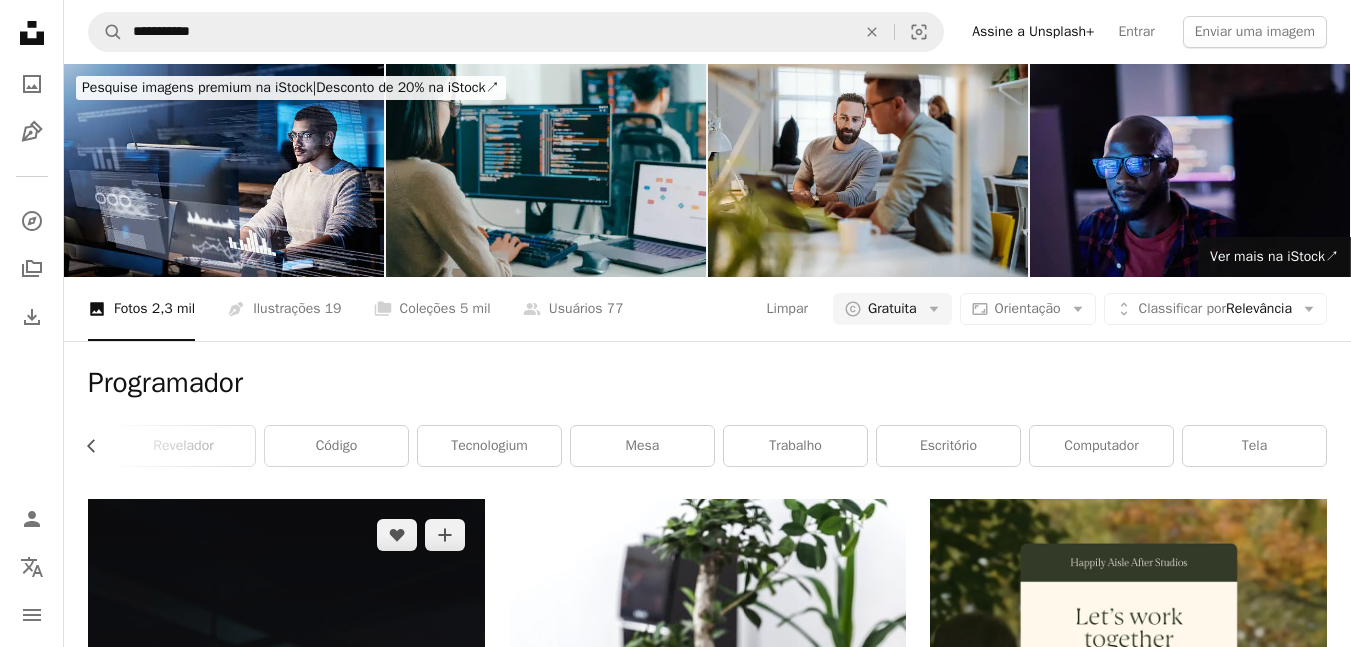 click at bounding box center [286, 797] 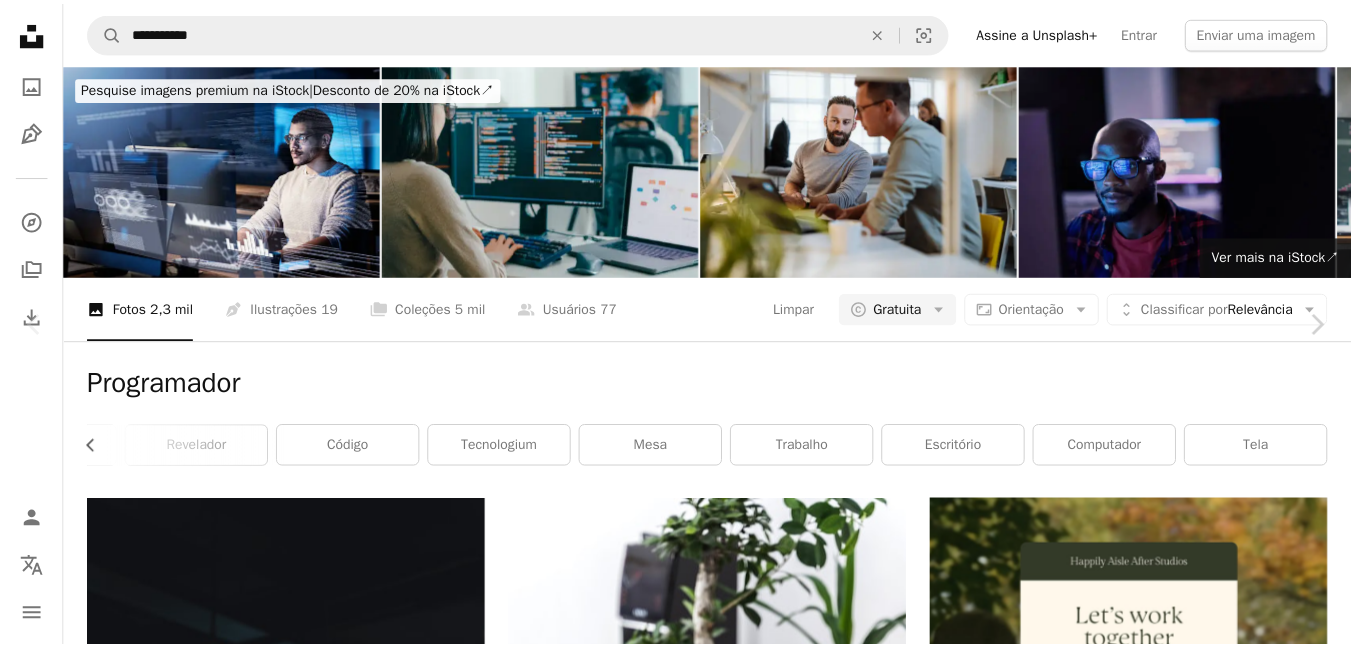 scroll, scrollTop: 0, scrollLeft: 0, axis: both 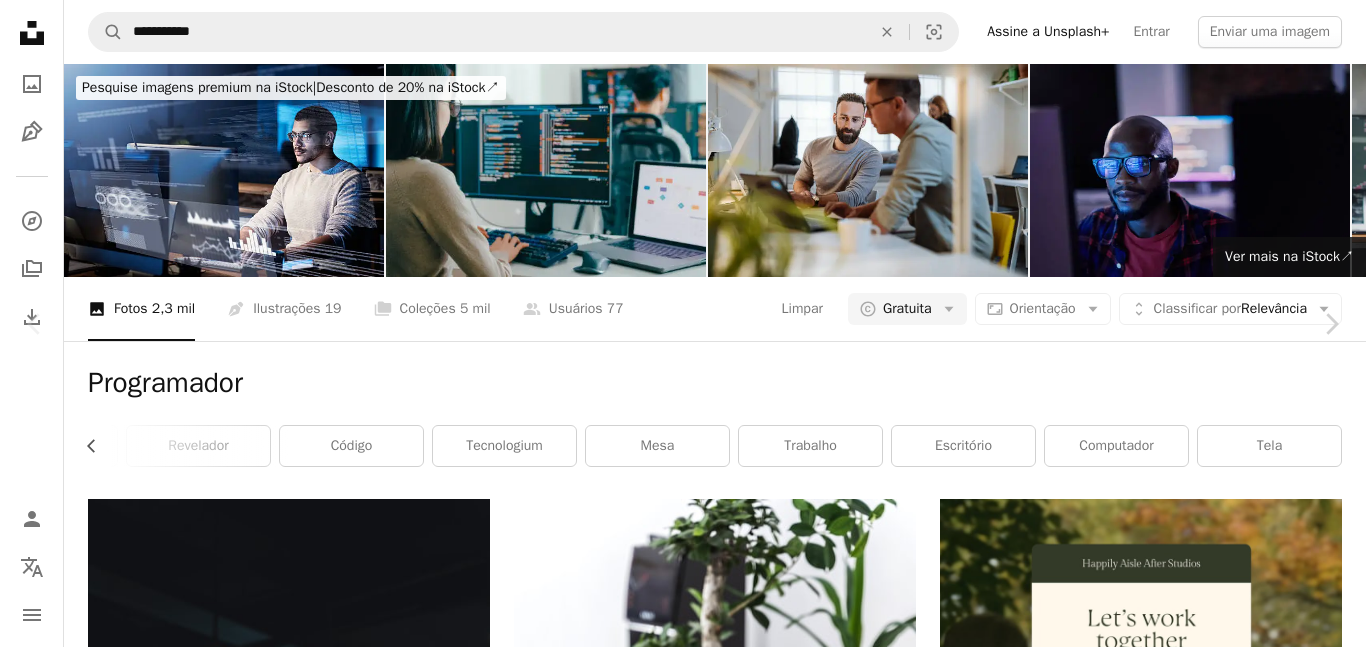 click 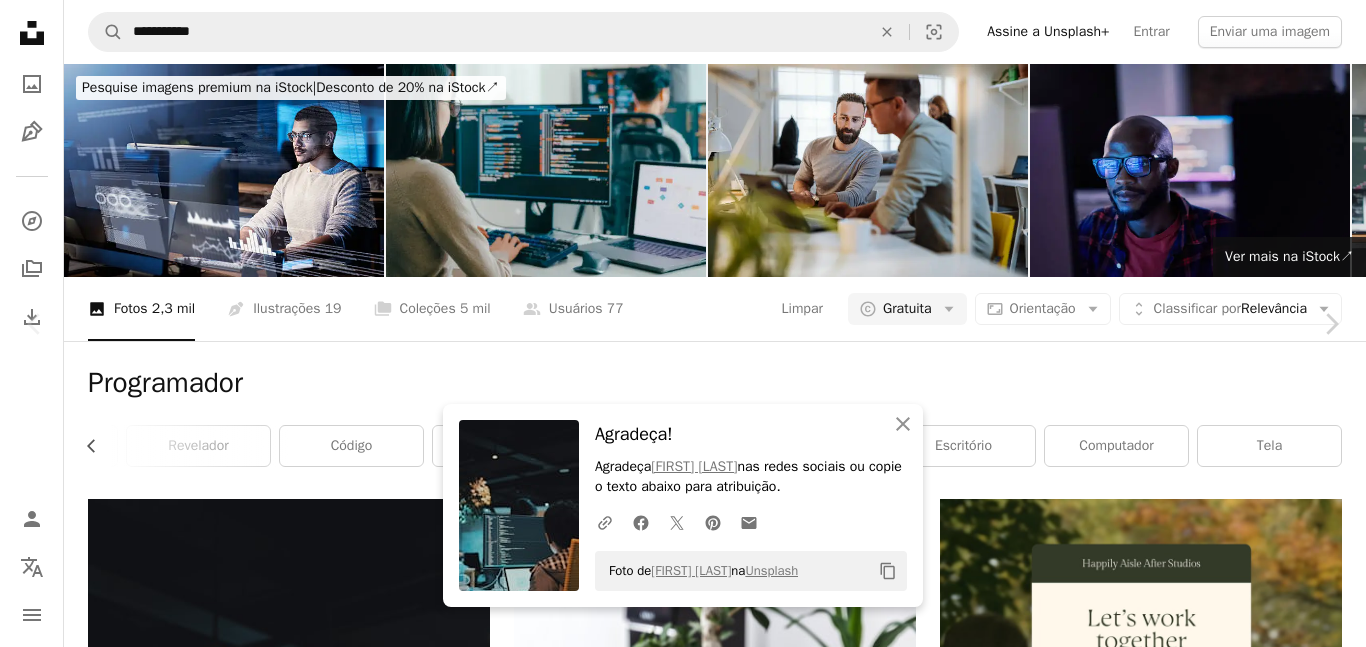 drag, startPoint x: 186, startPoint y: 166, endPoint x: 862, endPoint y: 2, distance: 695.6091 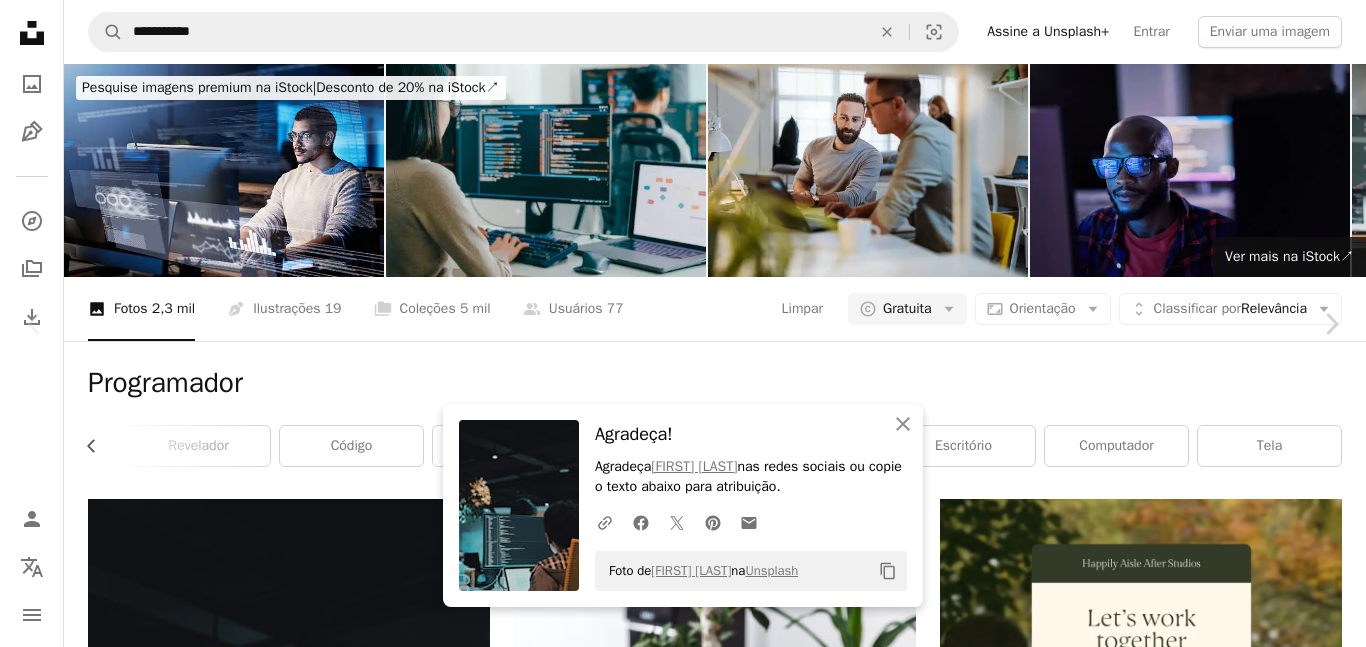 click on "An X shape" at bounding box center [20, 20] 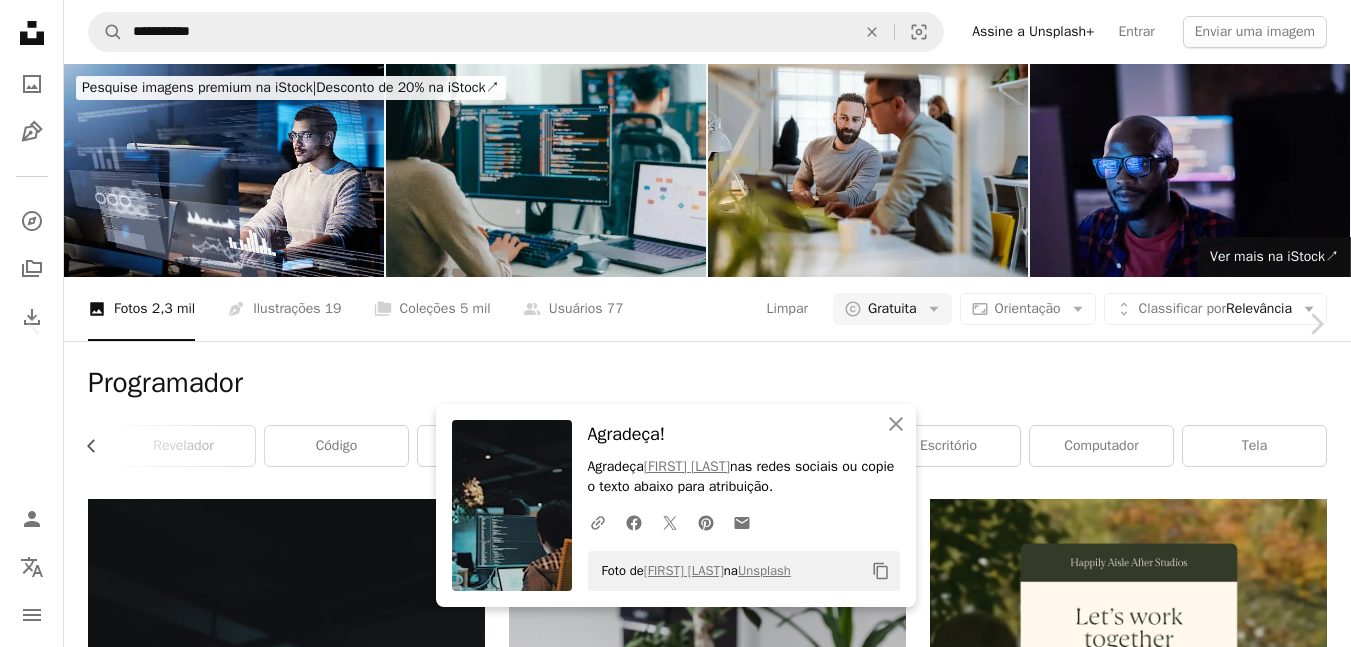 scroll, scrollTop: 0, scrollLeft: 268, axis: horizontal 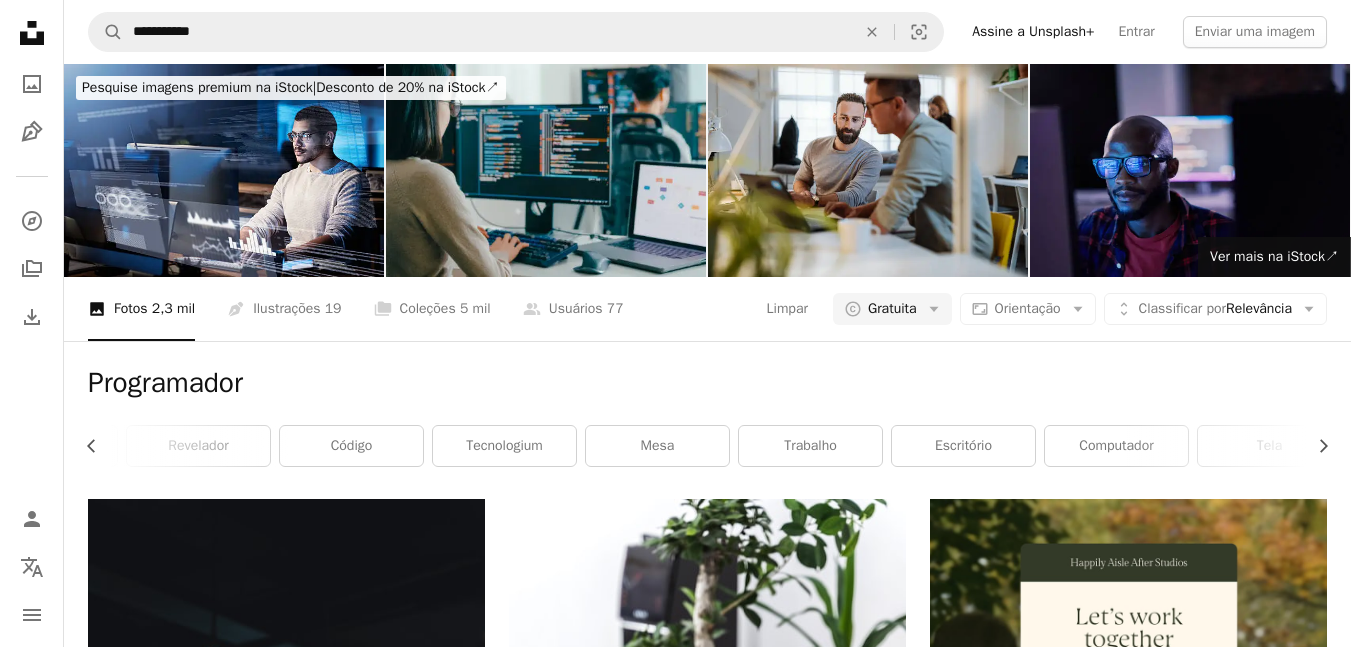 click on "Arrow pointing down" 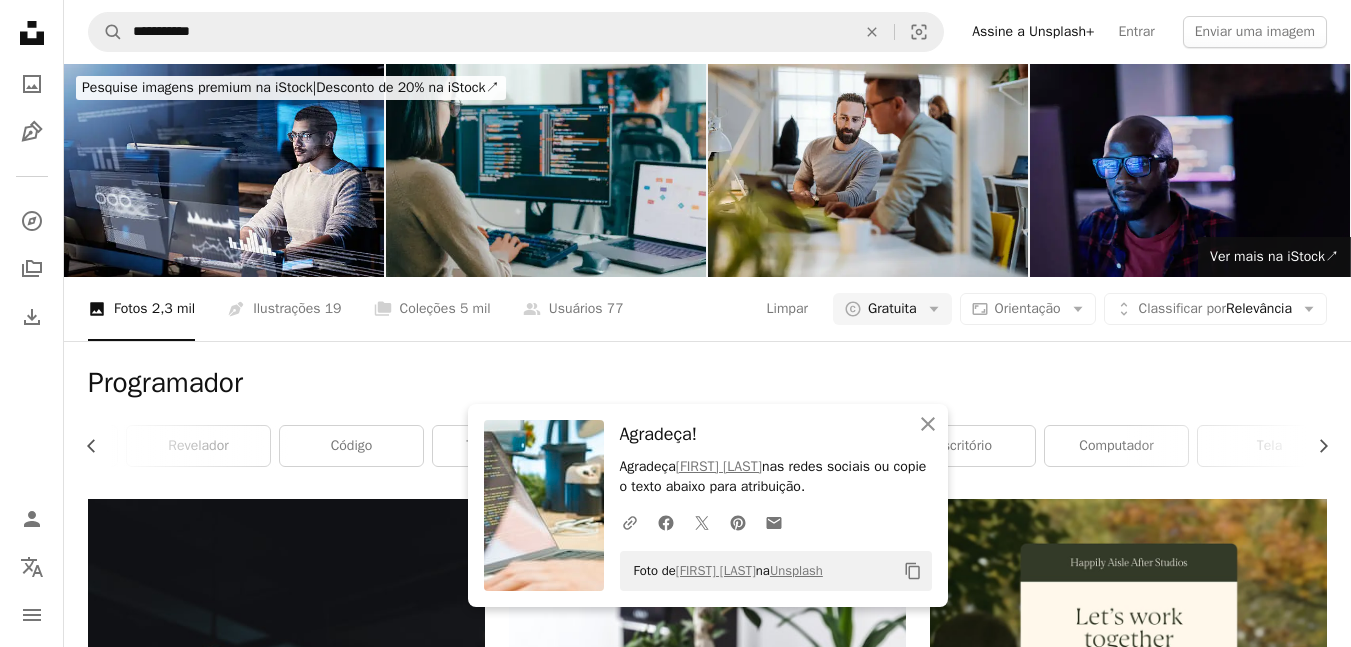 scroll, scrollTop: 8280, scrollLeft: 0, axis: vertical 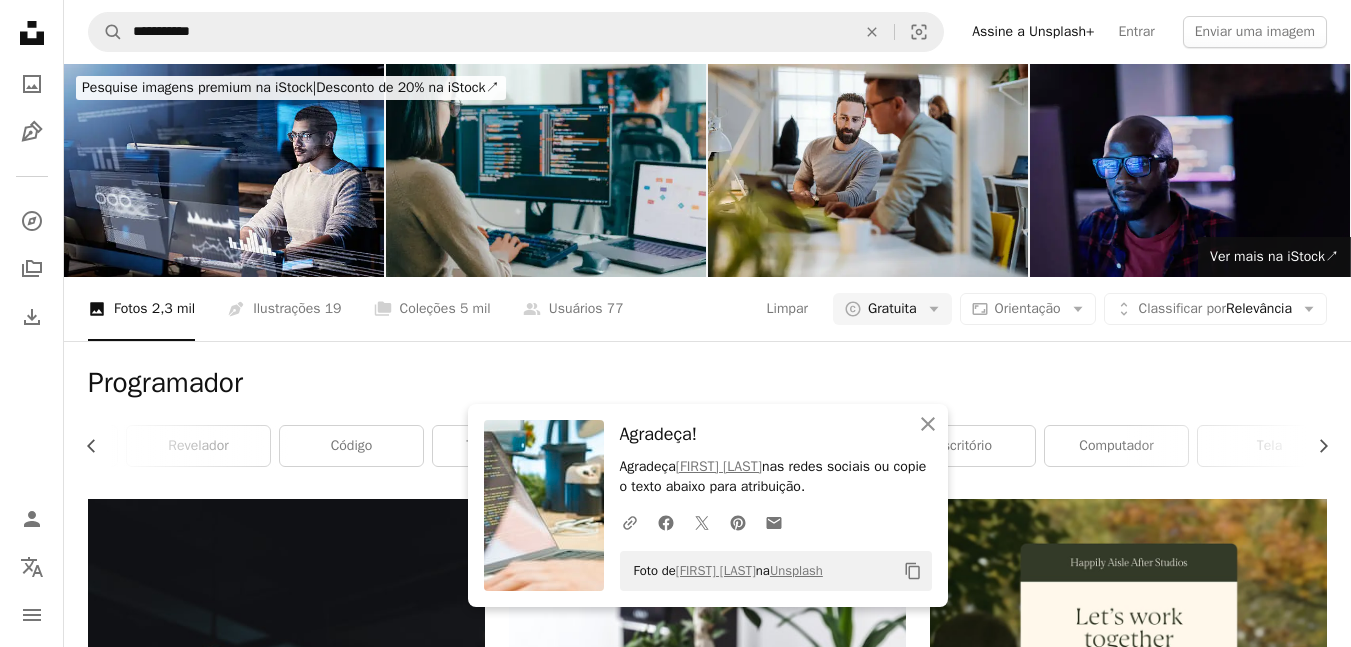 click on "Arrow pointing down" 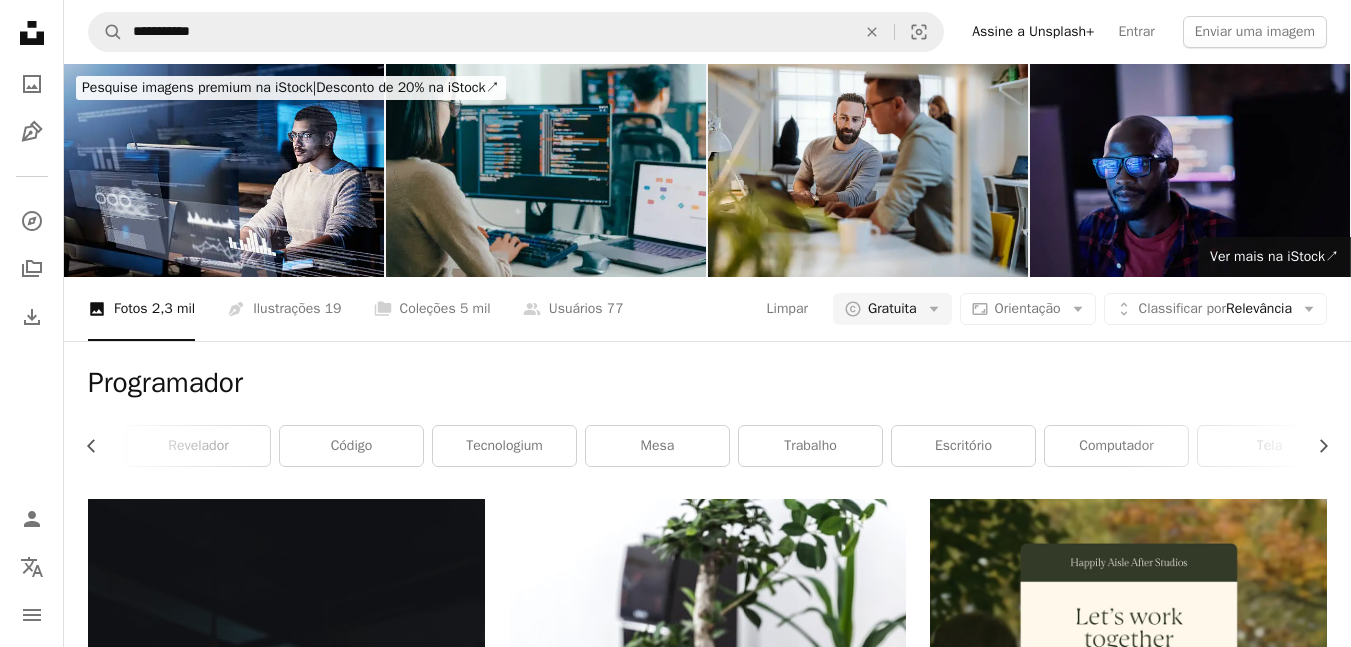 scroll, scrollTop: 17640, scrollLeft: 0, axis: vertical 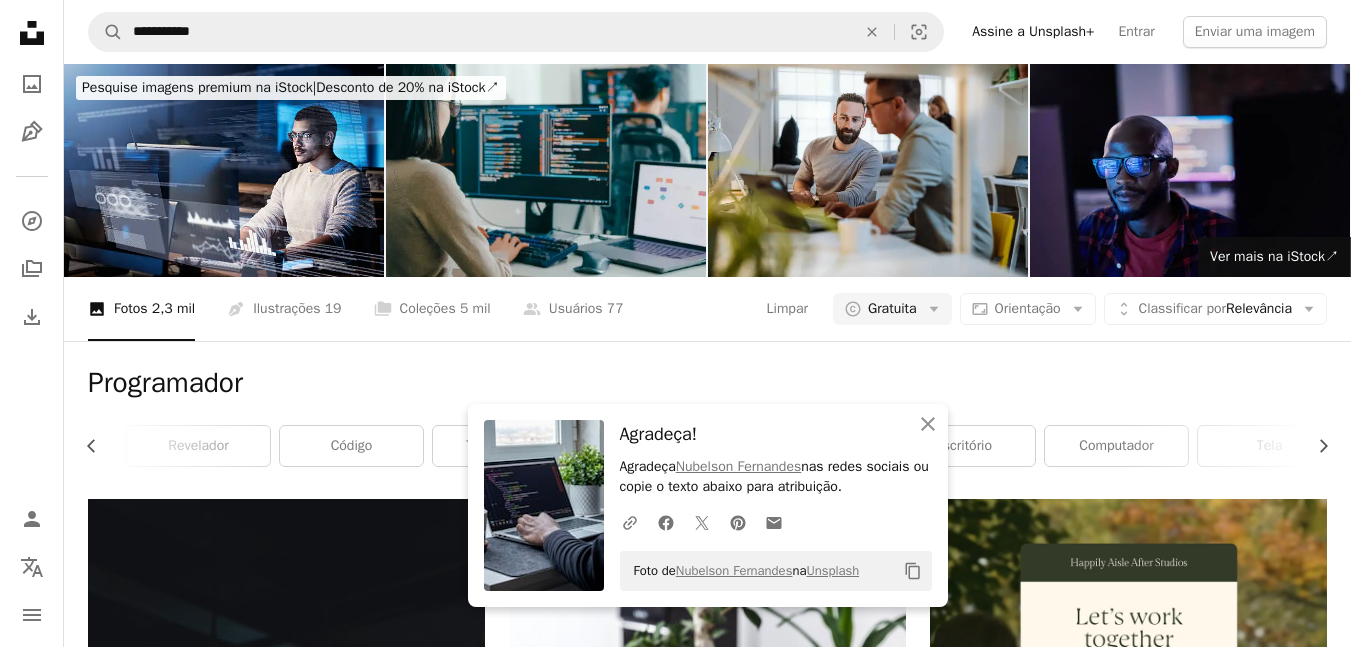 click on "Unsplash logo Página inicial da Unsplash A photo Pen Tool A compass A stack of folders Download Person Localization icon navigation menu" at bounding box center [32, 323] 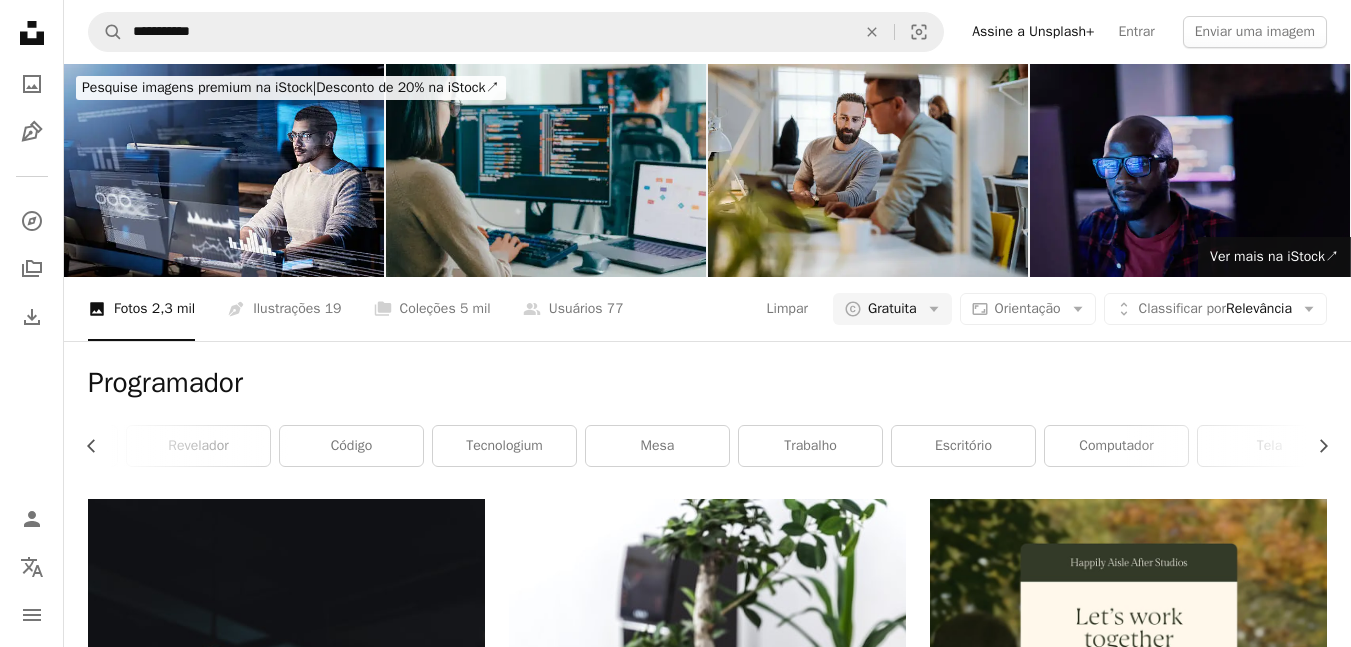 scroll, scrollTop: 18960, scrollLeft: 0, axis: vertical 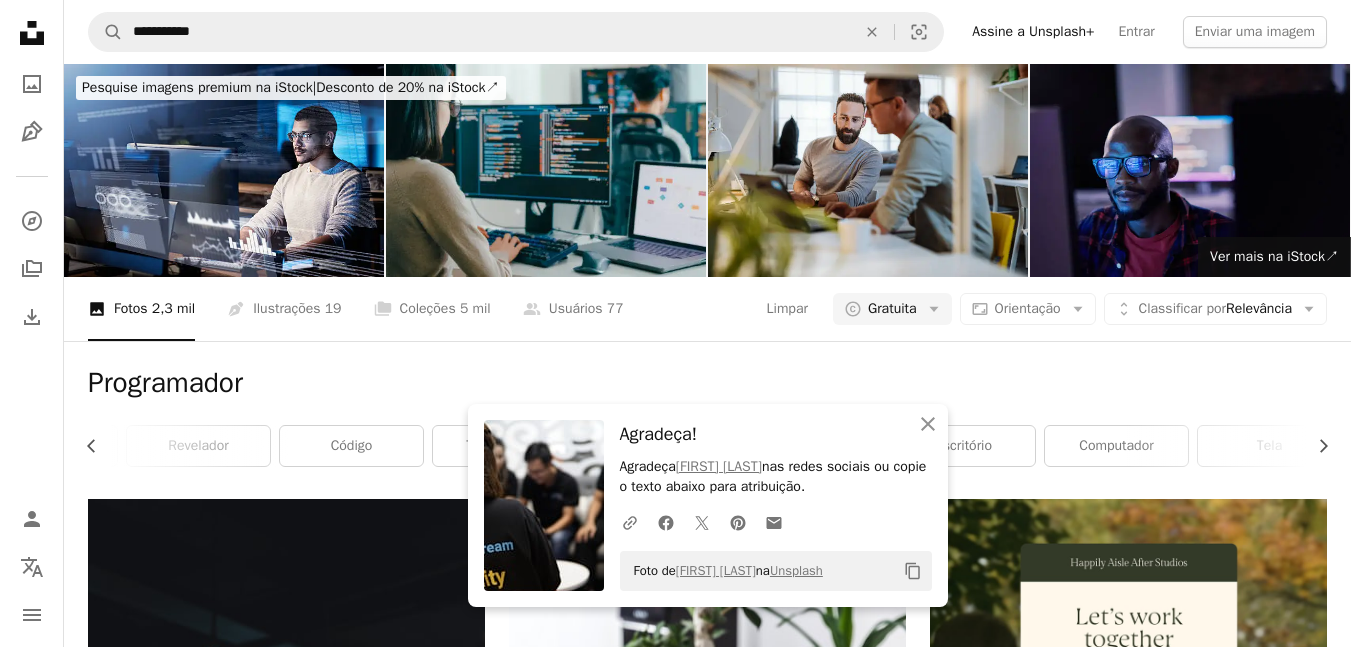 click on "Unsplash logo Página inicial da Unsplash A photo Pen Tool A compass A stack of folders Download Person Localization icon navigation menu" at bounding box center (32, 323) 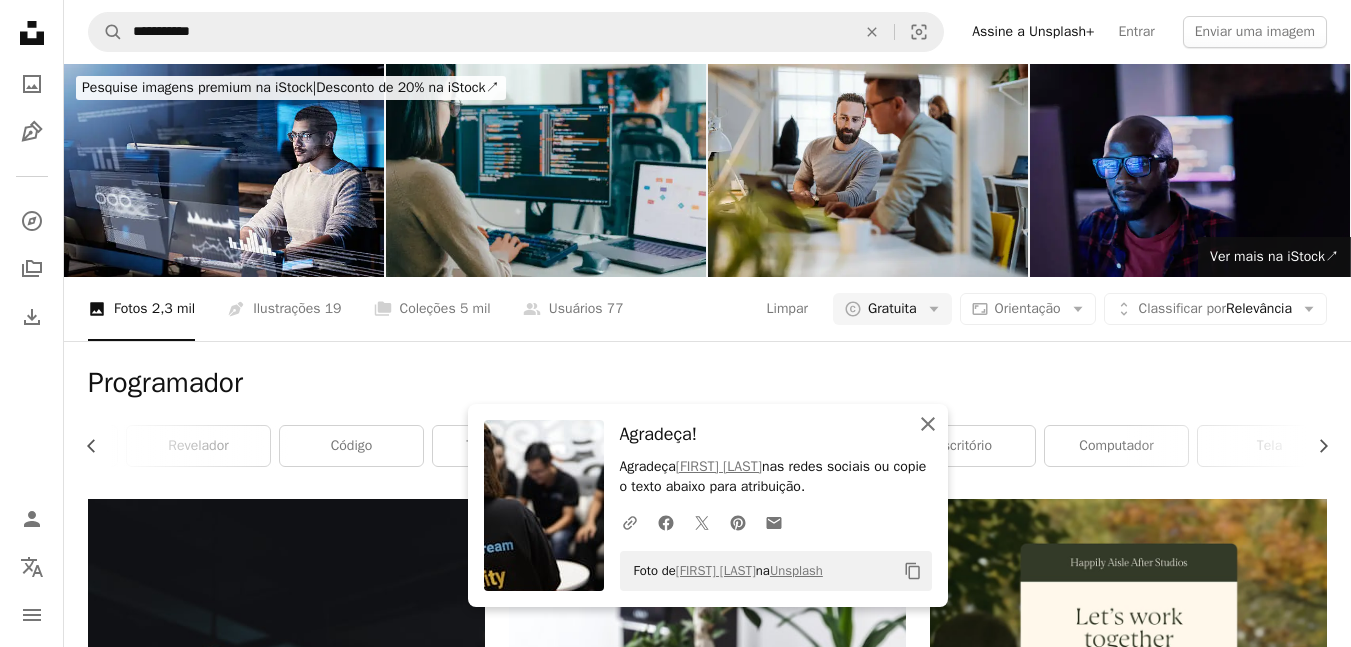 click on "An X shape" 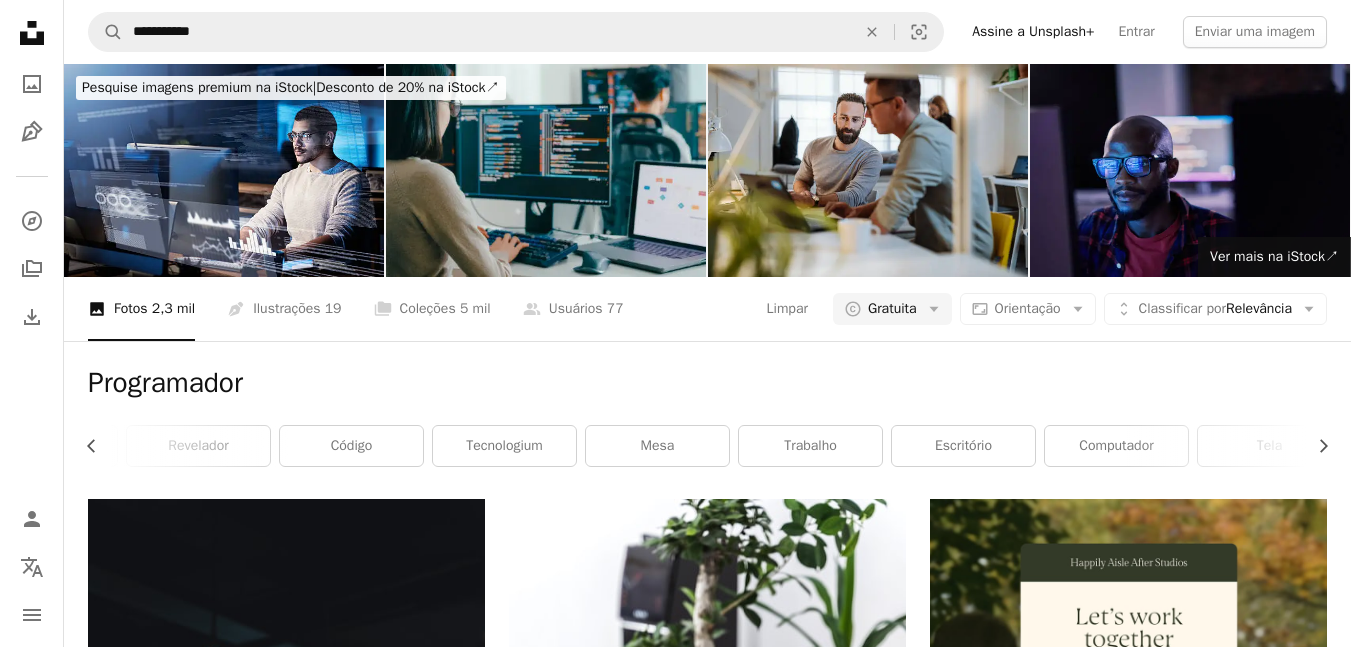 scroll, scrollTop: 19200, scrollLeft: 0, axis: vertical 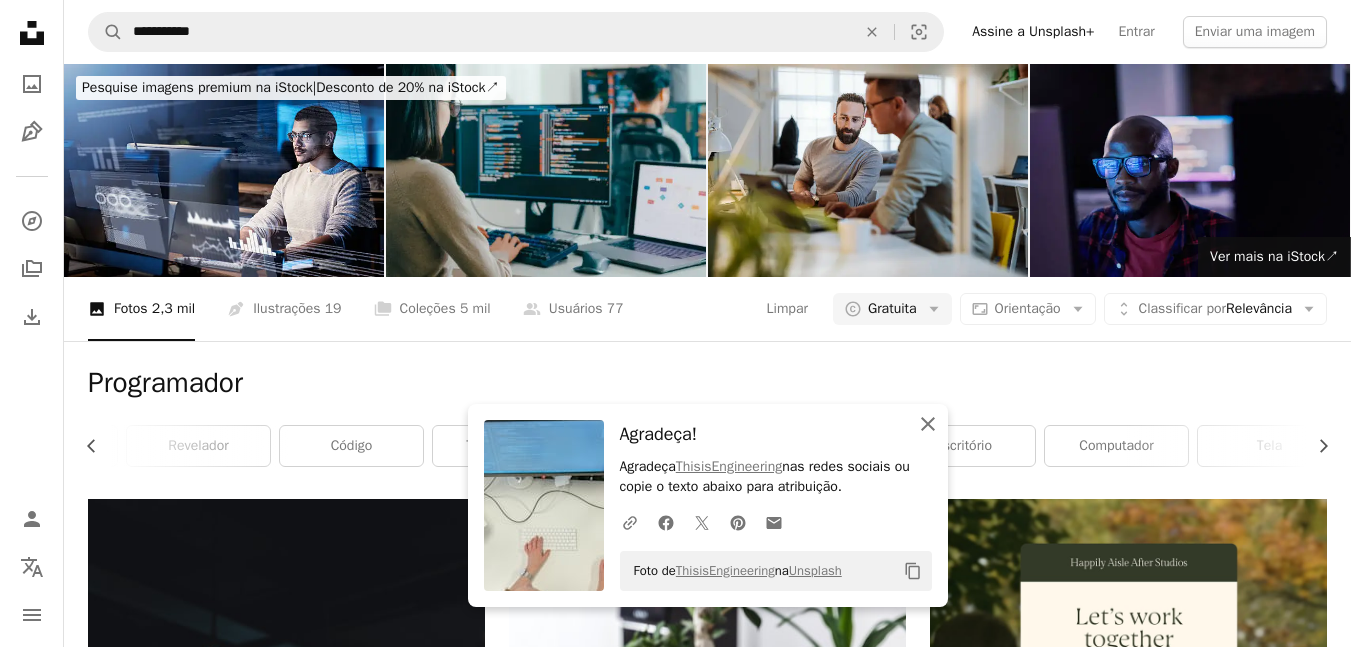 click on "An X shape" 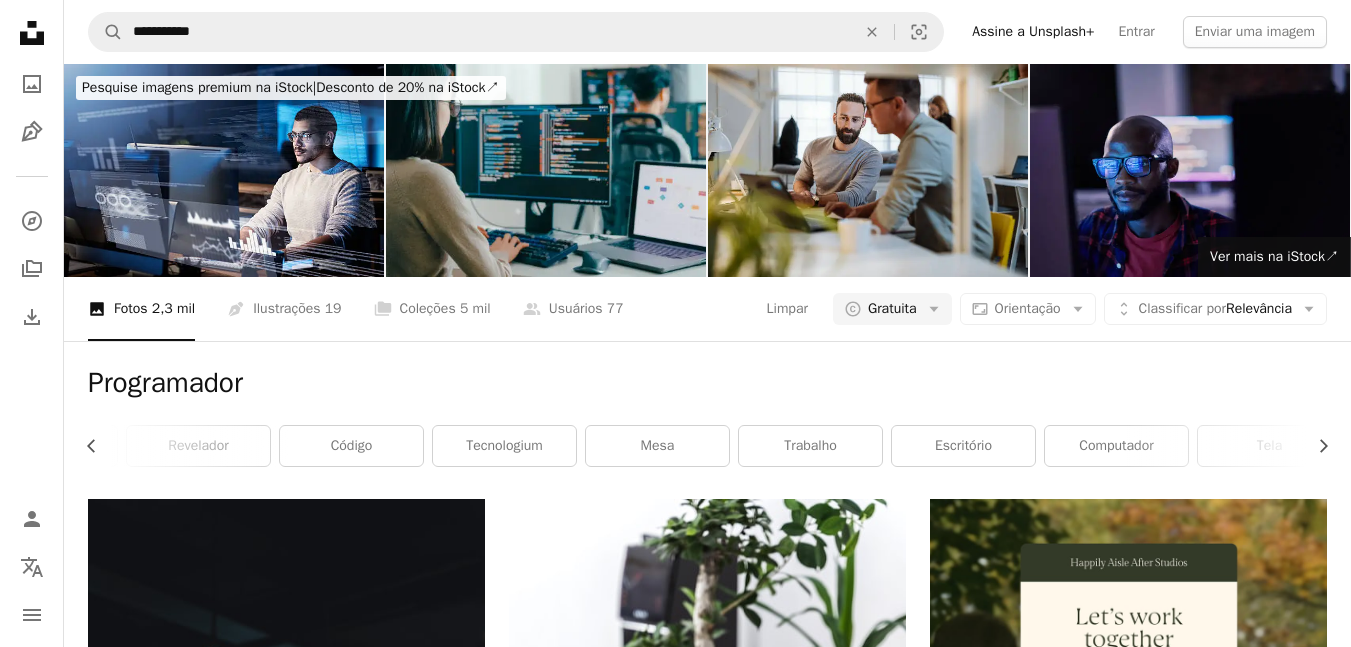 scroll, scrollTop: 19800, scrollLeft: 0, axis: vertical 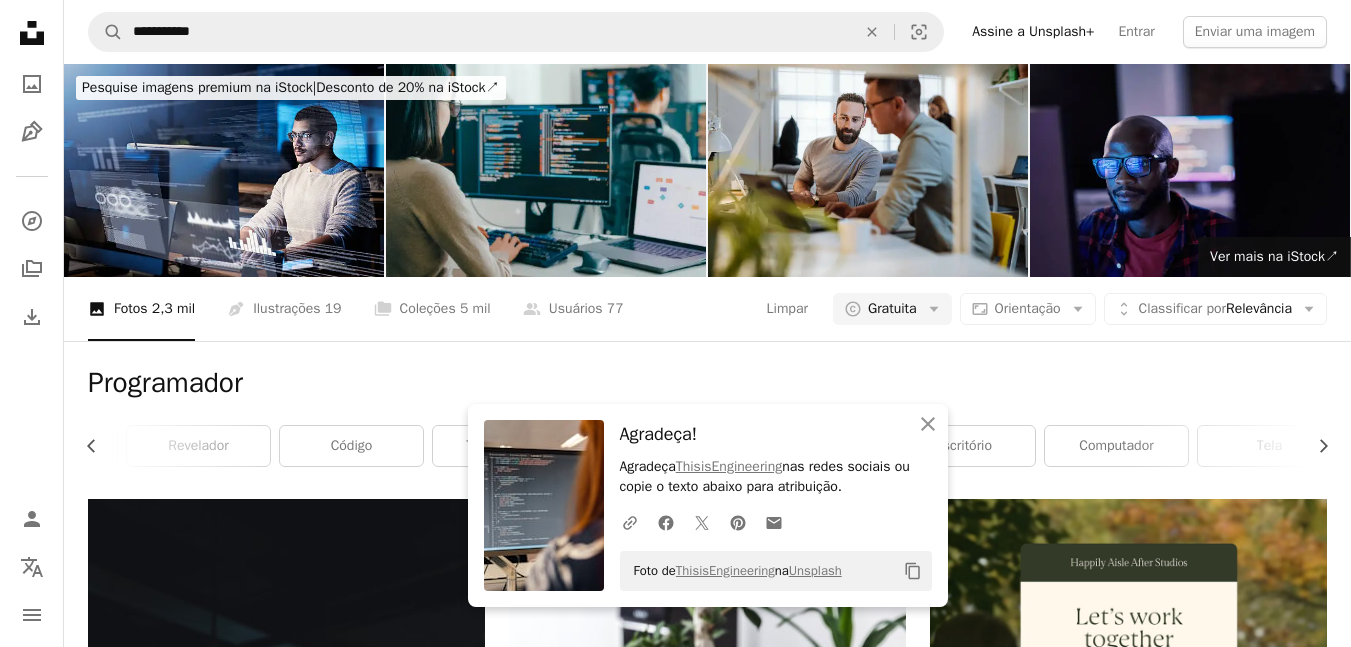 click on "Unsplash logo Página inicial da Unsplash A photo Pen Tool A compass A stack of folders Download Person Localization icon navigation menu" at bounding box center (32, 323) 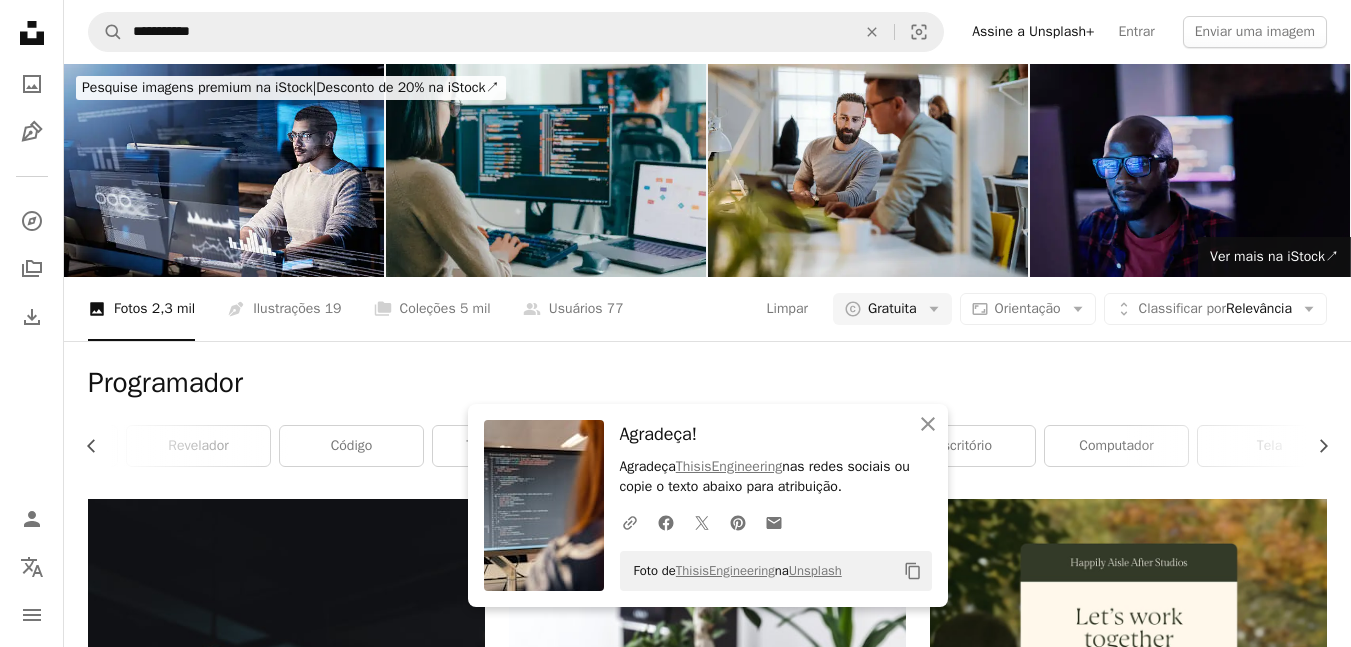 scroll, scrollTop: 20280, scrollLeft: 0, axis: vertical 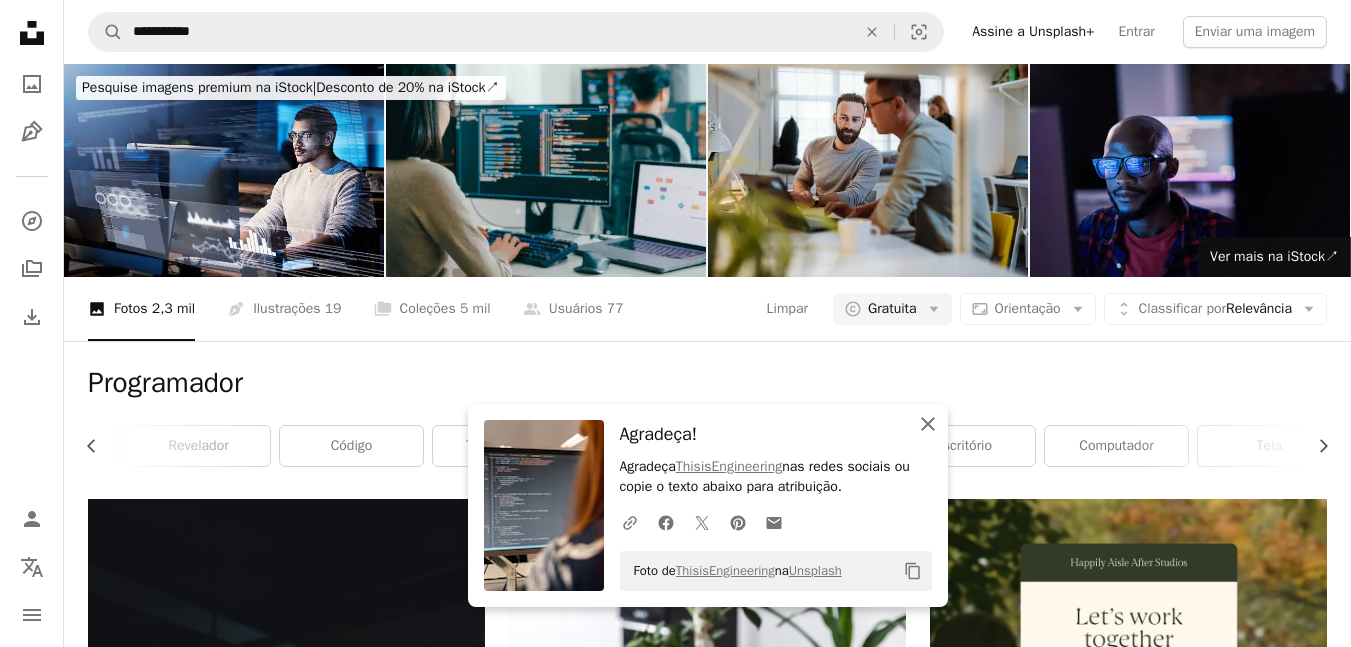 click 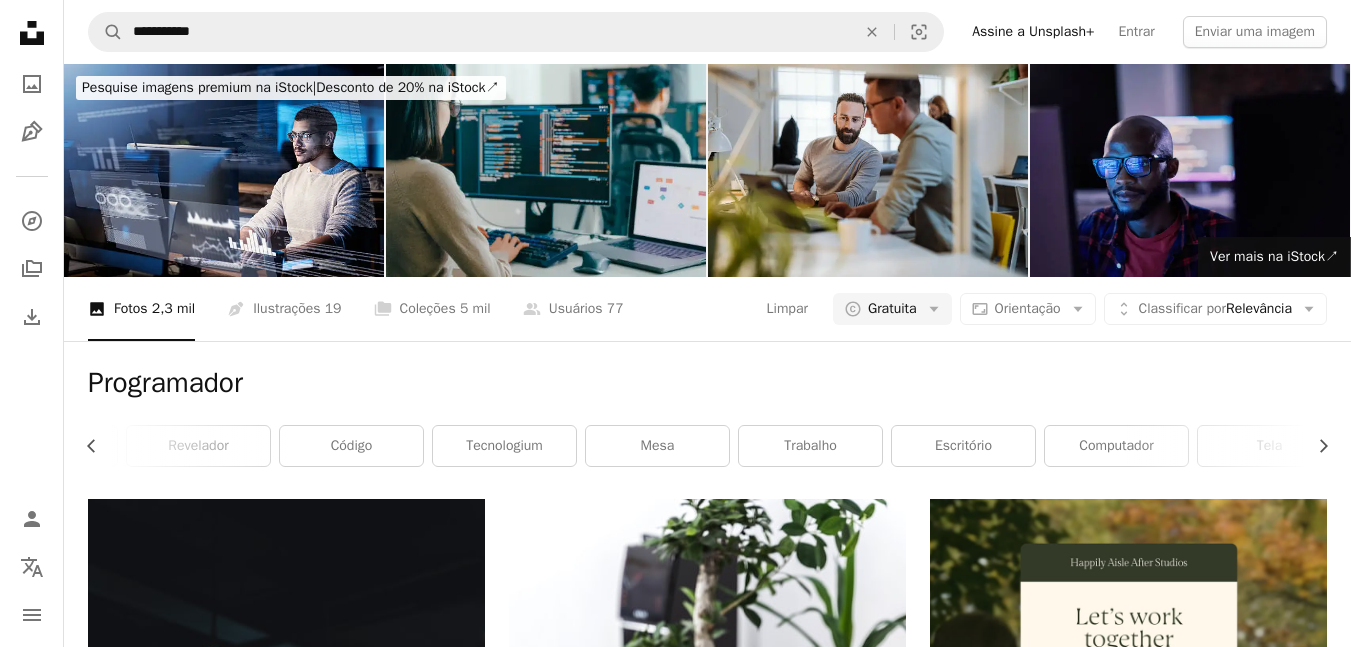 scroll, scrollTop: 22080, scrollLeft: 0, axis: vertical 